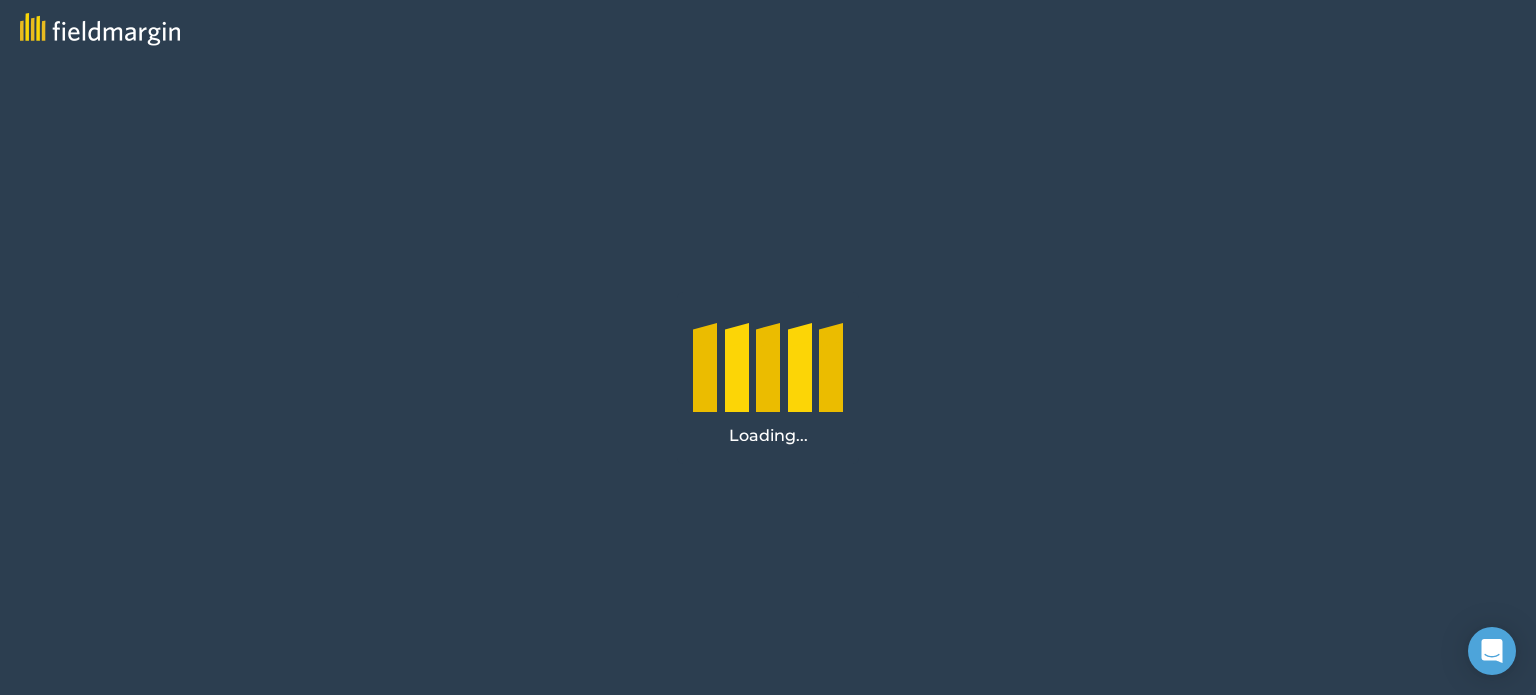 scroll, scrollTop: 0, scrollLeft: 0, axis: both 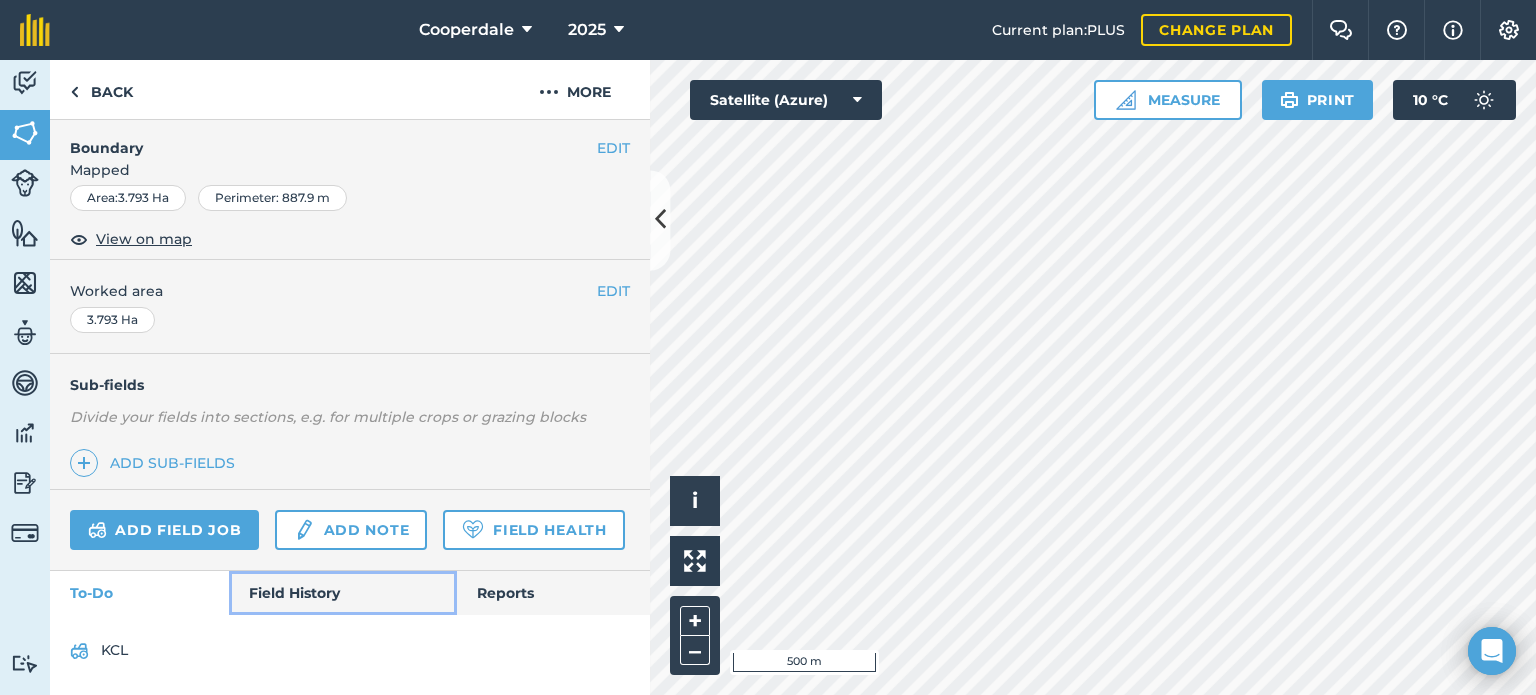 click on "Field History" at bounding box center (342, 593) 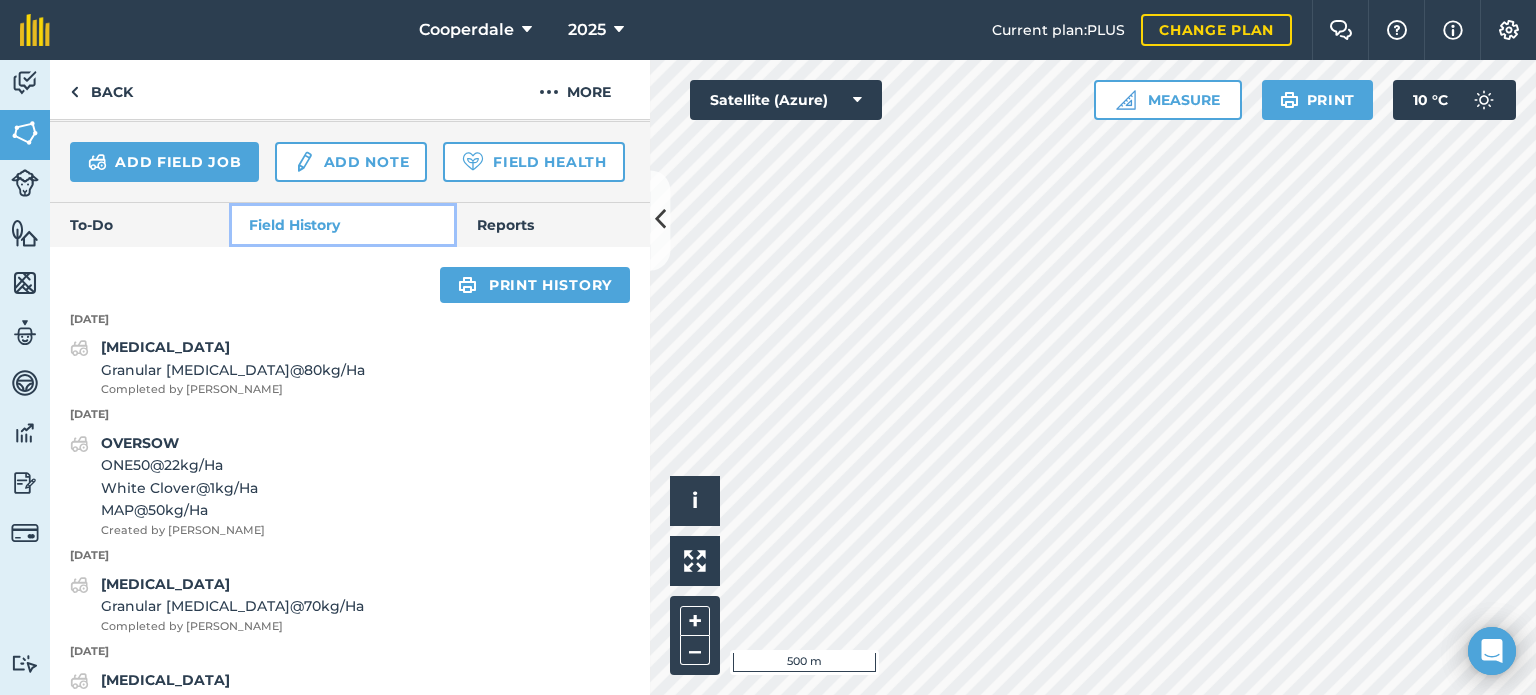 scroll, scrollTop: 621, scrollLeft: 0, axis: vertical 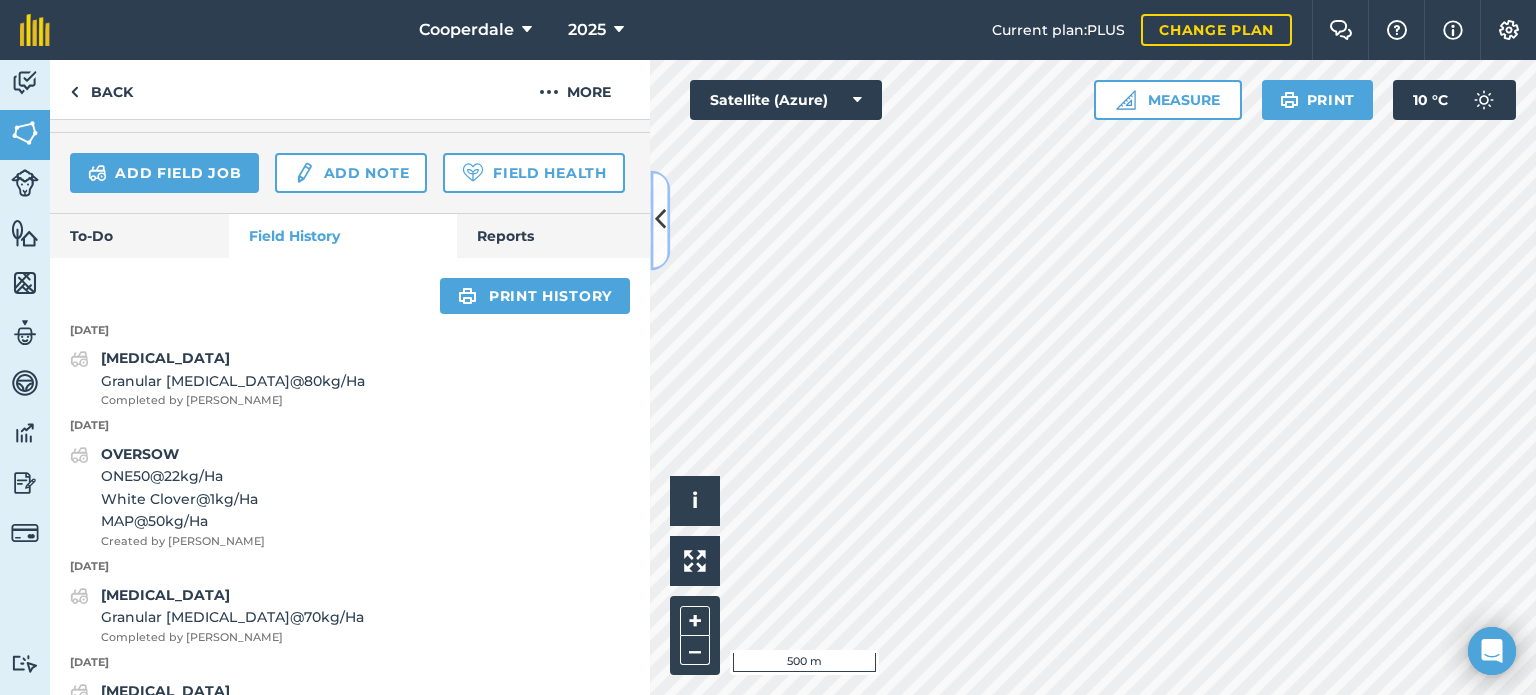 click at bounding box center [660, 220] 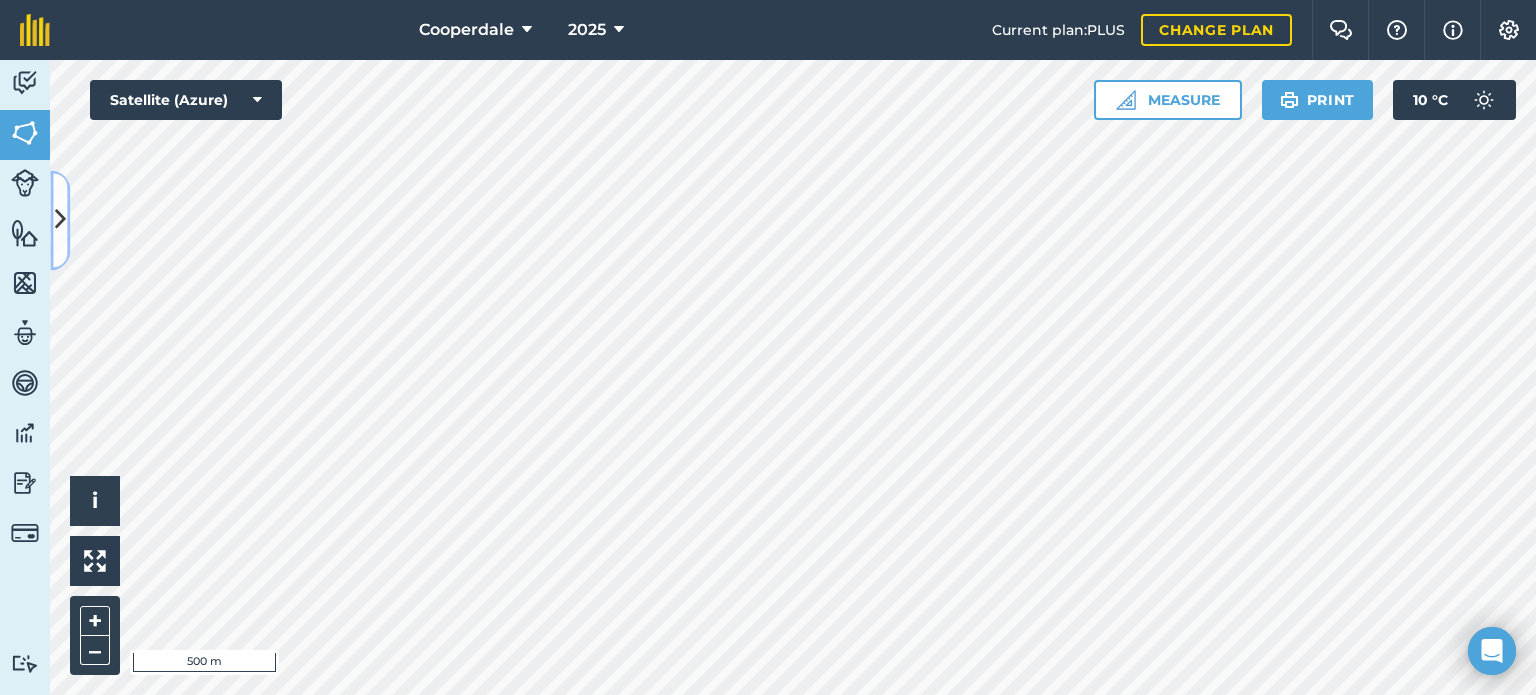click at bounding box center [60, 220] 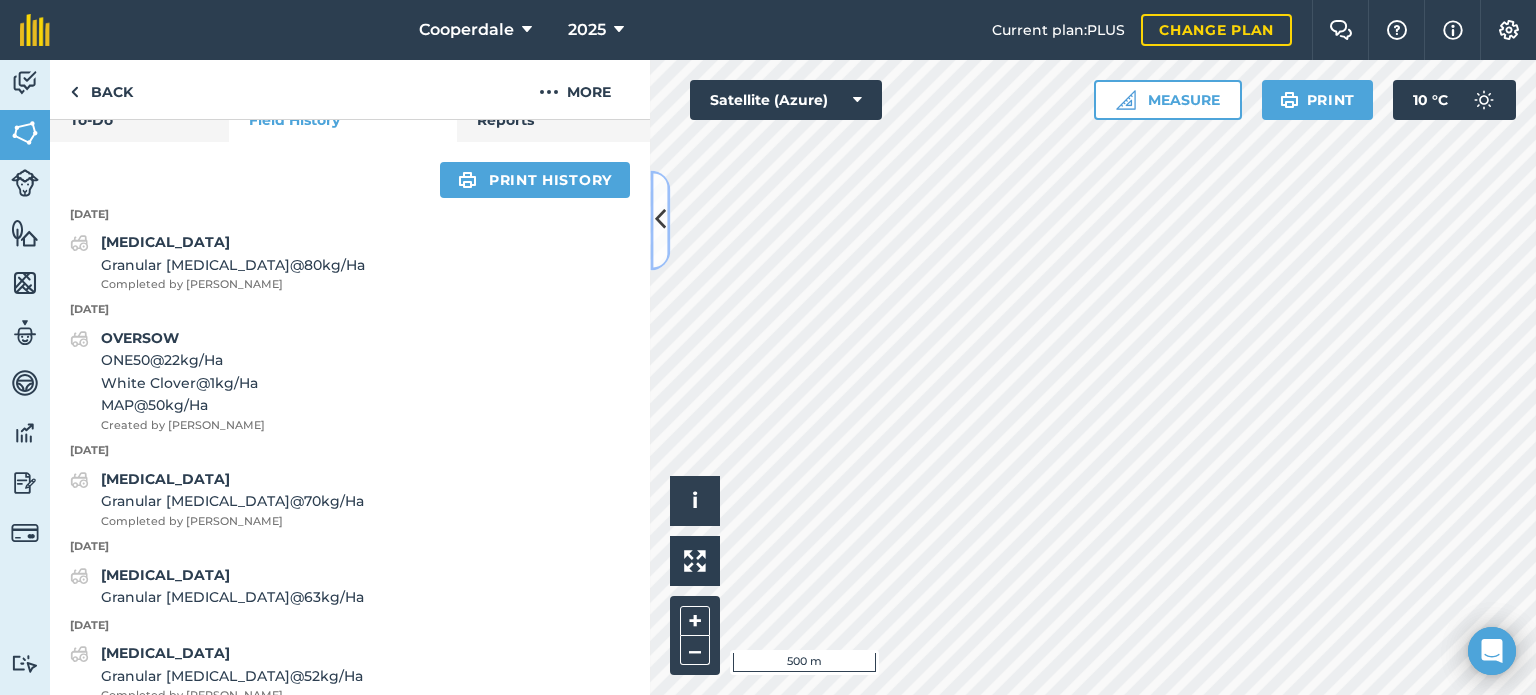 scroll, scrollTop: 740, scrollLeft: 0, axis: vertical 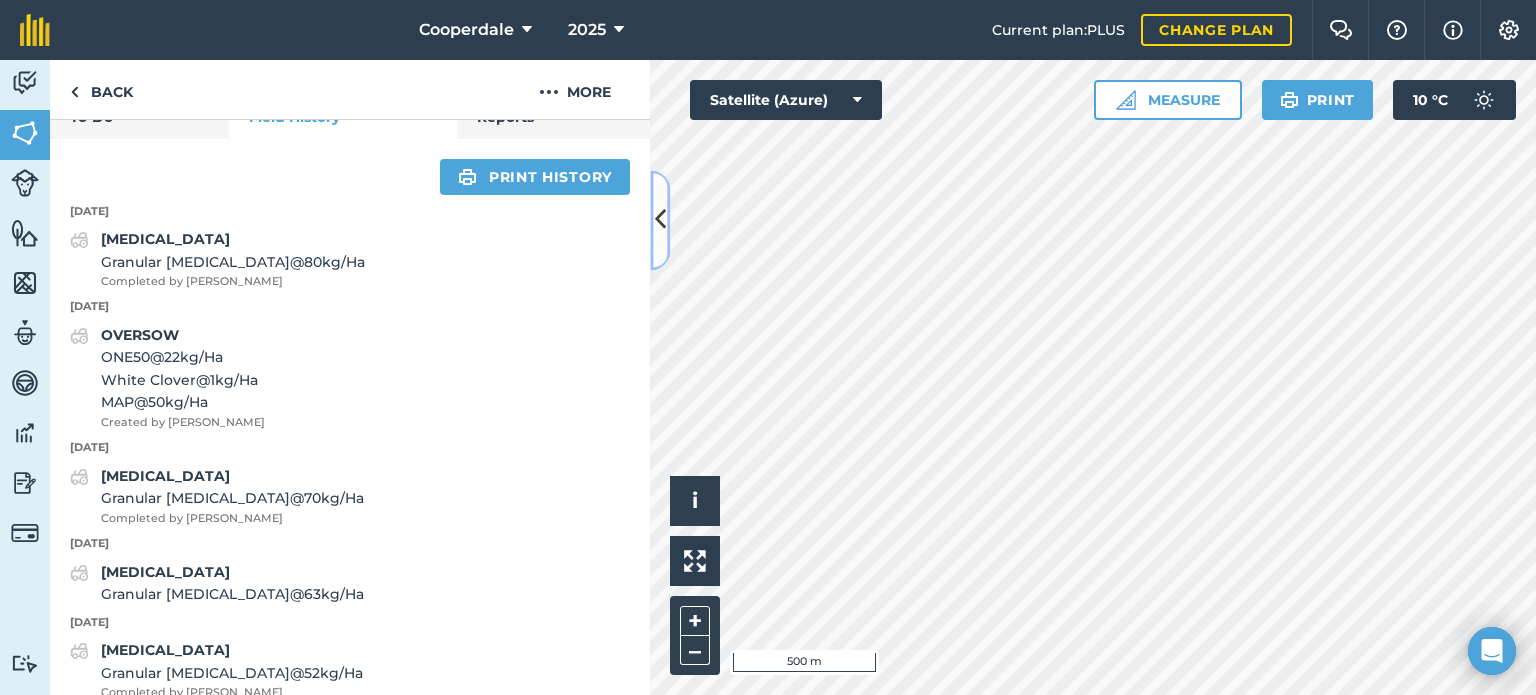 click at bounding box center [660, 220] 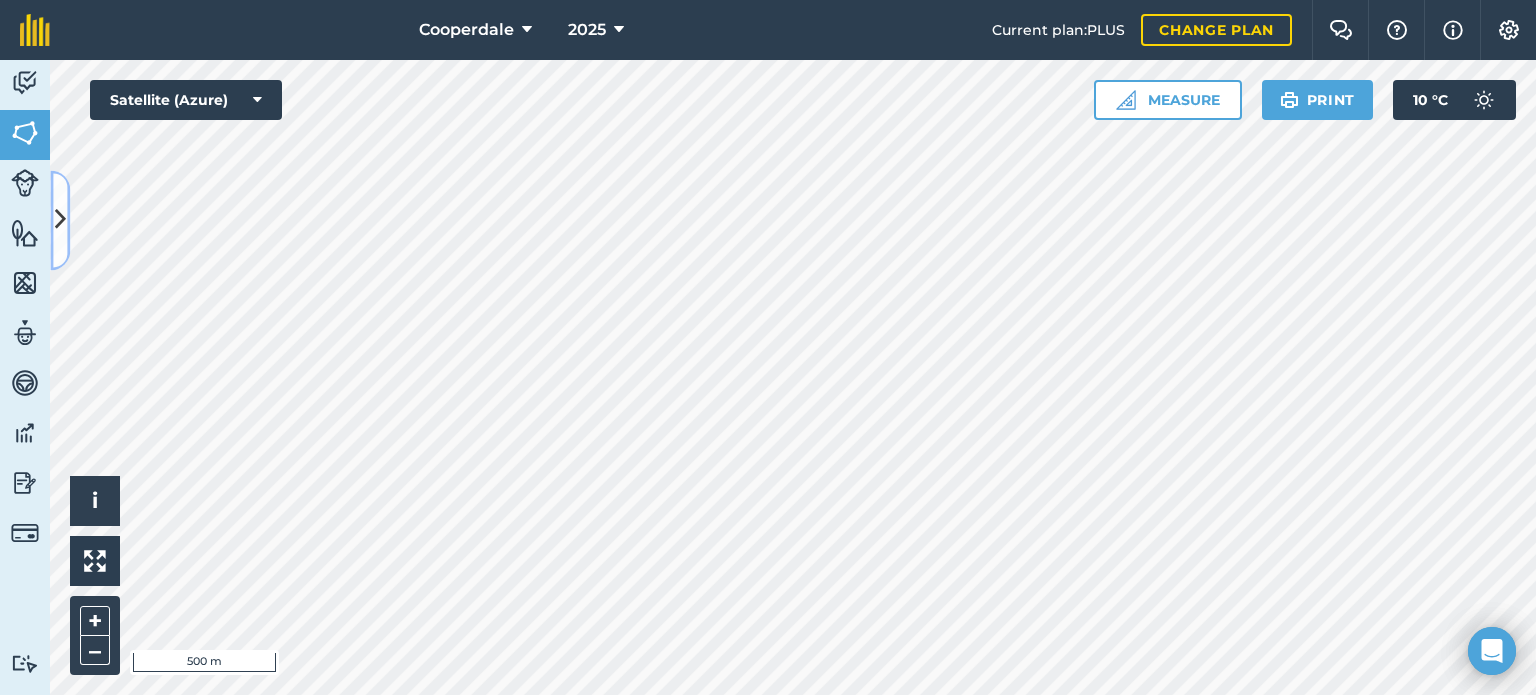 click at bounding box center (60, 220) 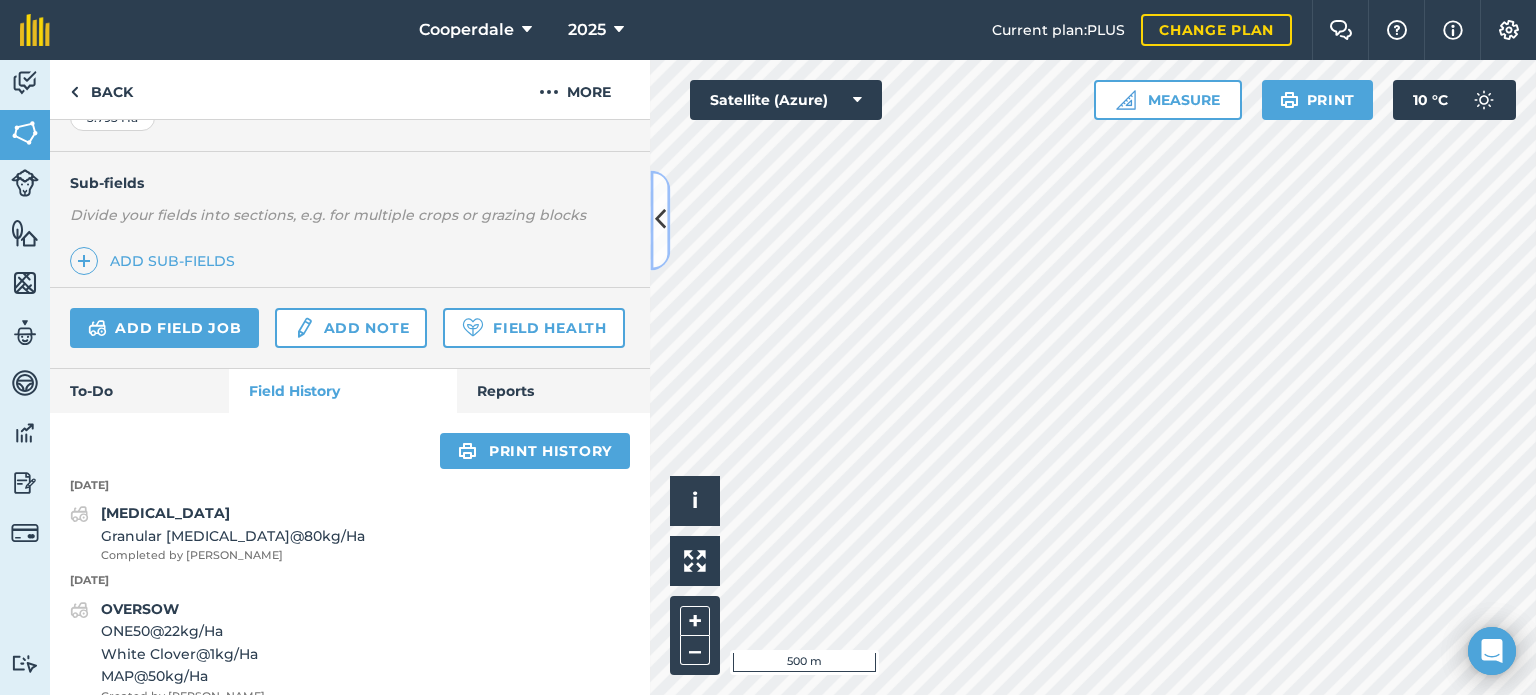 scroll, scrollTop: 464, scrollLeft: 0, axis: vertical 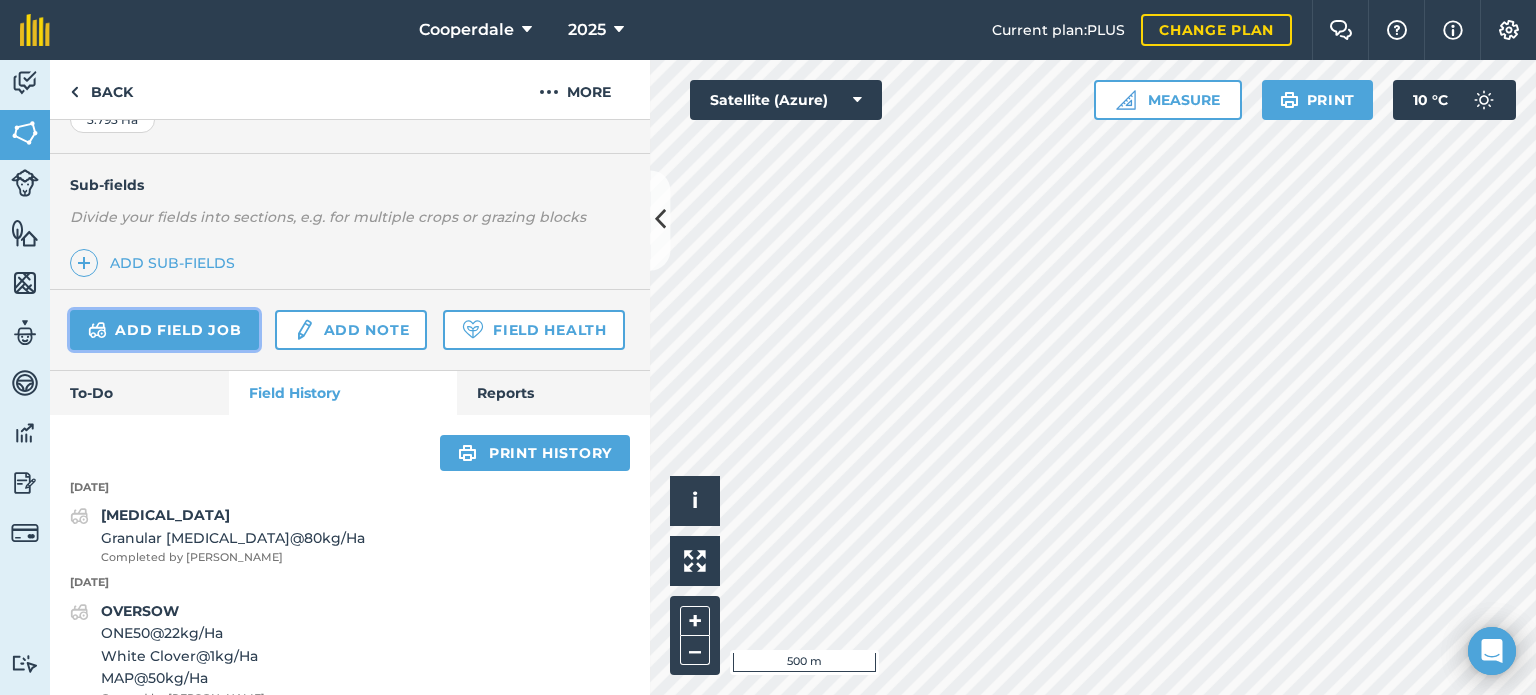 click on "Add field job" at bounding box center [164, 330] 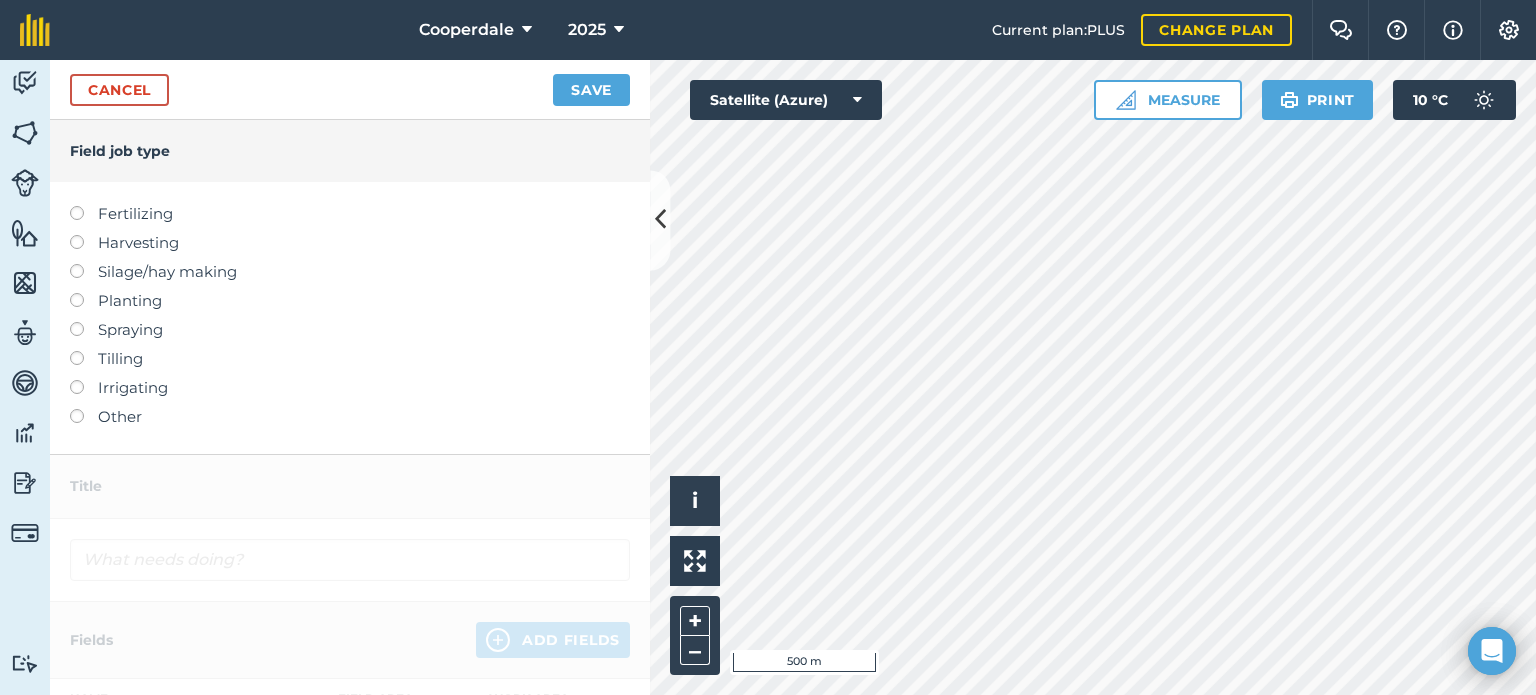click at bounding box center [84, 206] 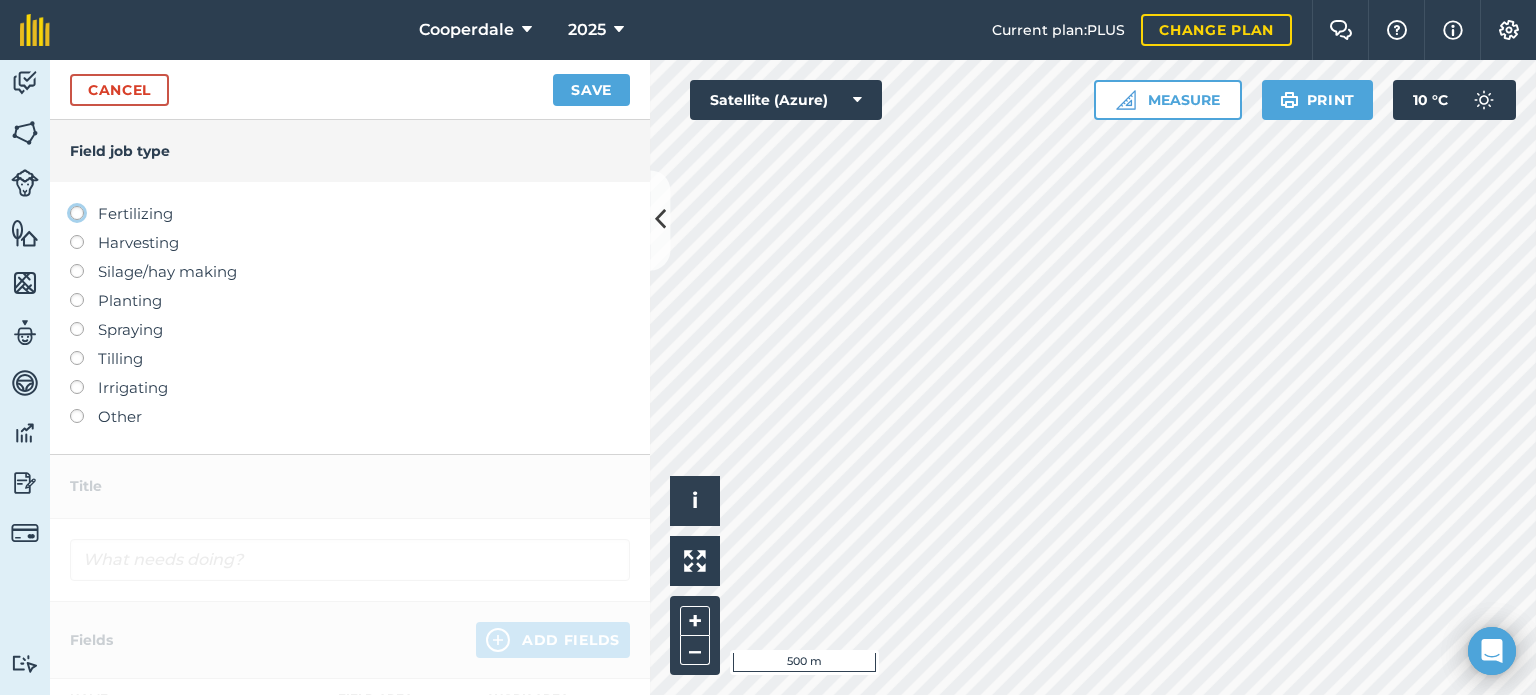 click on "Fertilizing" at bounding box center (-9943, 212) 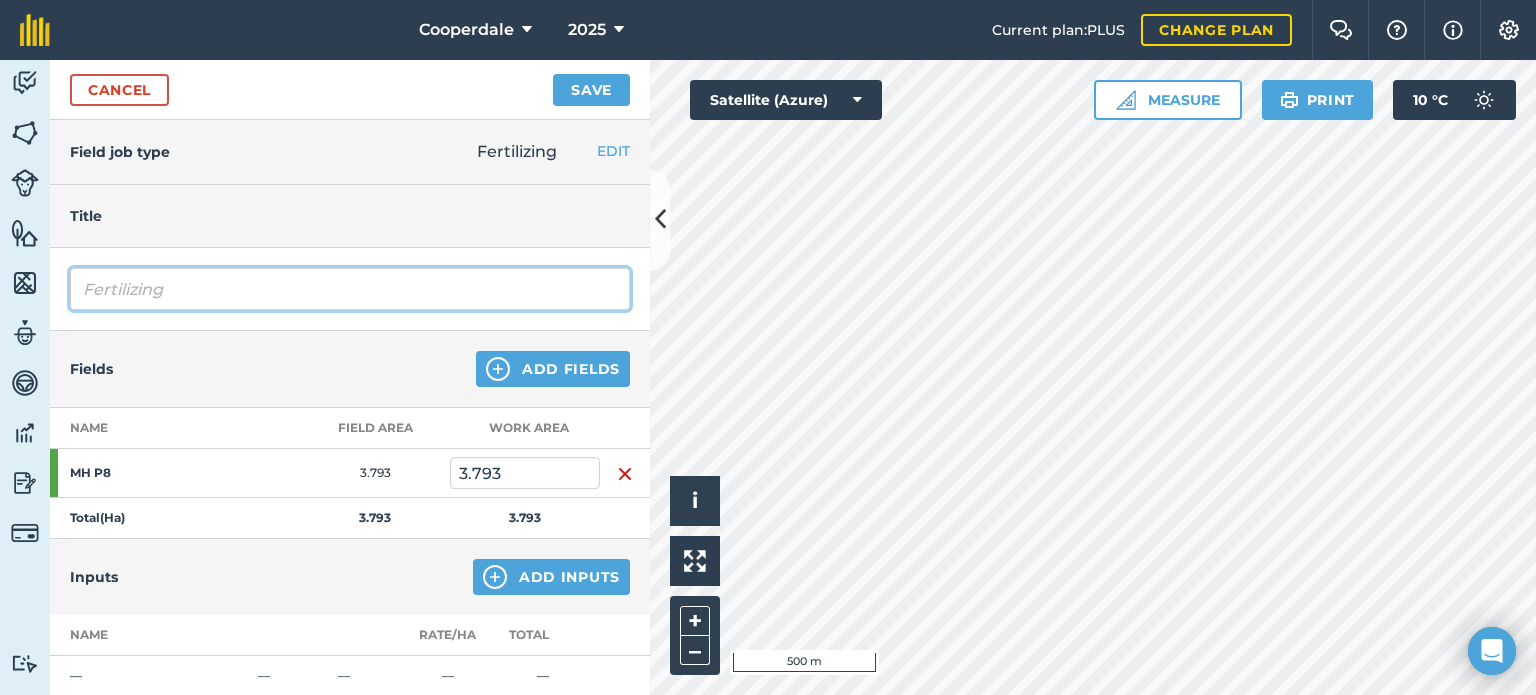 drag, startPoint x: 248, startPoint y: 303, endPoint x: 39, endPoint y: 300, distance: 209.02153 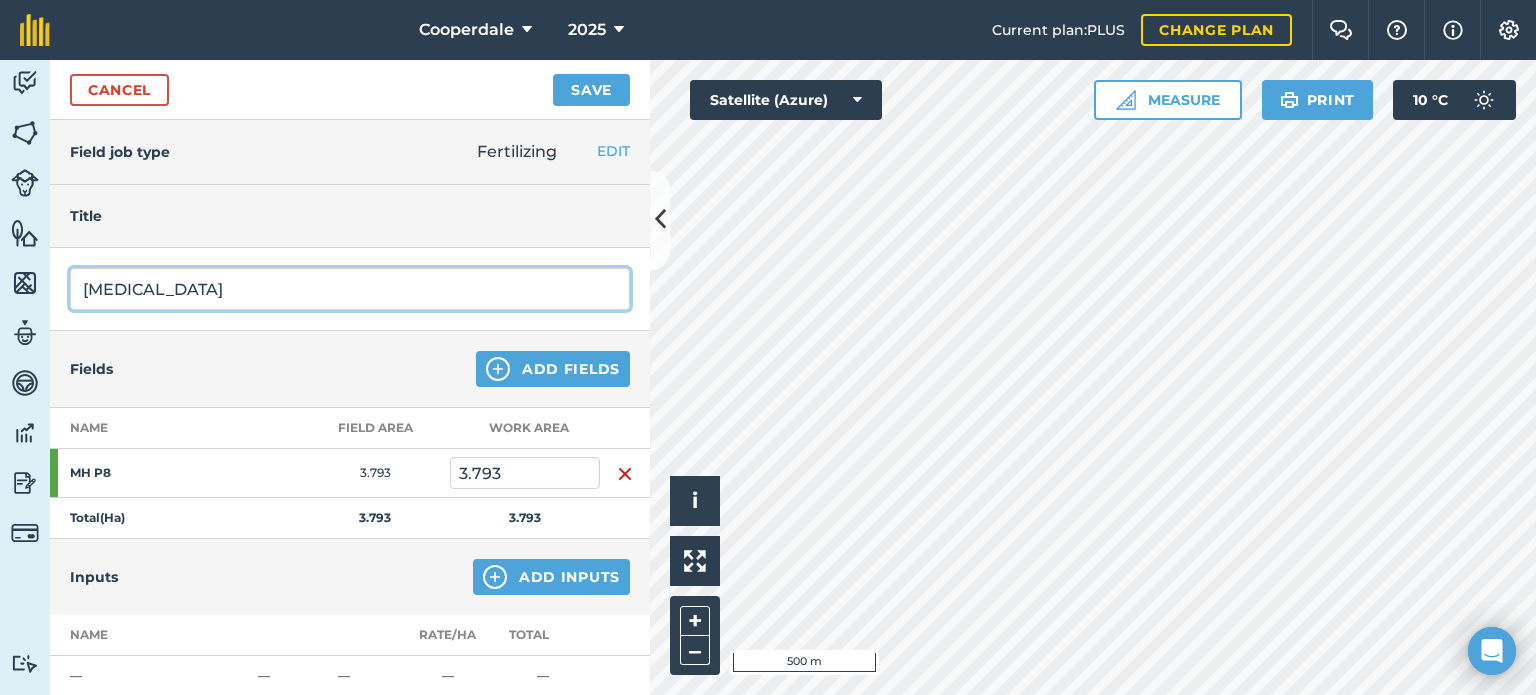 type on "Urea" 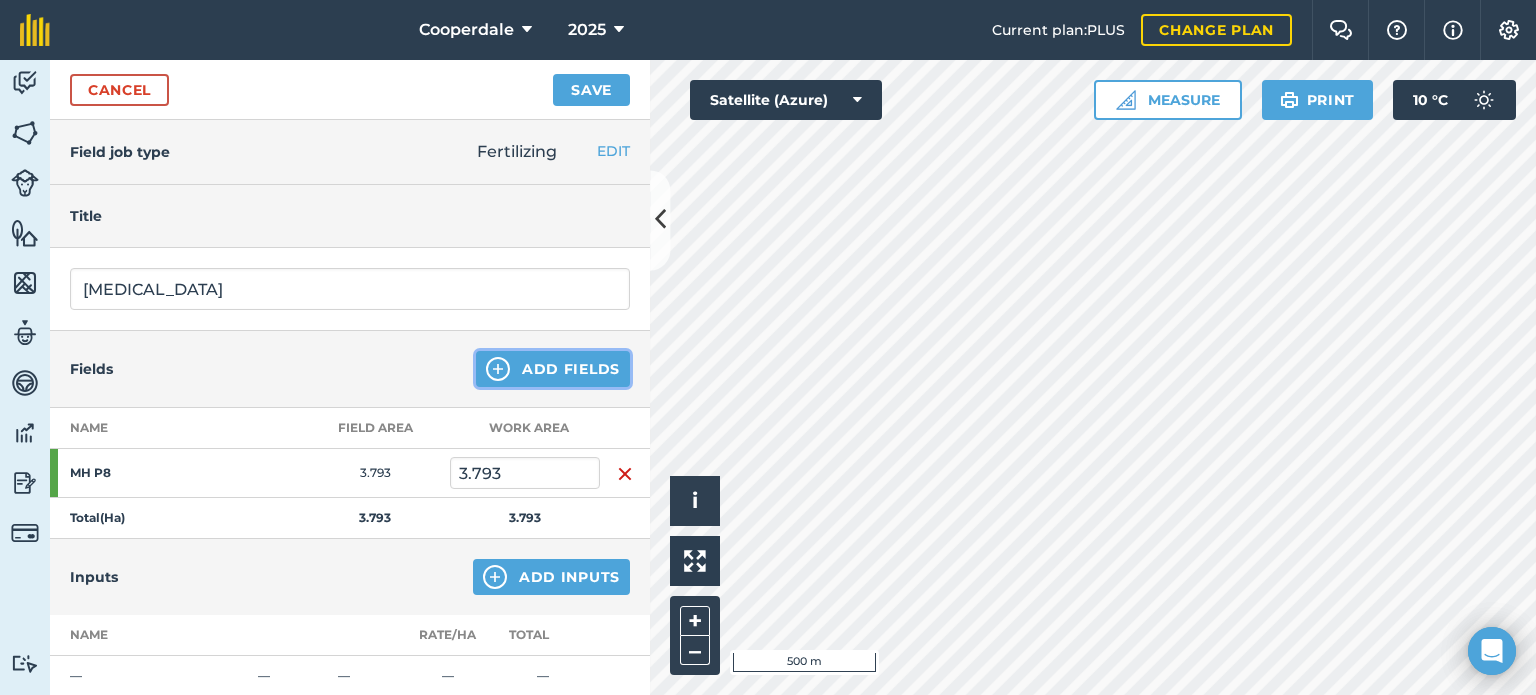 click on "Add Fields" at bounding box center [553, 369] 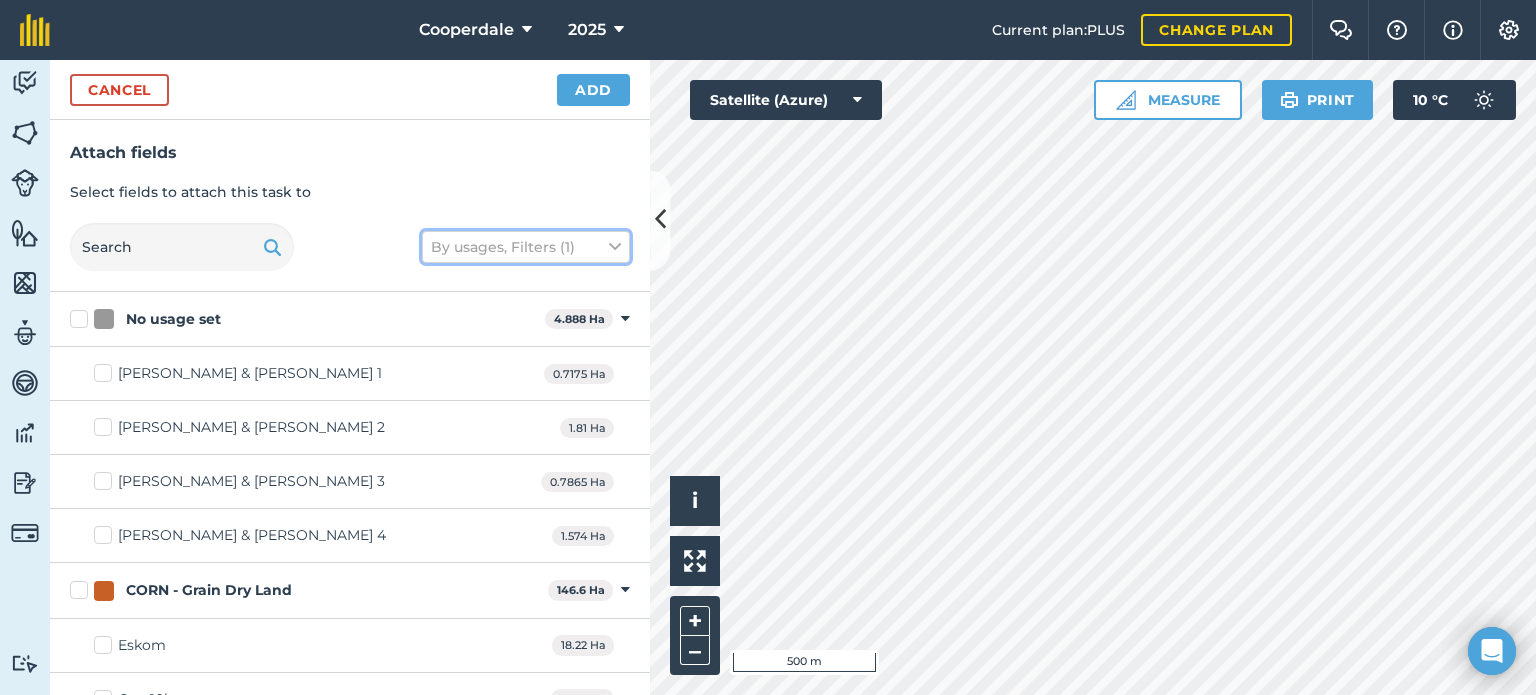 click at bounding box center (615, 247) 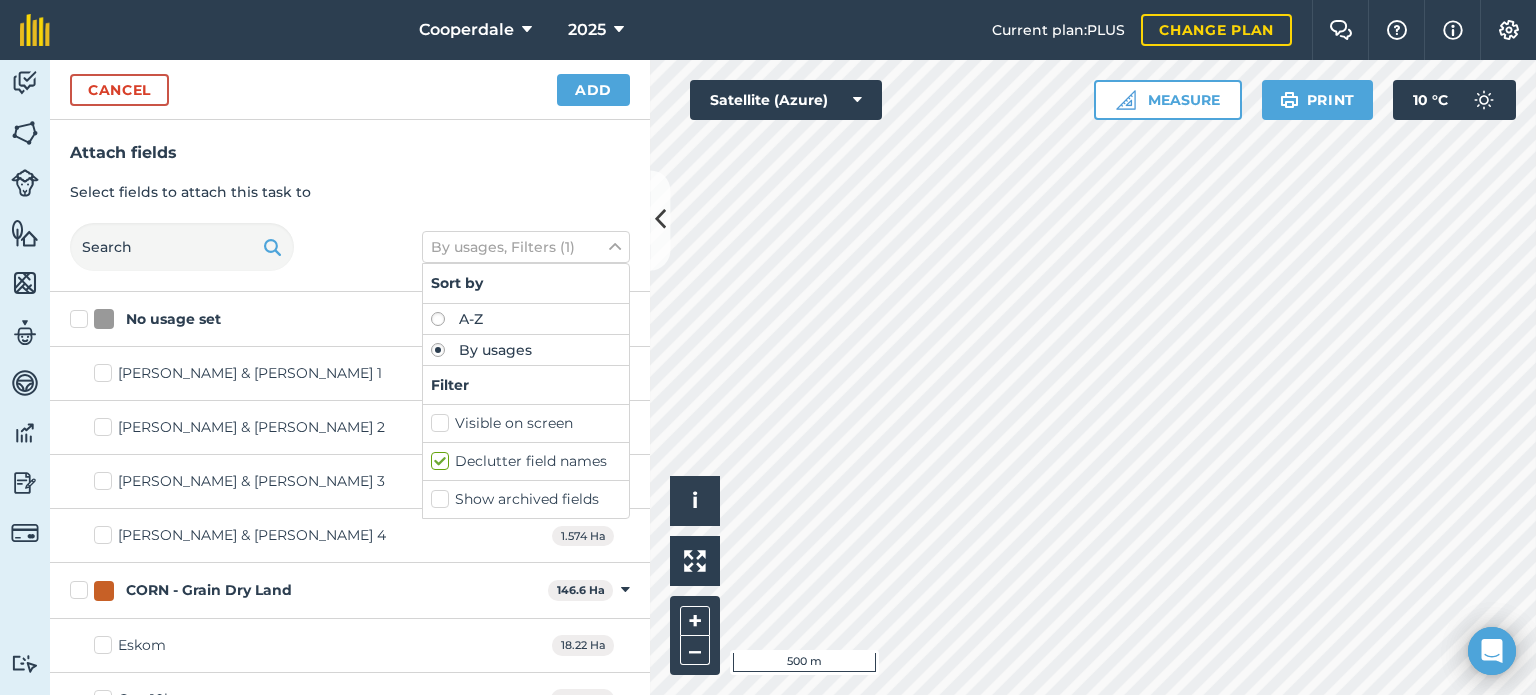 click on "Visible on screen" at bounding box center [526, 423] 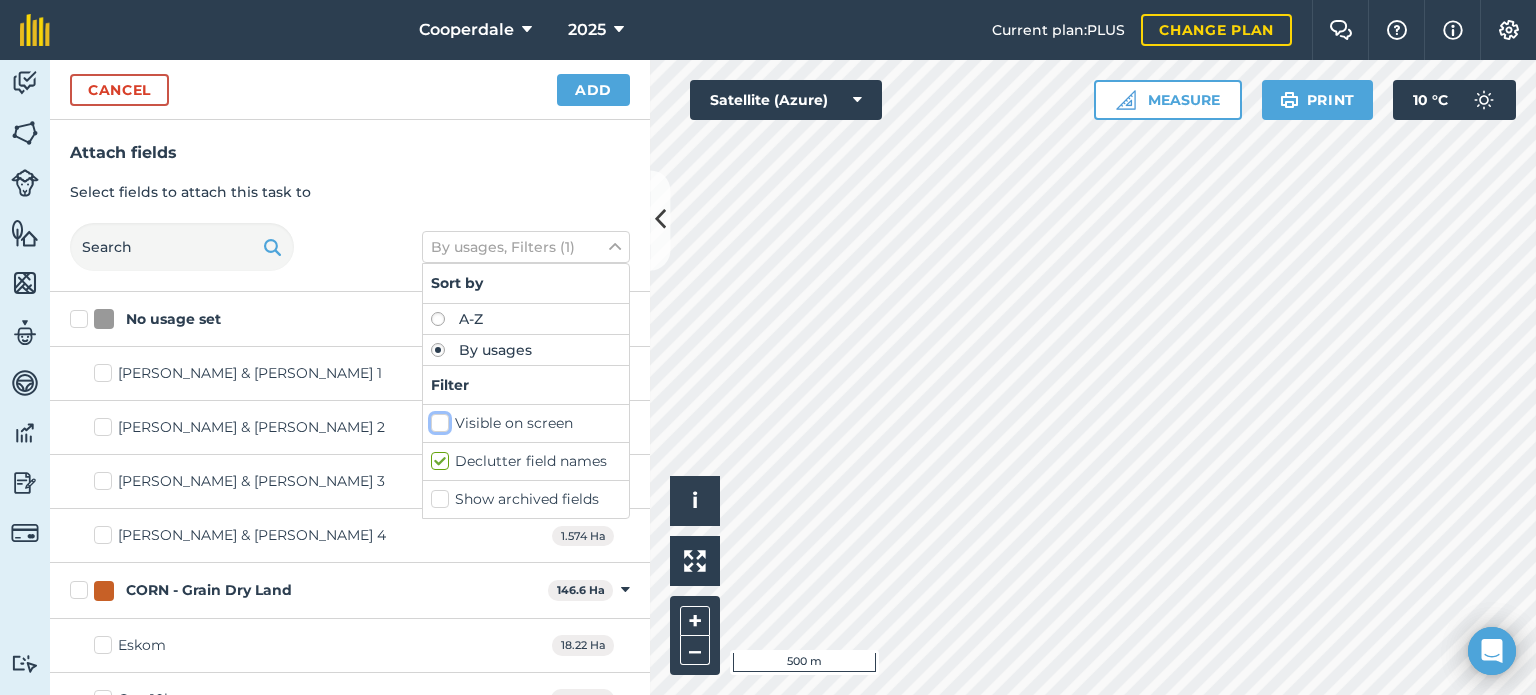 click on "Visible on screen" at bounding box center (437, 419) 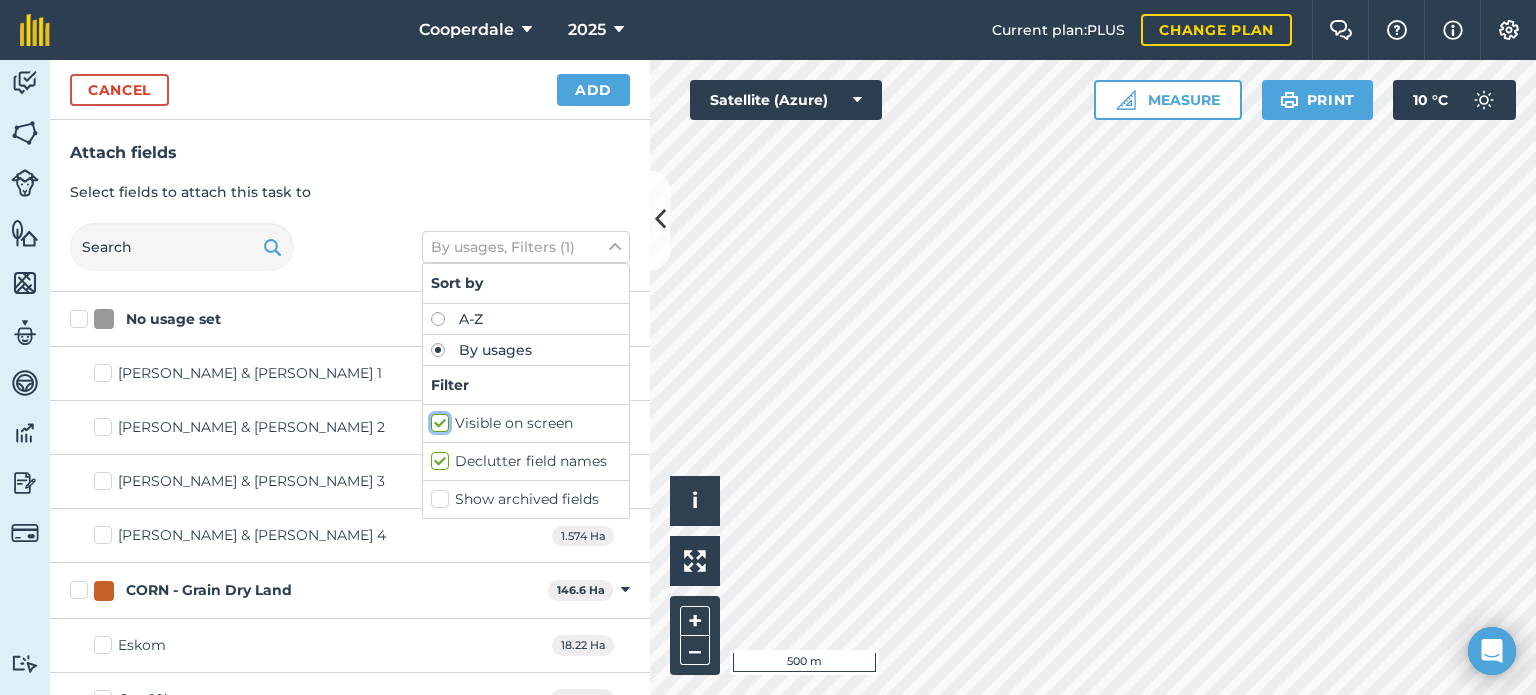 checkbox on "true" 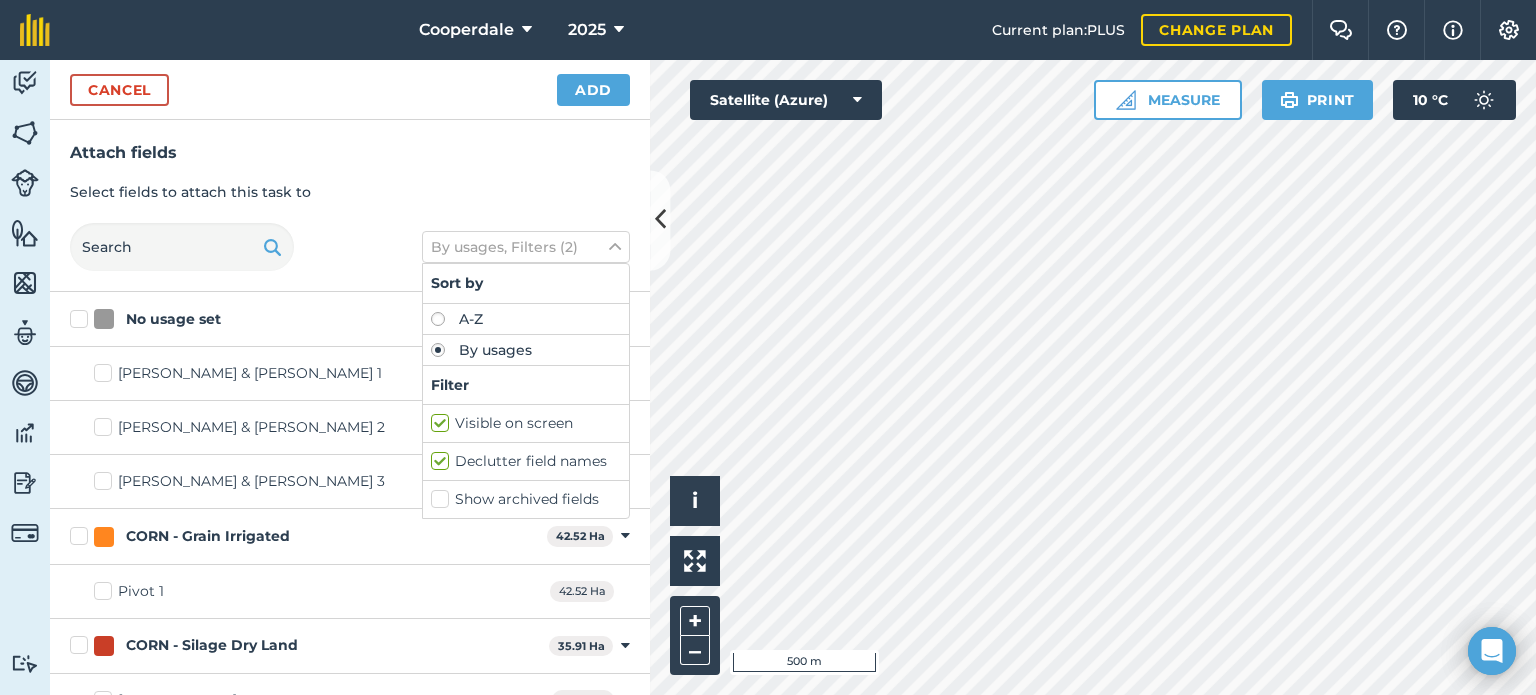 click on "Attach fields" at bounding box center (350, 153) 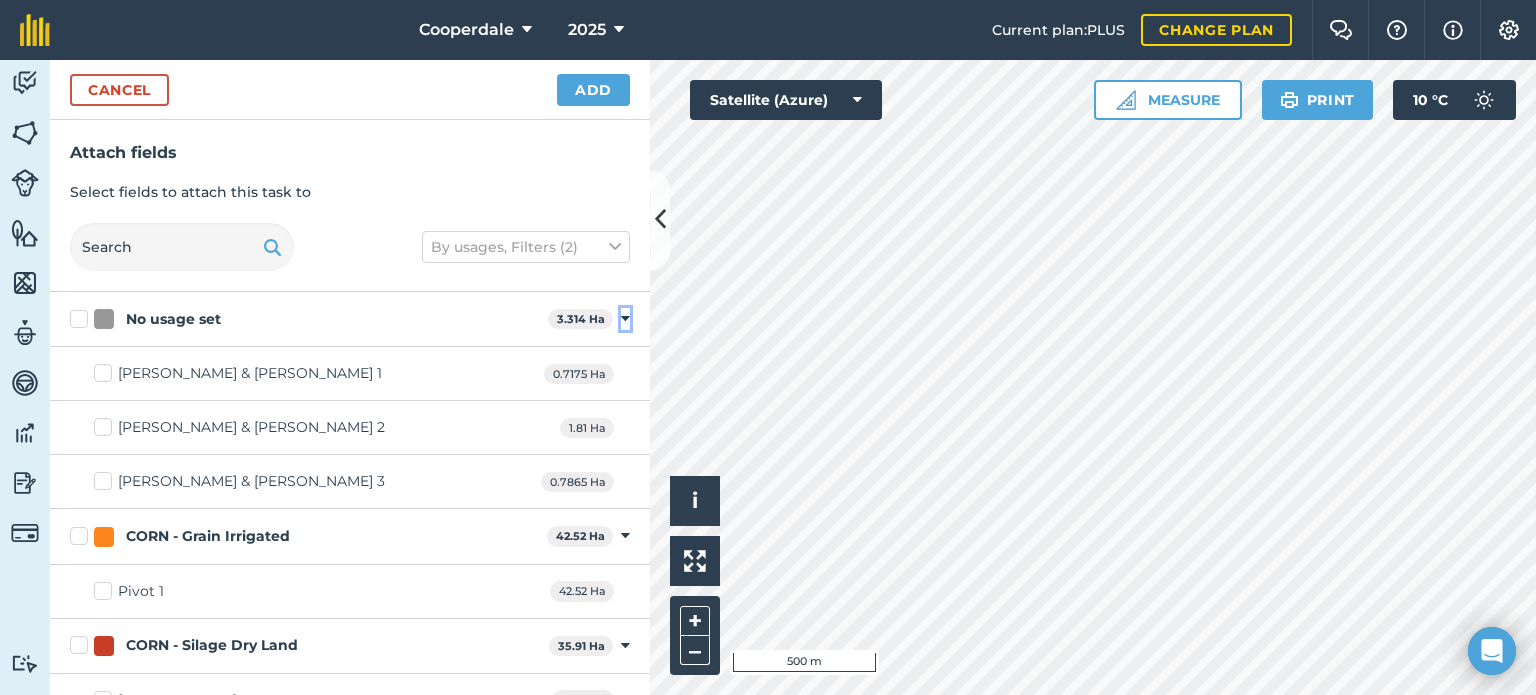 click at bounding box center [625, 319] 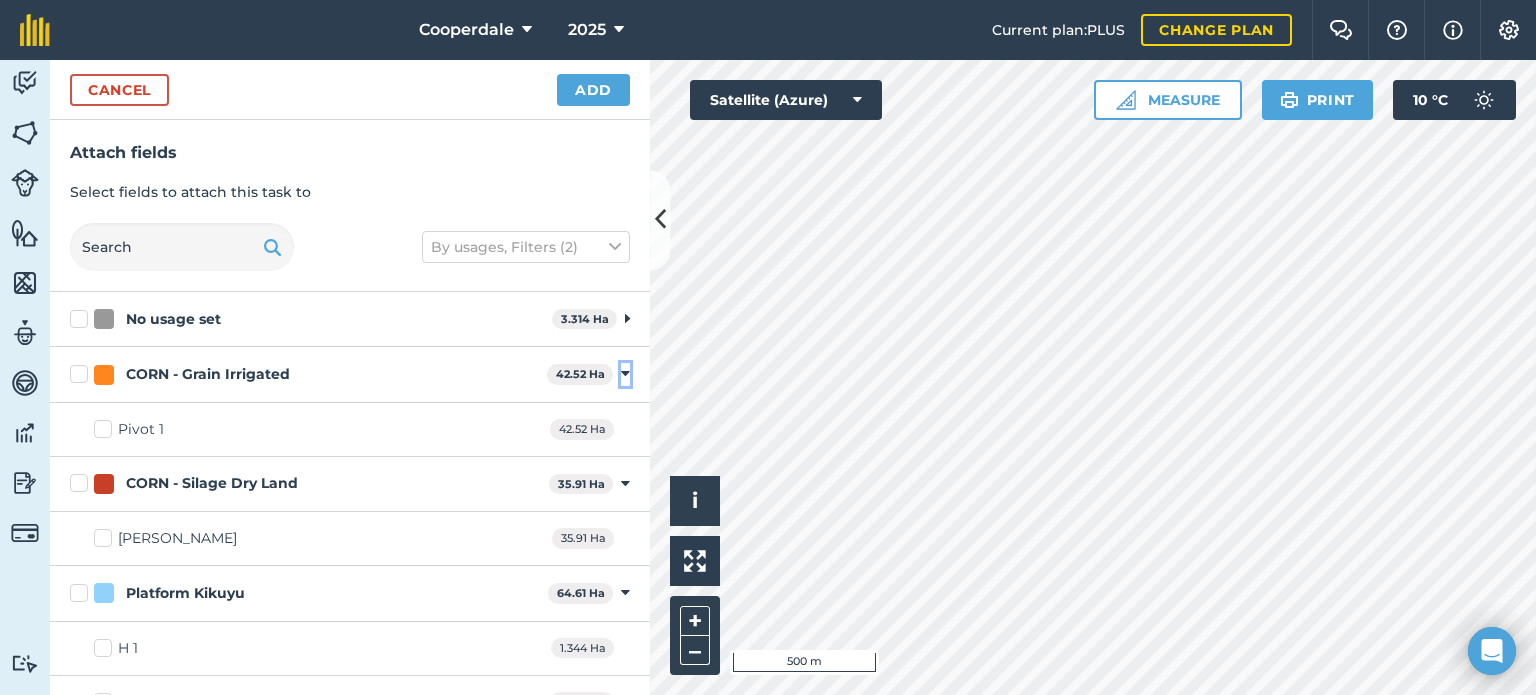 click at bounding box center [625, 374] 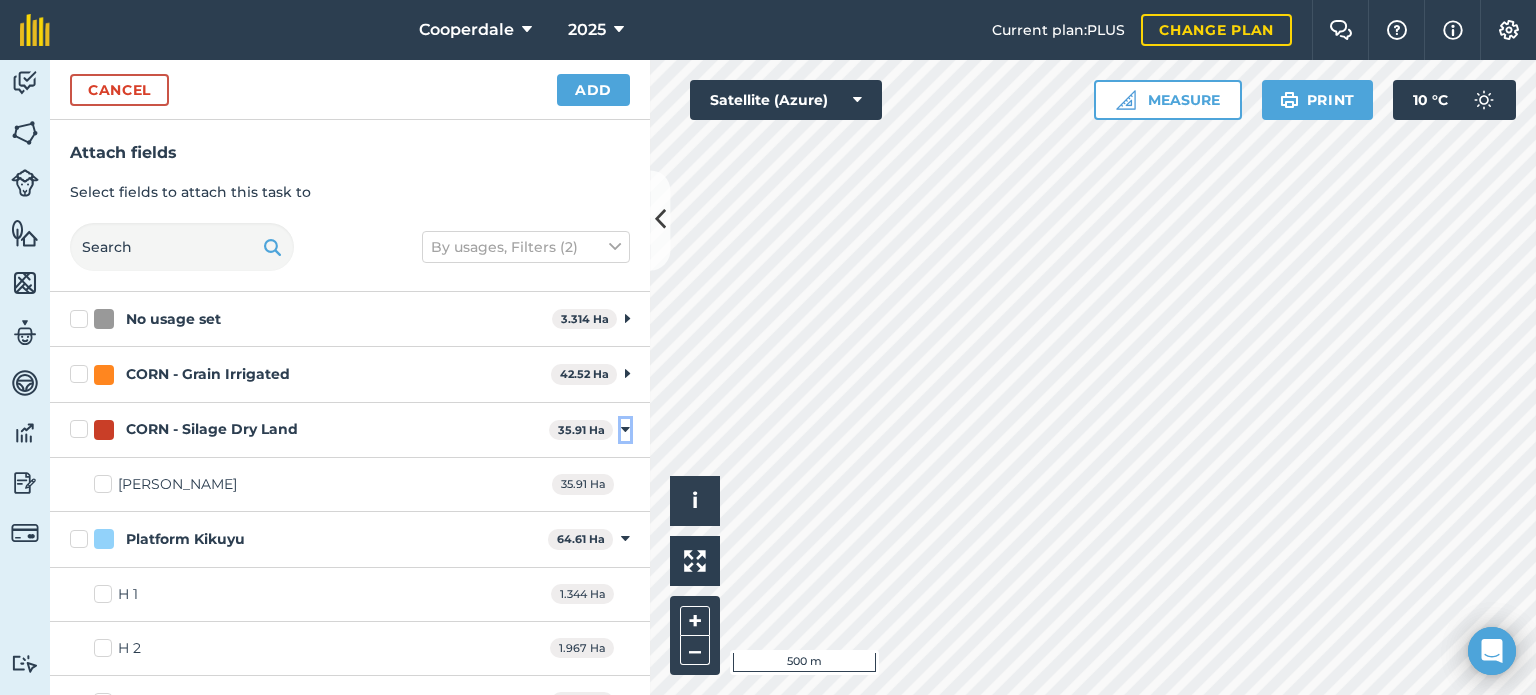 click at bounding box center (625, 430) 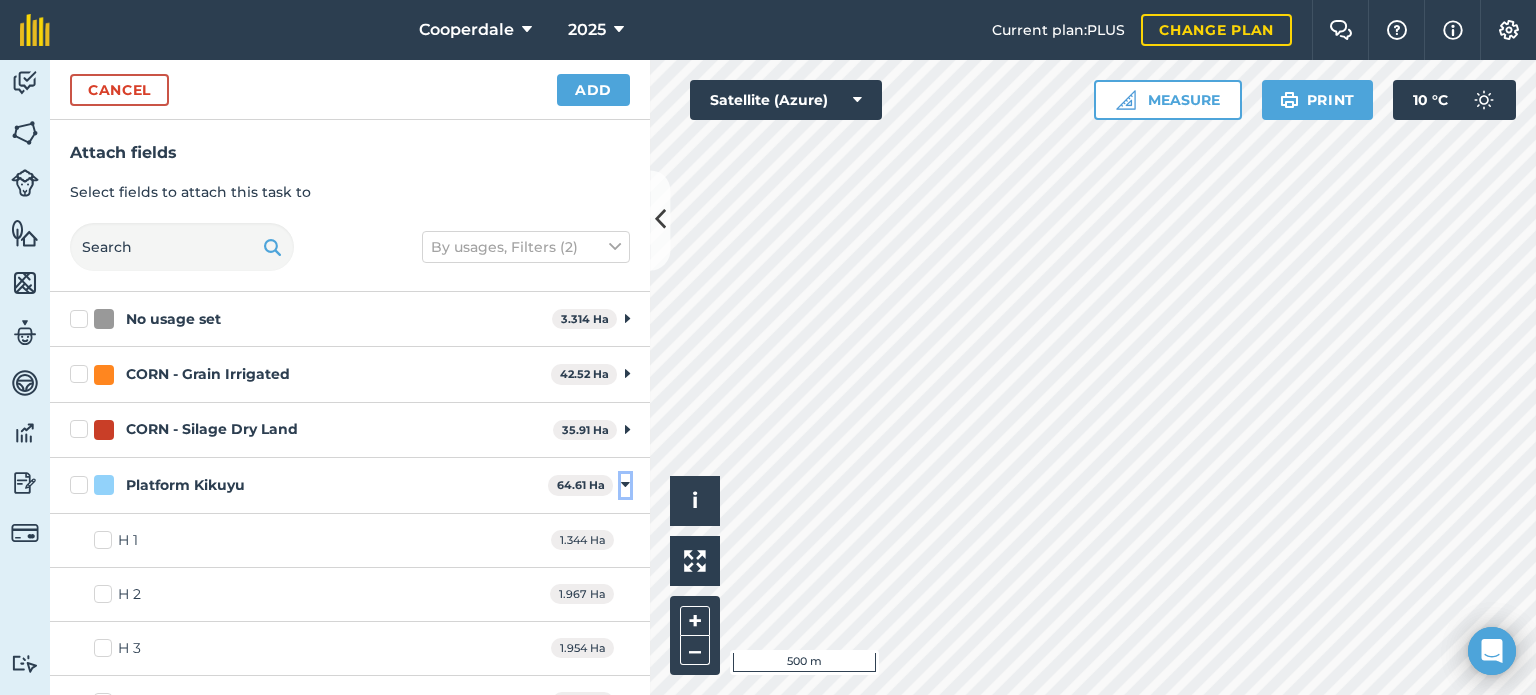 click at bounding box center (625, 485) 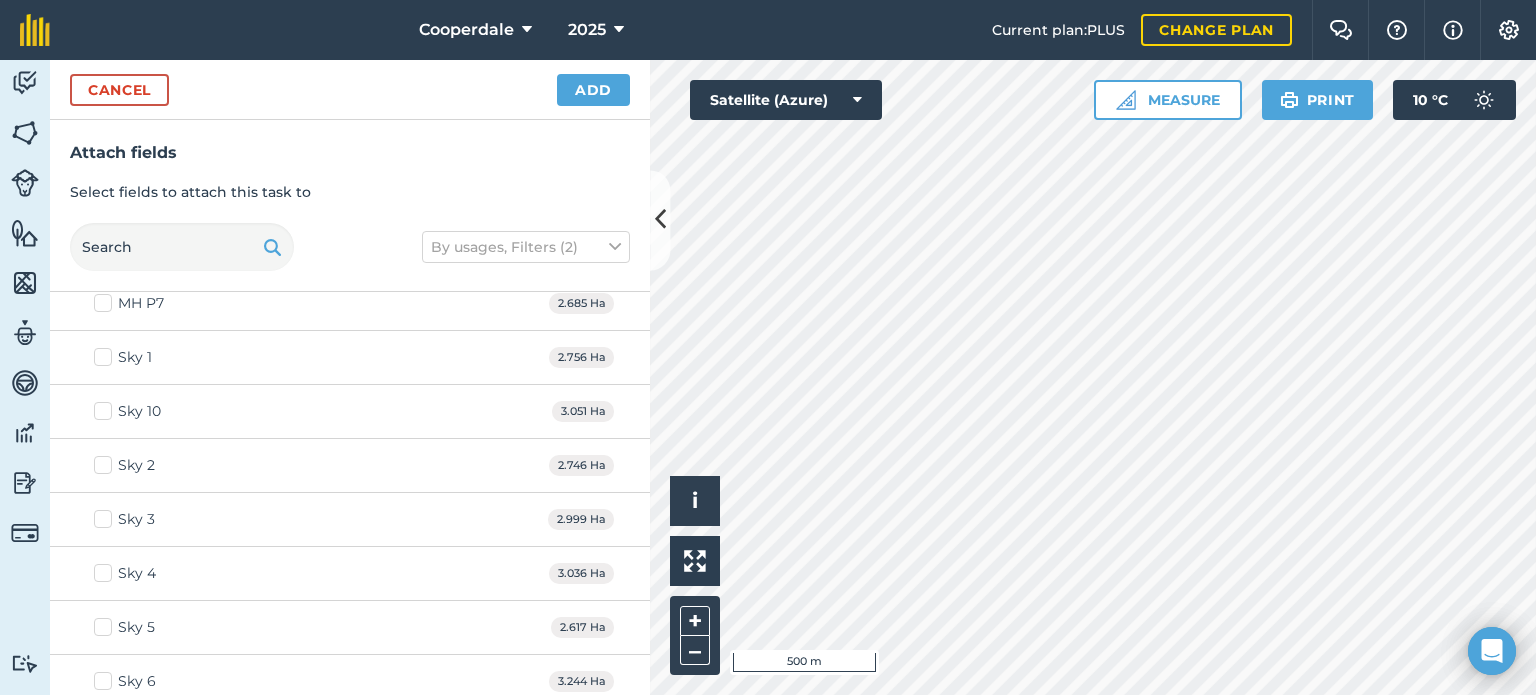 scroll, scrollTop: 619, scrollLeft: 0, axis: vertical 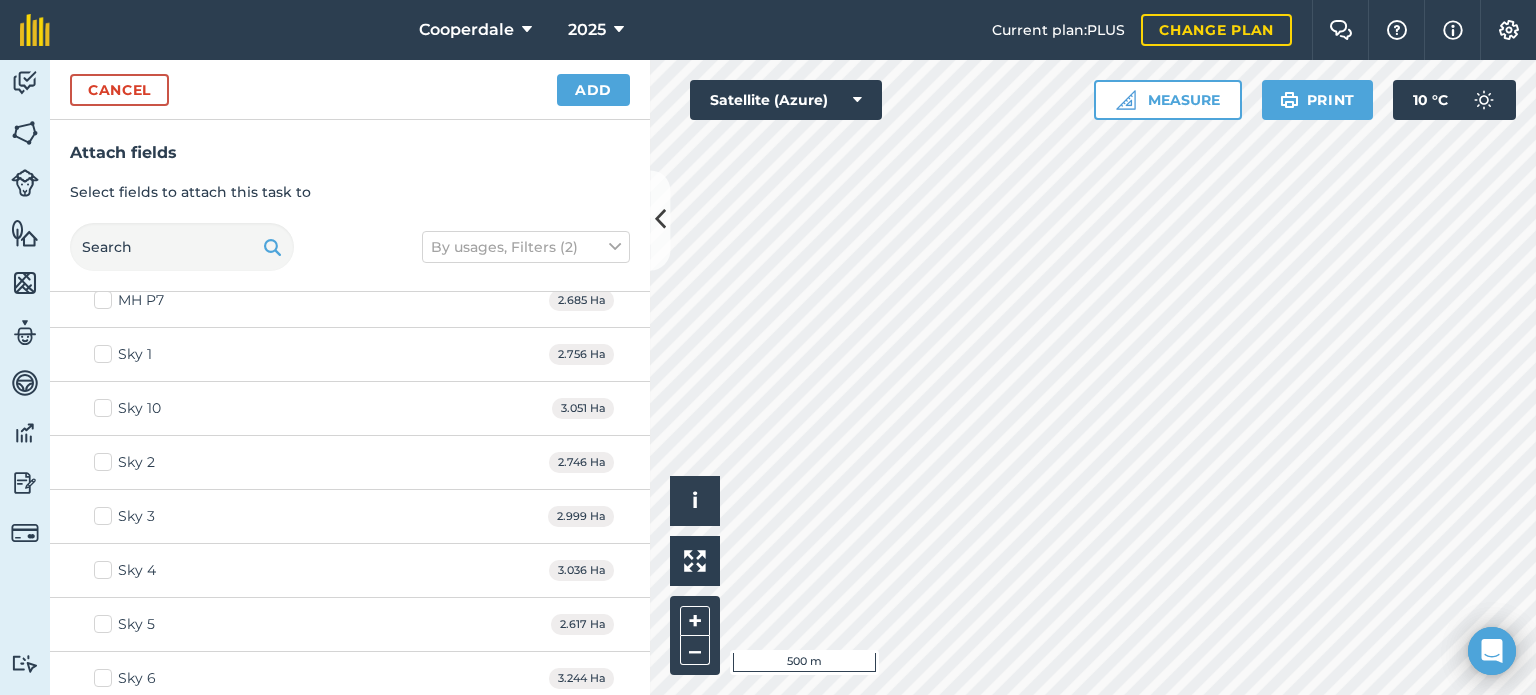 click on "Sky 1" at bounding box center [123, 354] 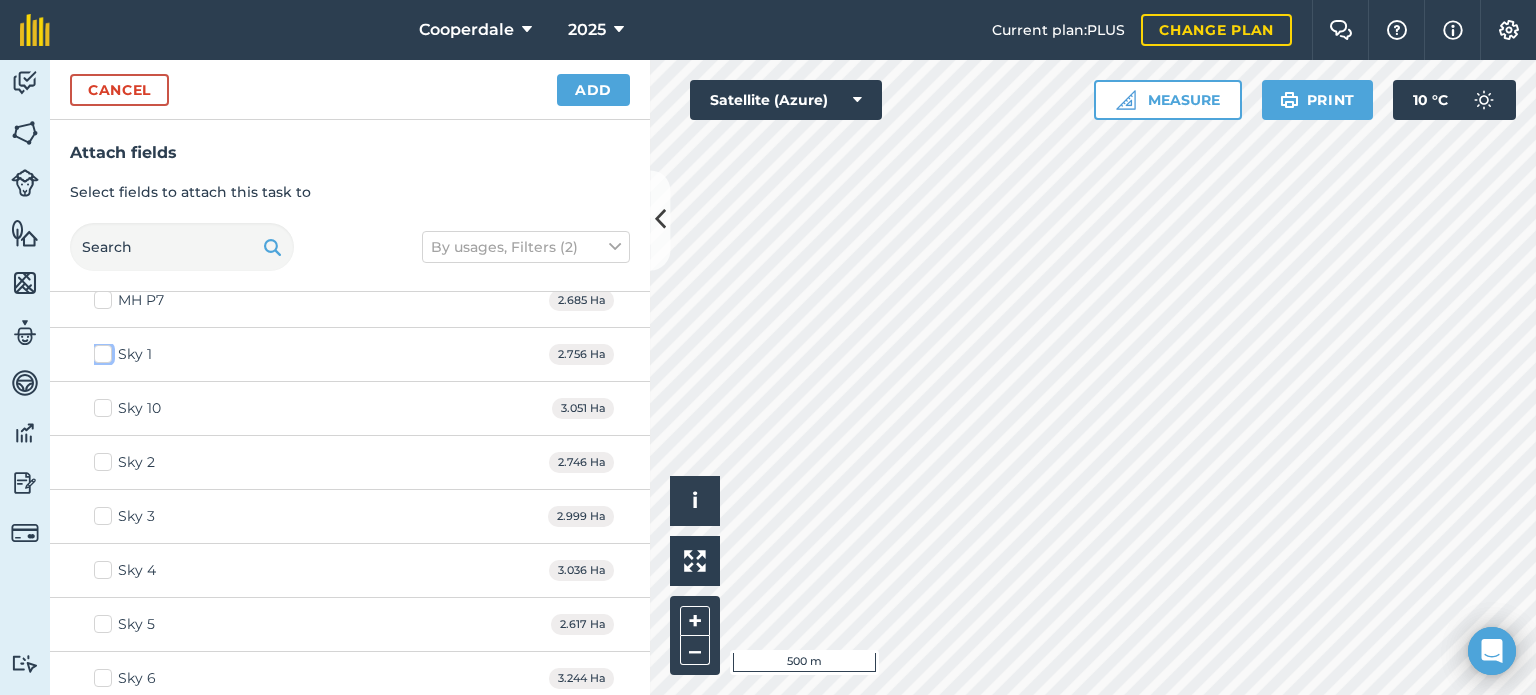 click on "Sky 1" at bounding box center [100, 350] 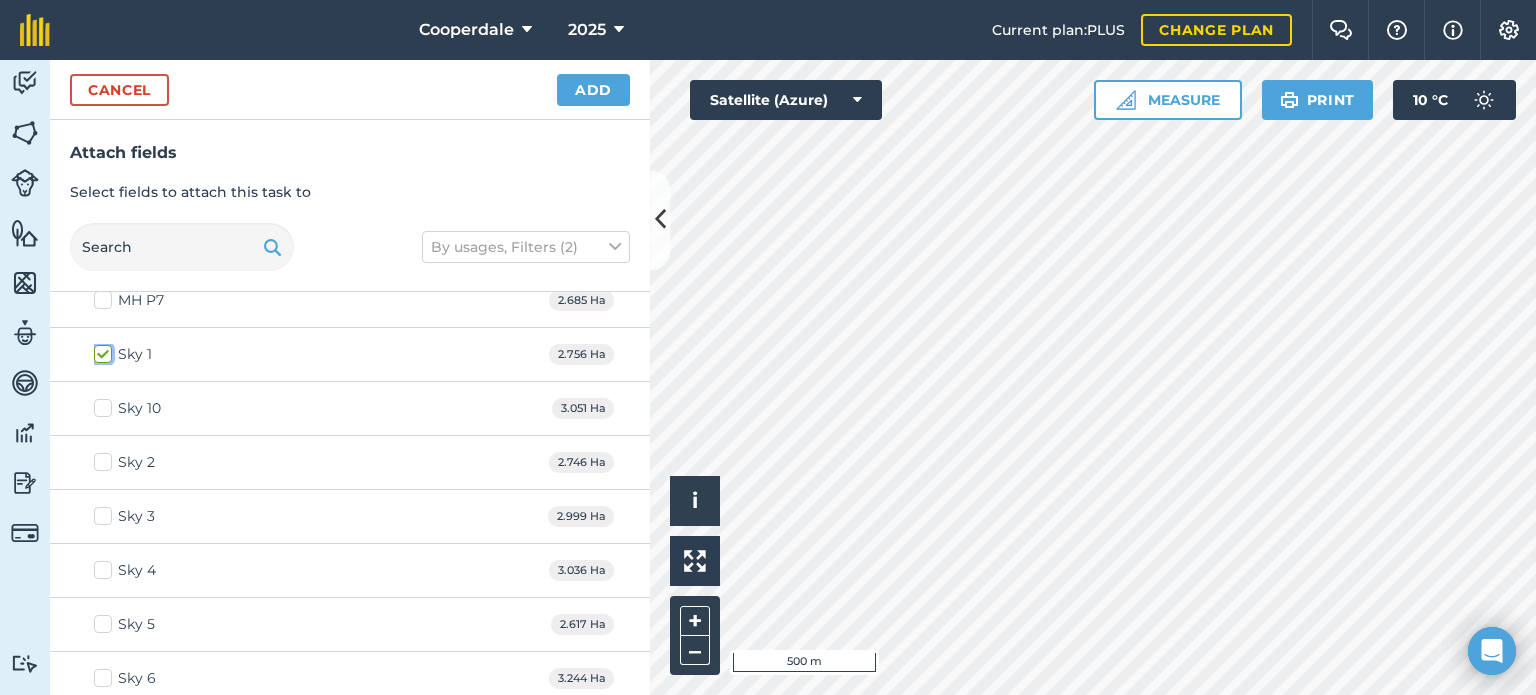 checkbox on "true" 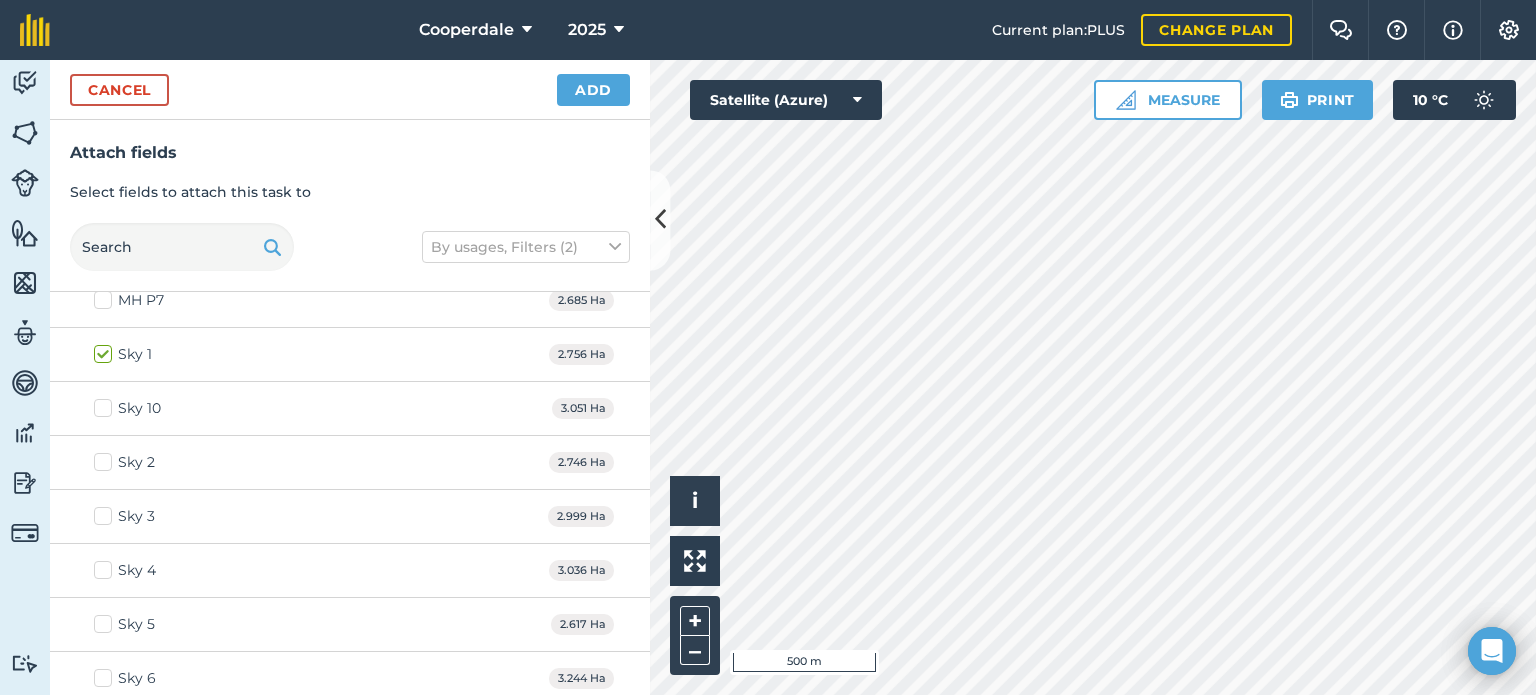 click on "Sky 10" at bounding box center (127, 408) 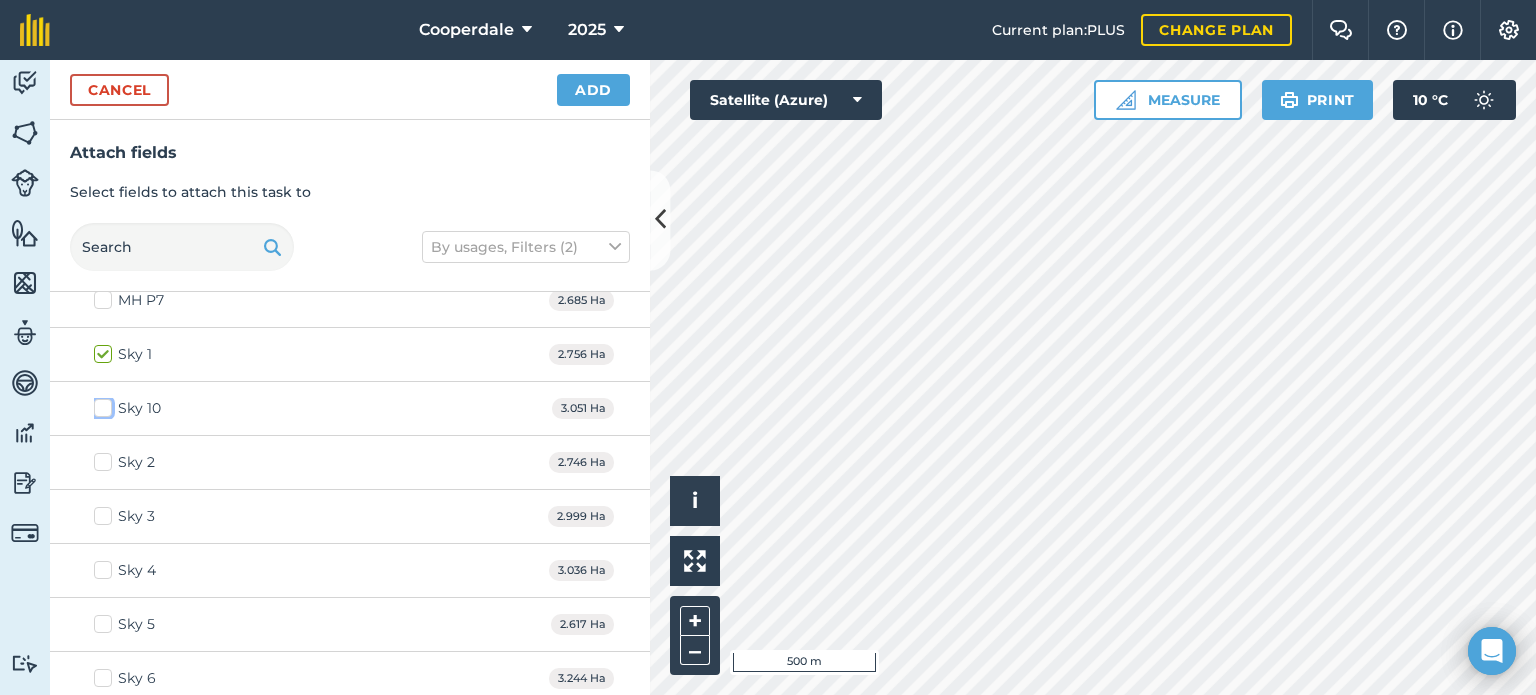 click on "Sky 10" at bounding box center [100, 404] 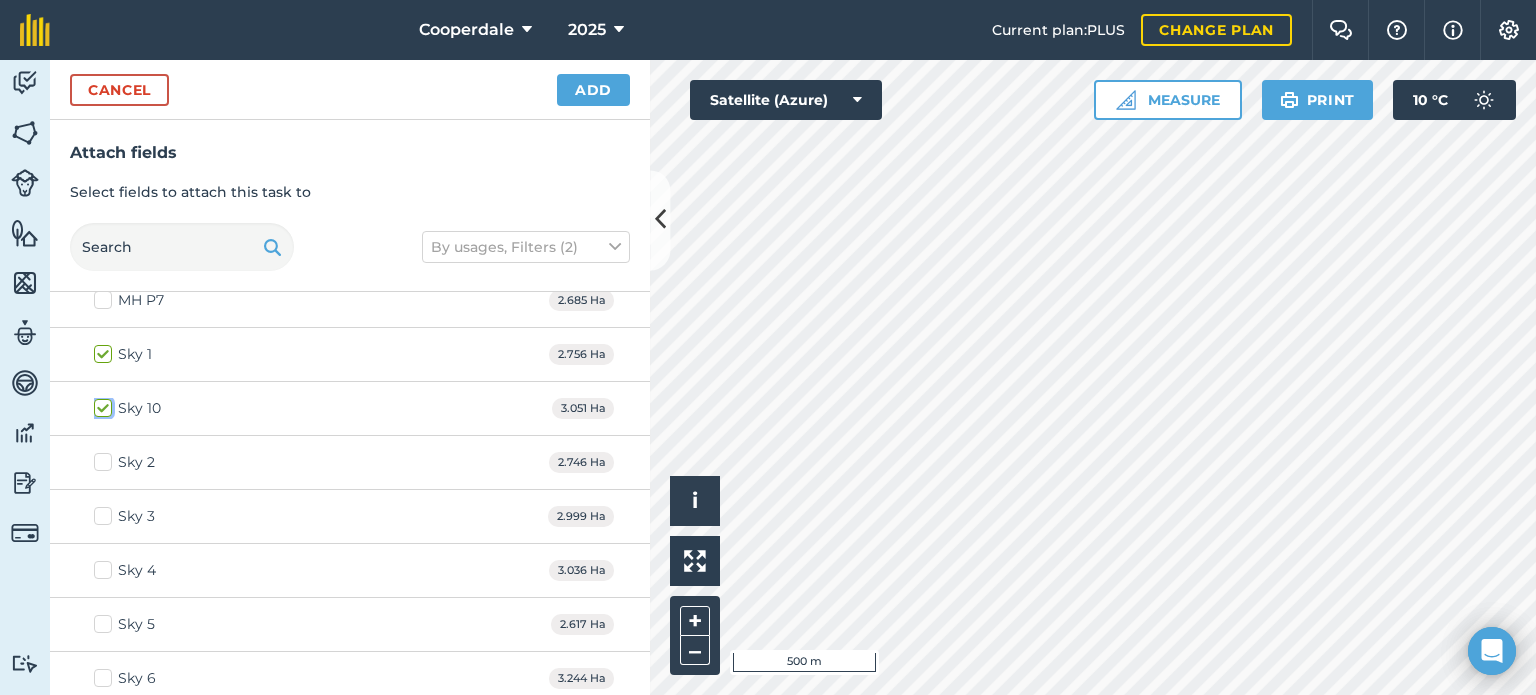 checkbox on "true" 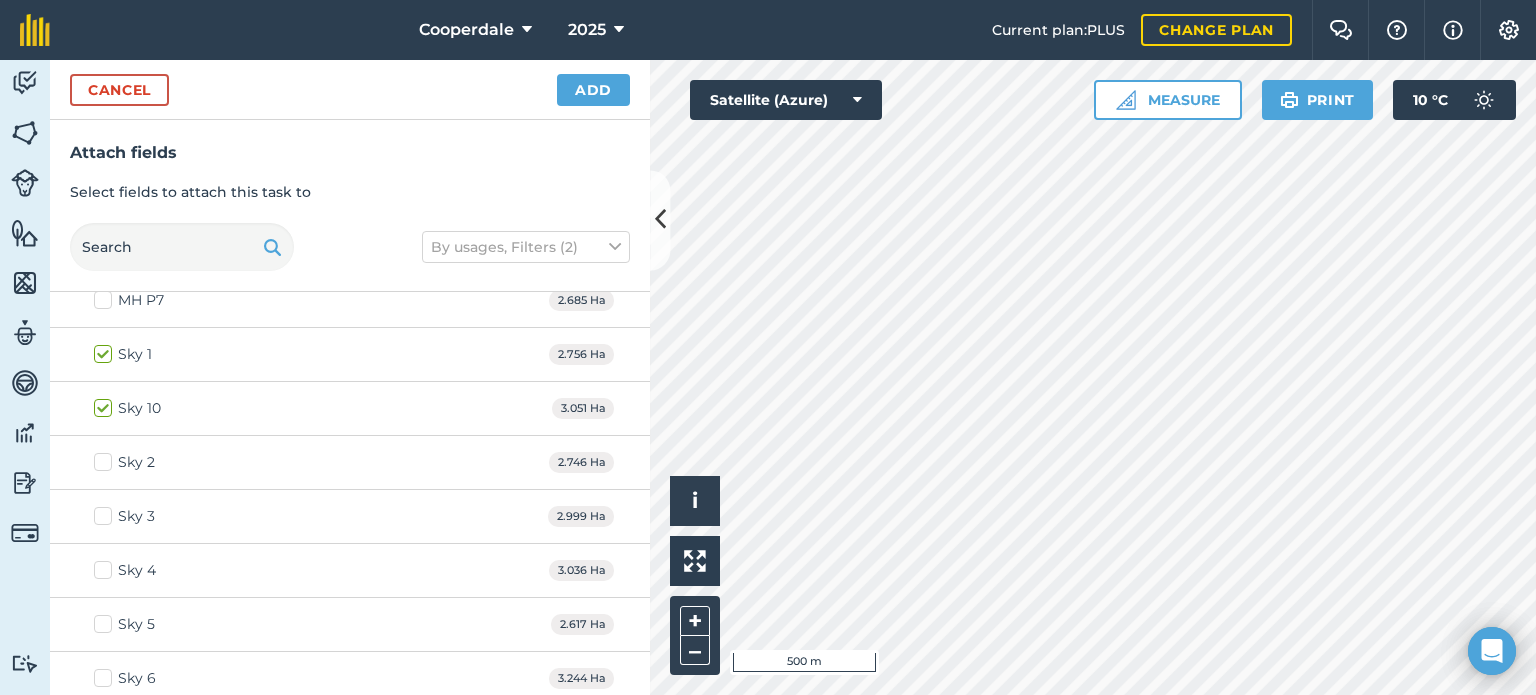 click on "Sky 2" at bounding box center (124, 462) 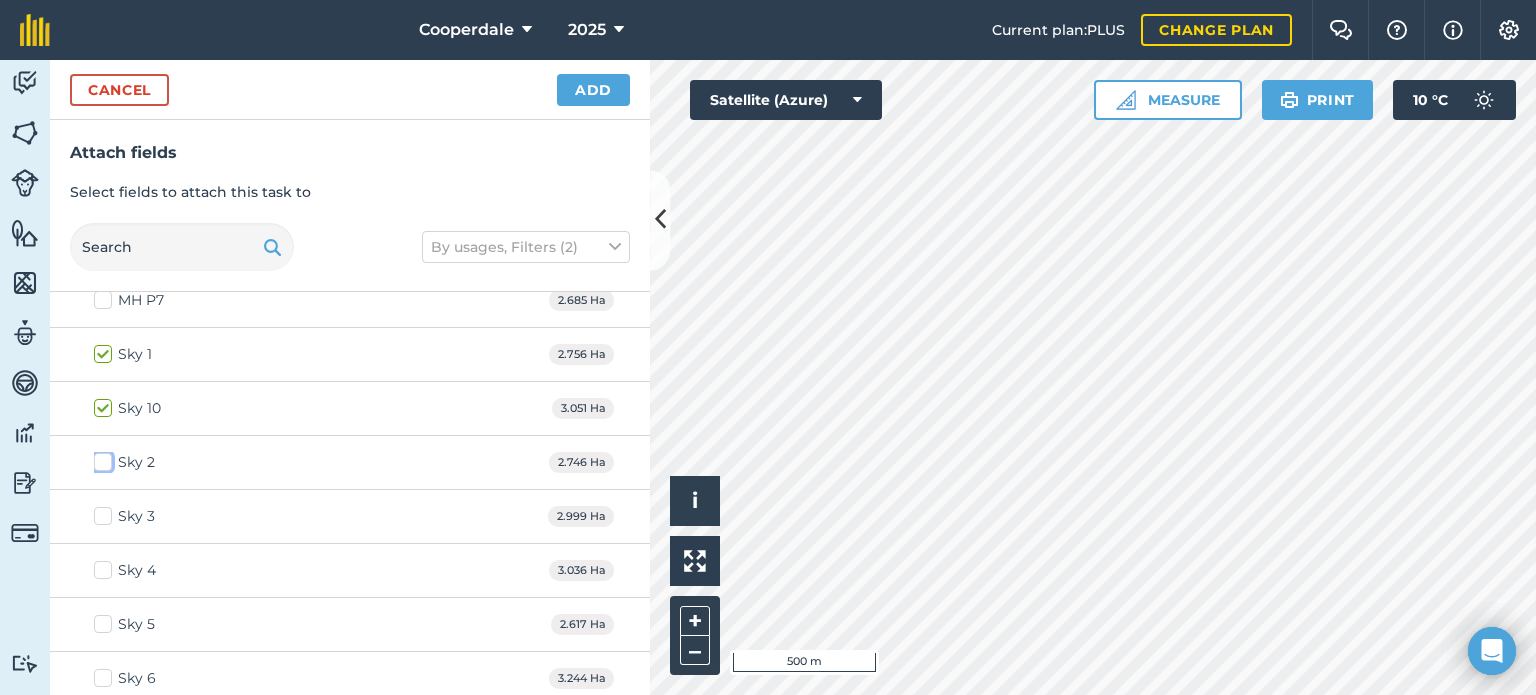 click on "Sky 2" at bounding box center [100, 458] 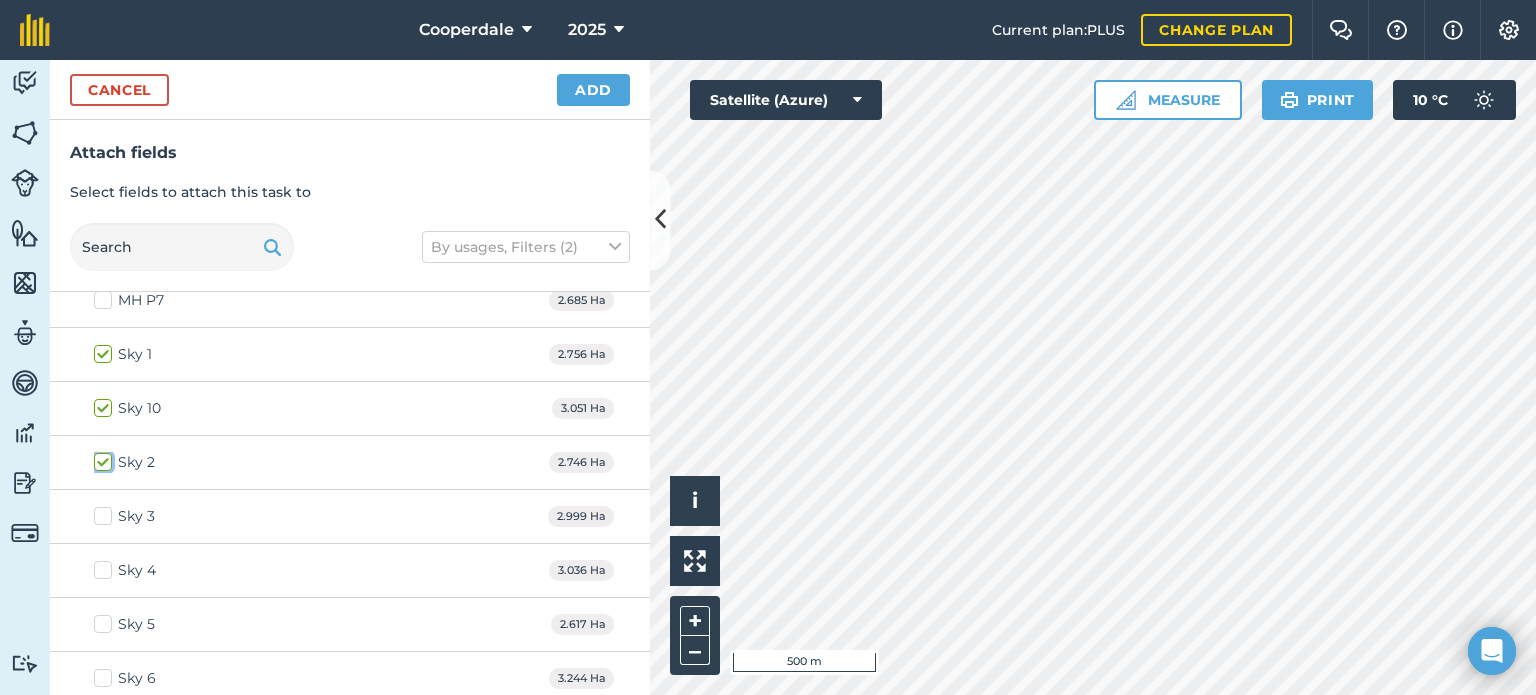 checkbox on "true" 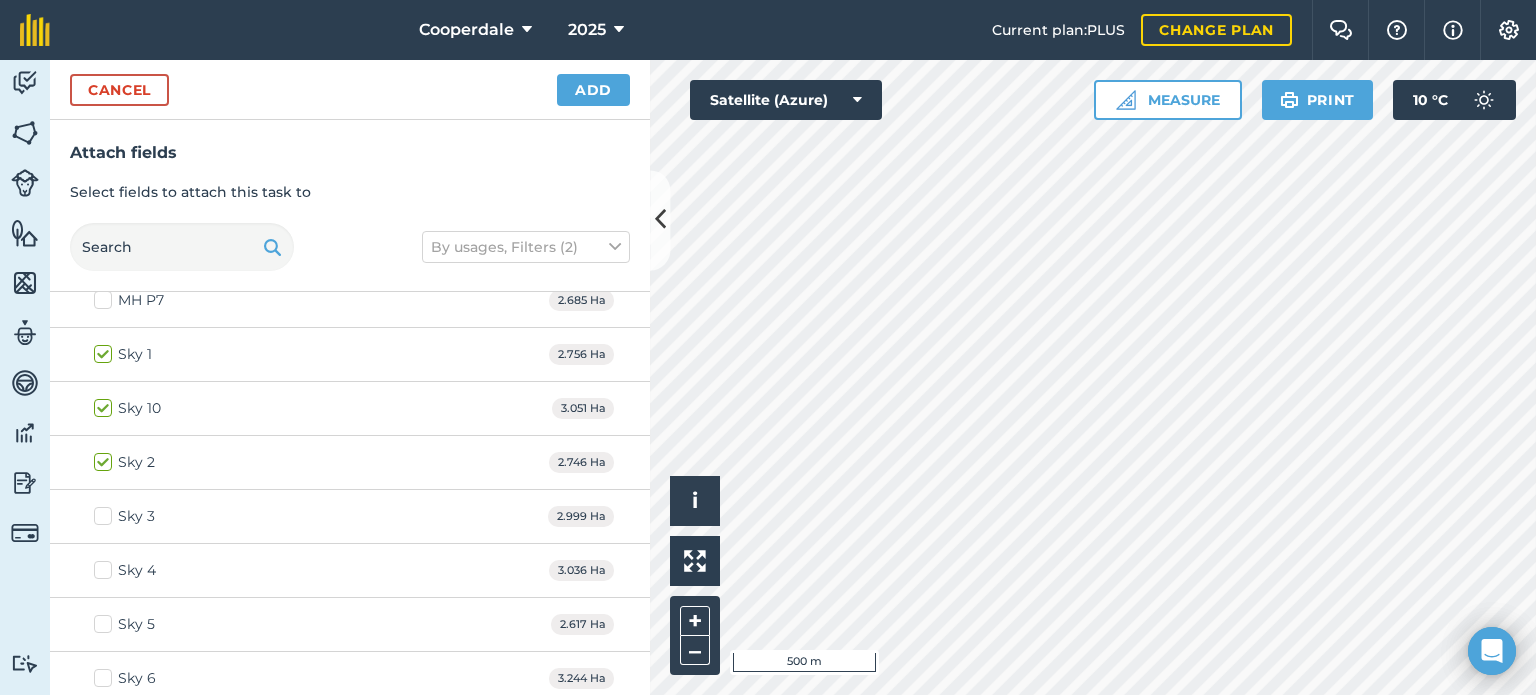 click on "Sky 3" at bounding box center (124, 516) 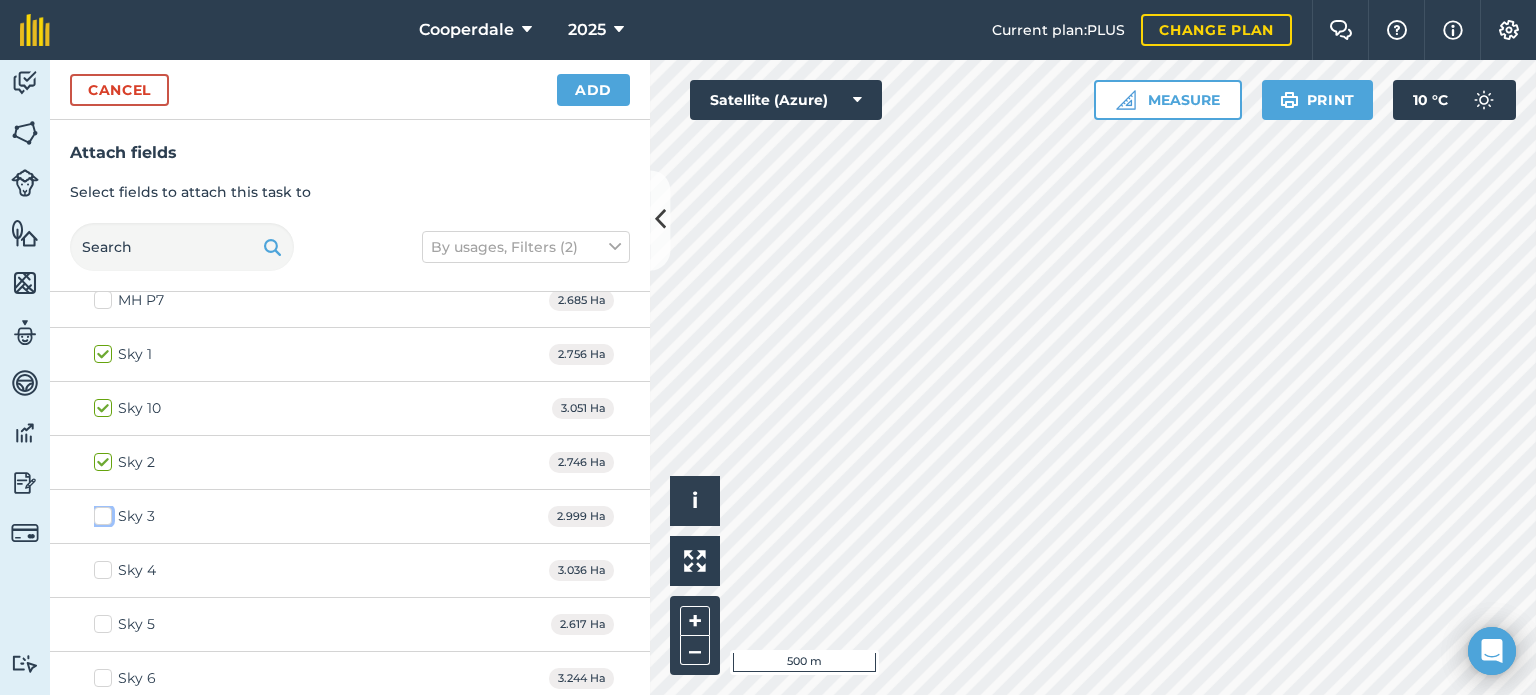 click on "Sky 3" at bounding box center (100, 512) 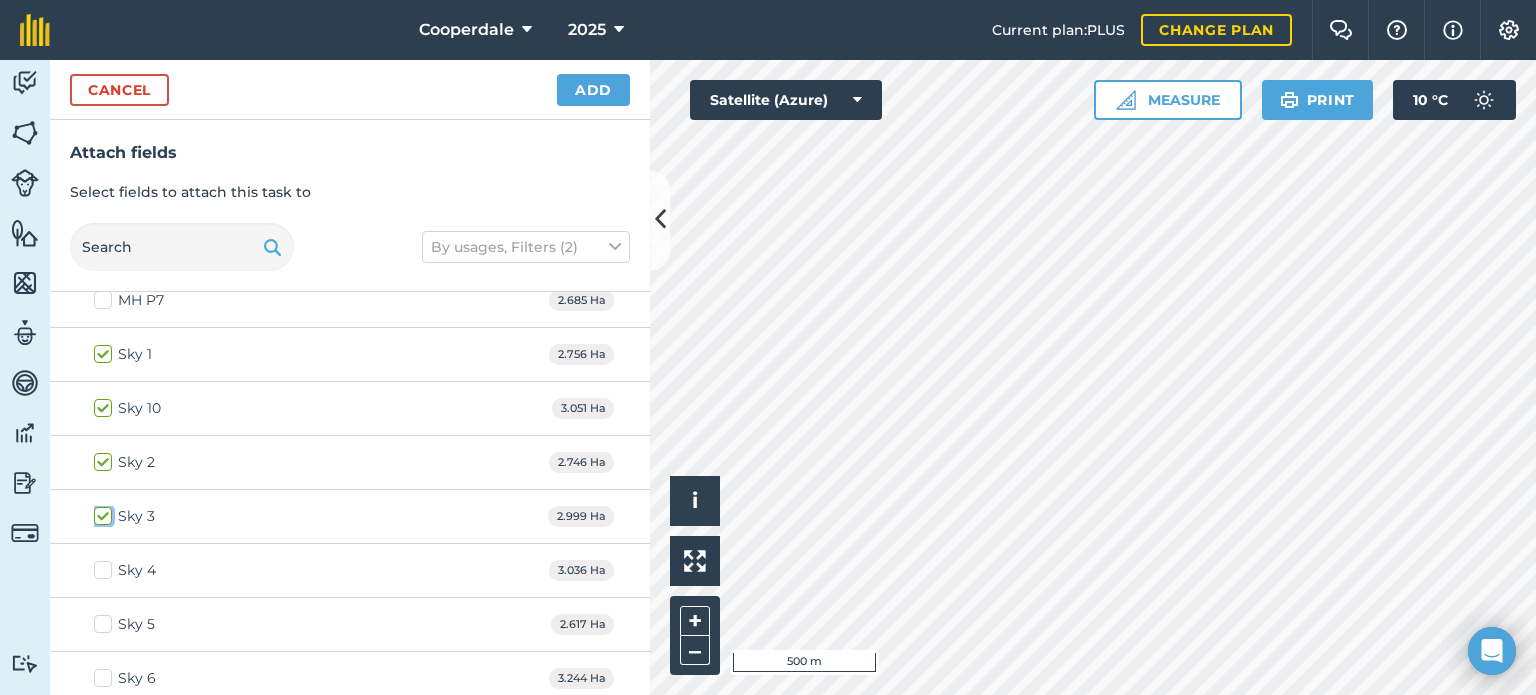 checkbox on "true" 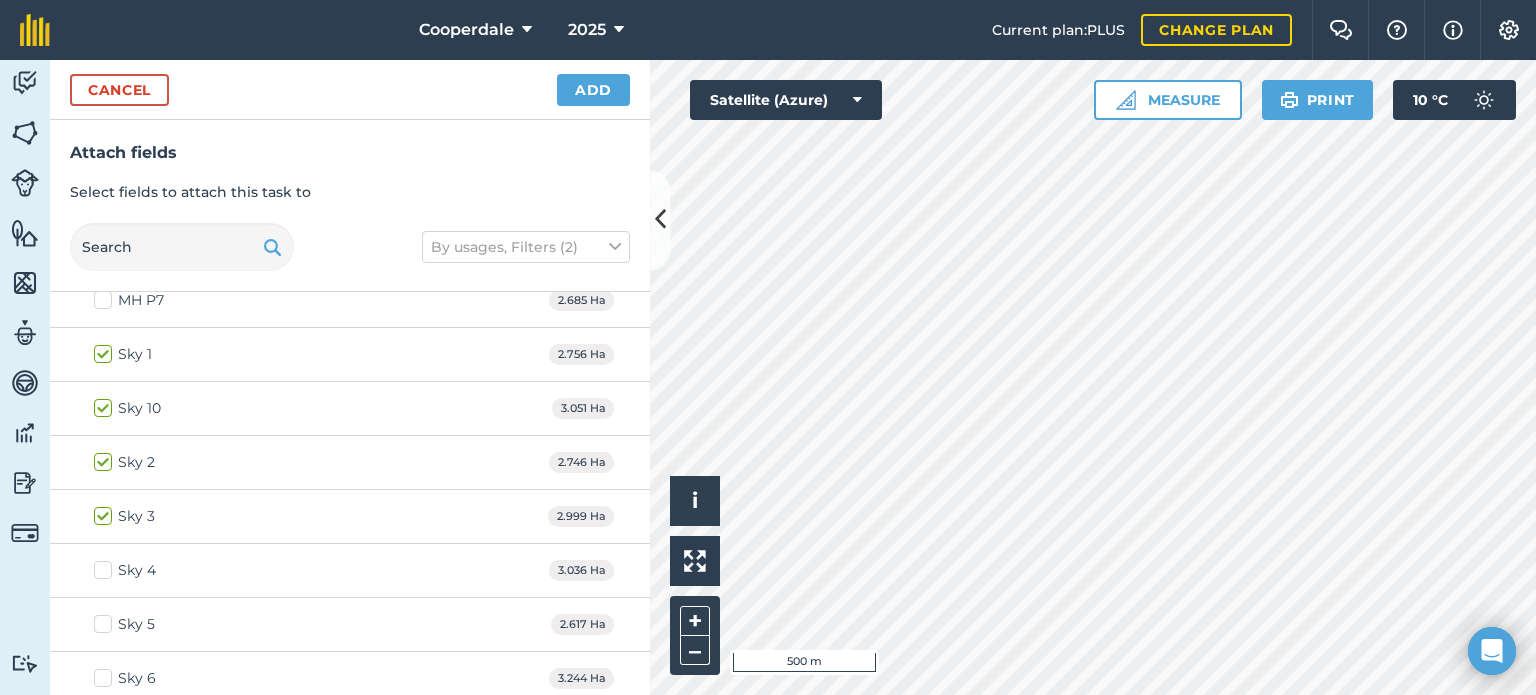 click on "Sky 4" at bounding box center [125, 570] 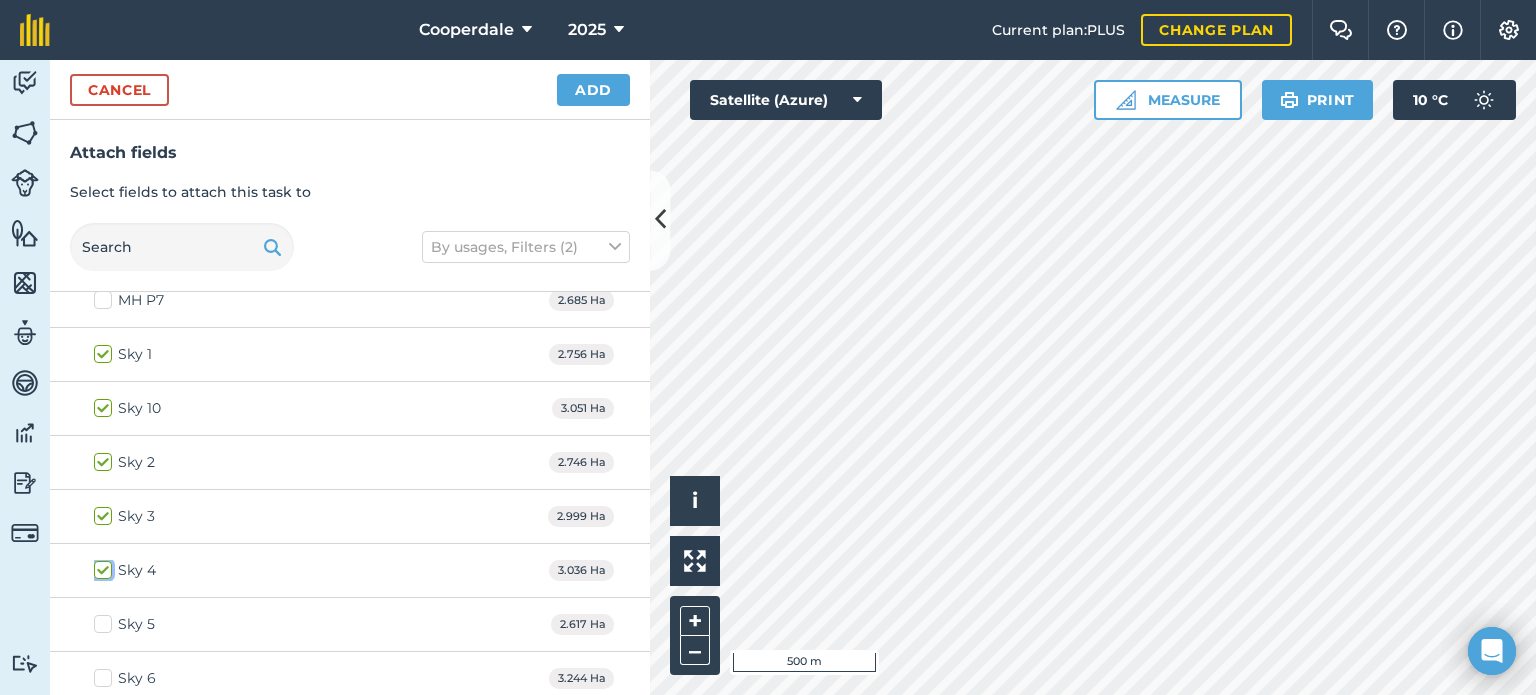 checkbox on "true" 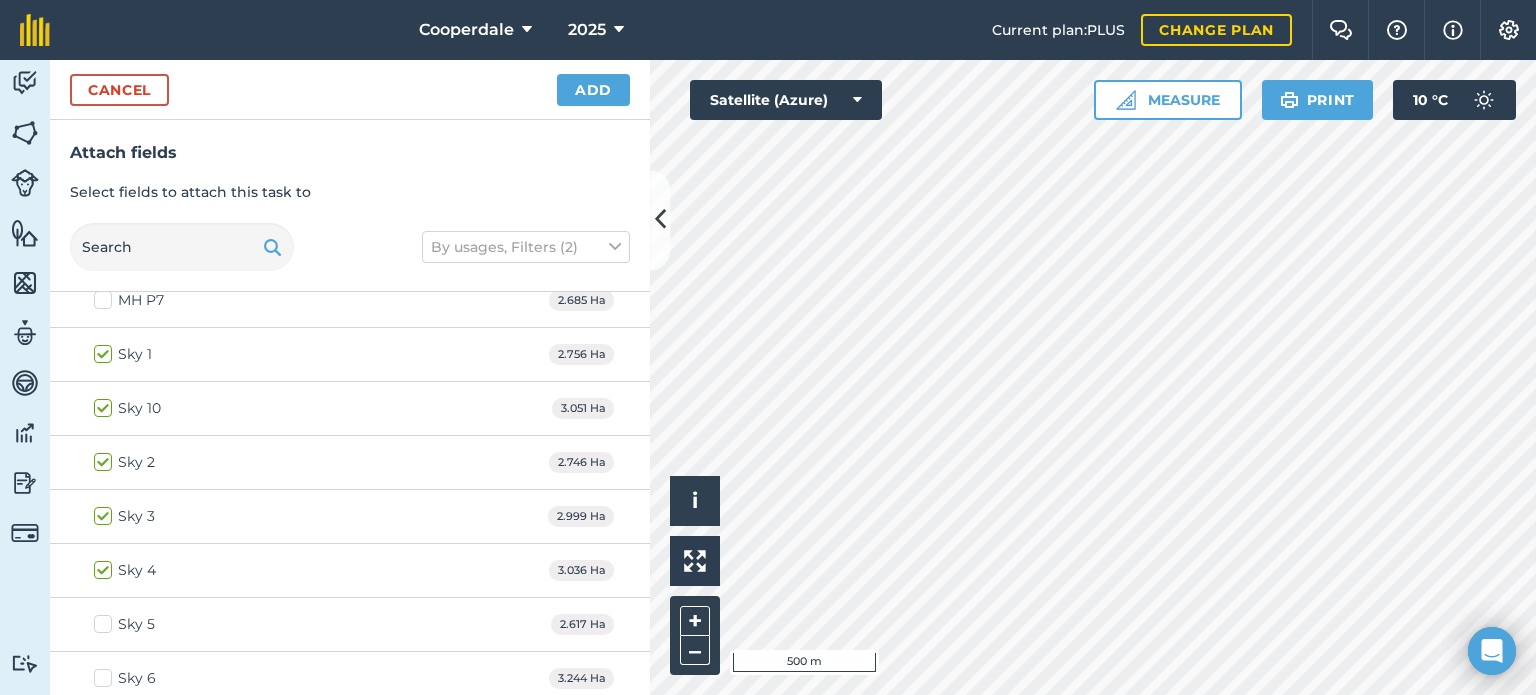 click on "Sky 5" at bounding box center [124, 624] 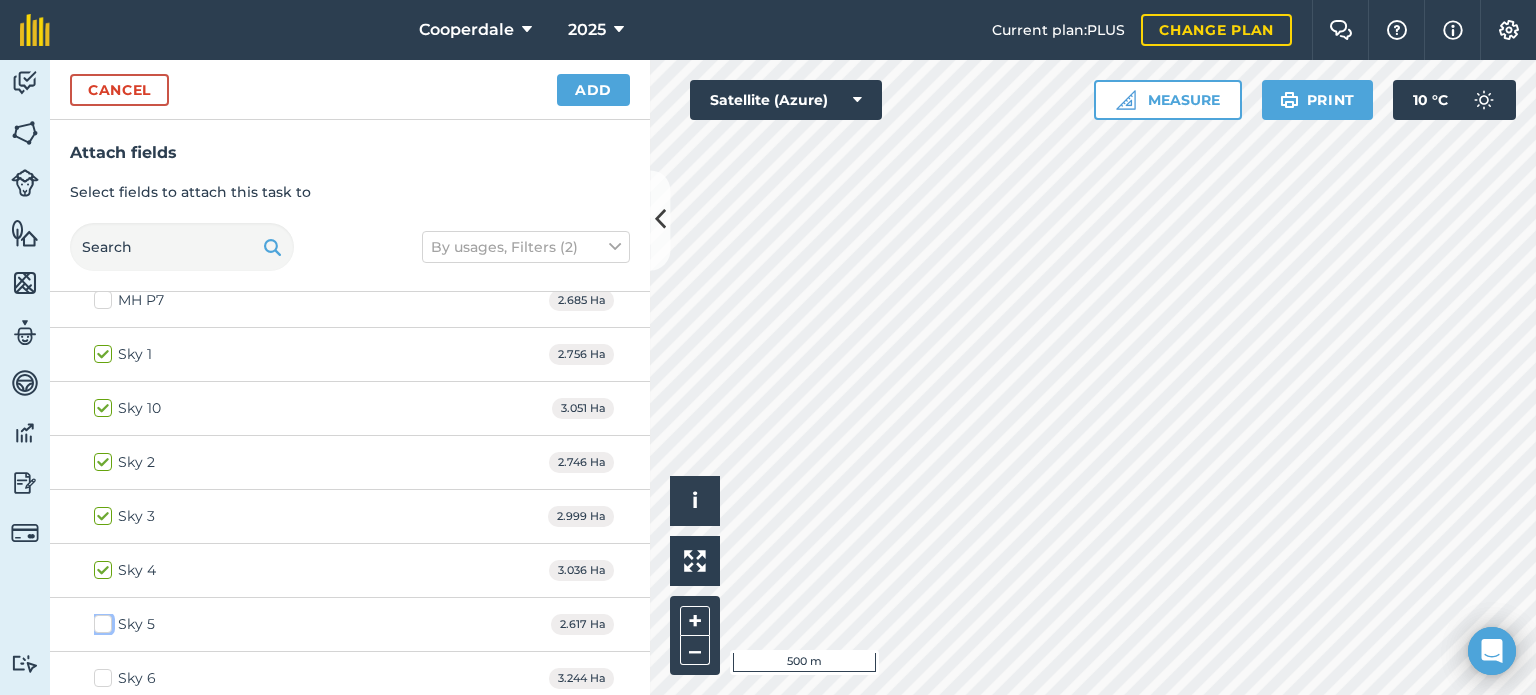 click on "Sky 5" at bounding box center [100, 620] 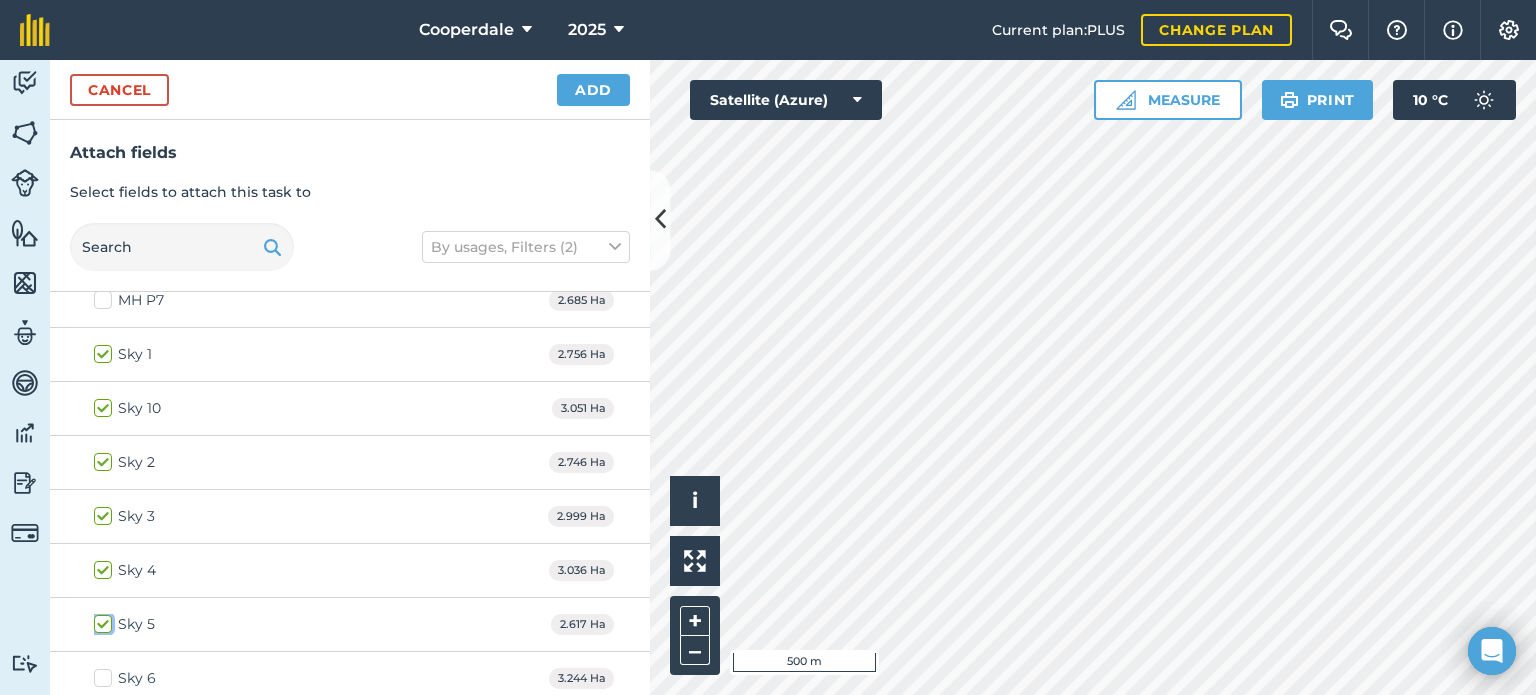 checkbox on "true" 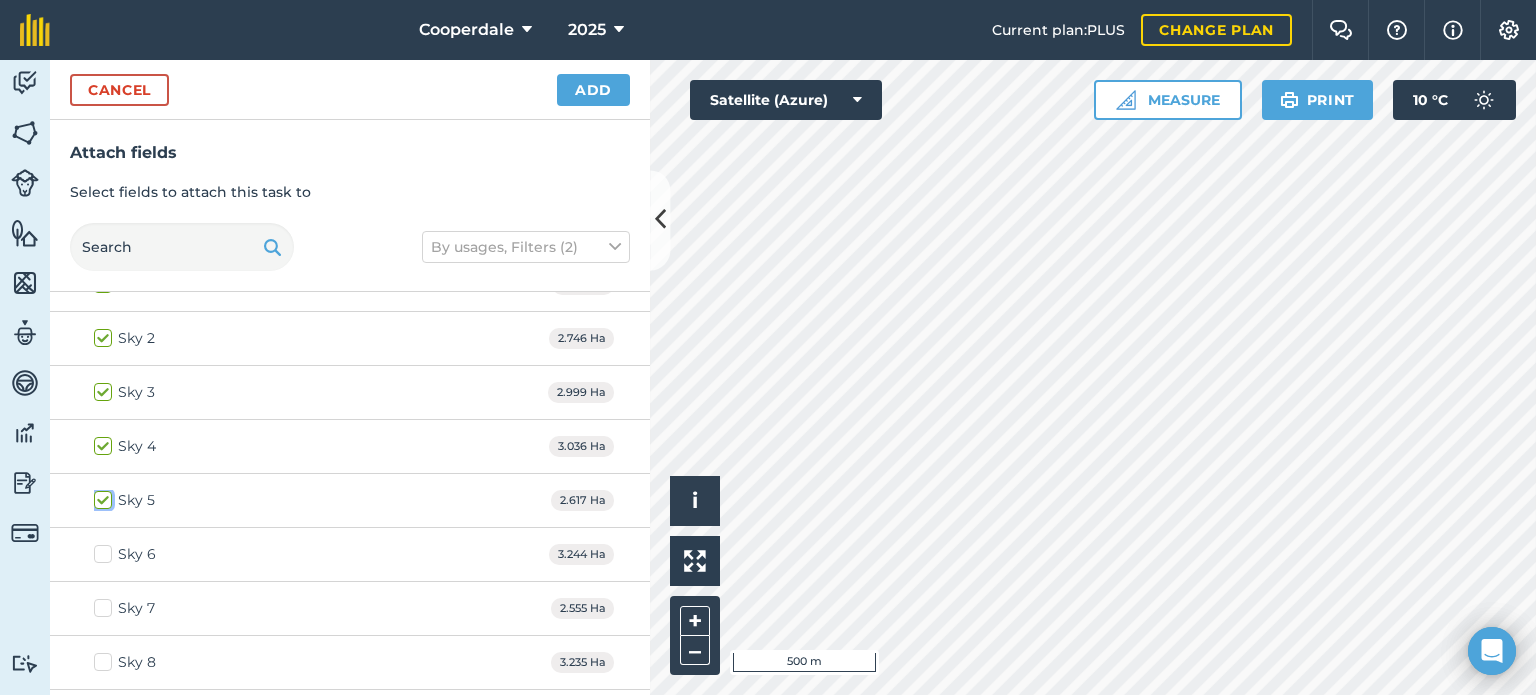 scroll, scrollTop: 783, scrollLeft: 0, axis: vertical 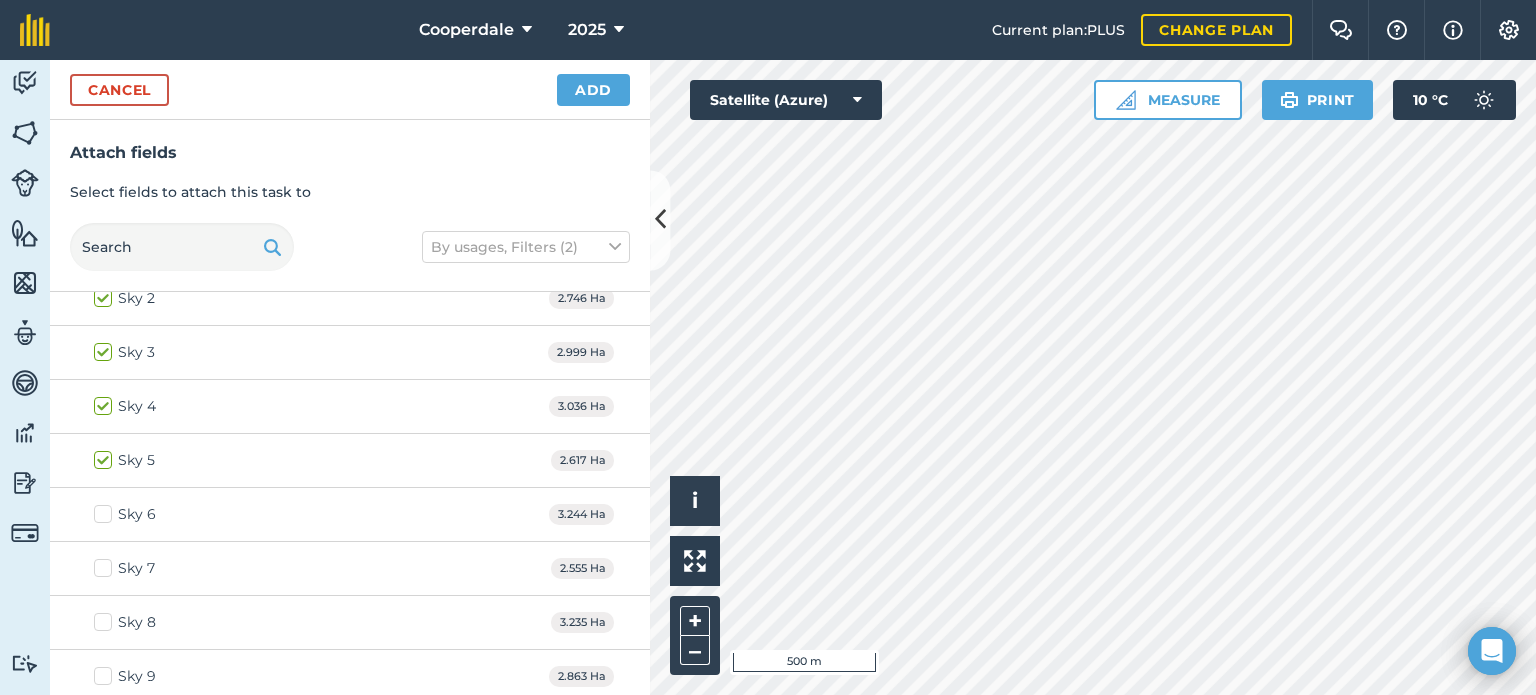 click on "Sky 6" at bounding box center (125, 514) 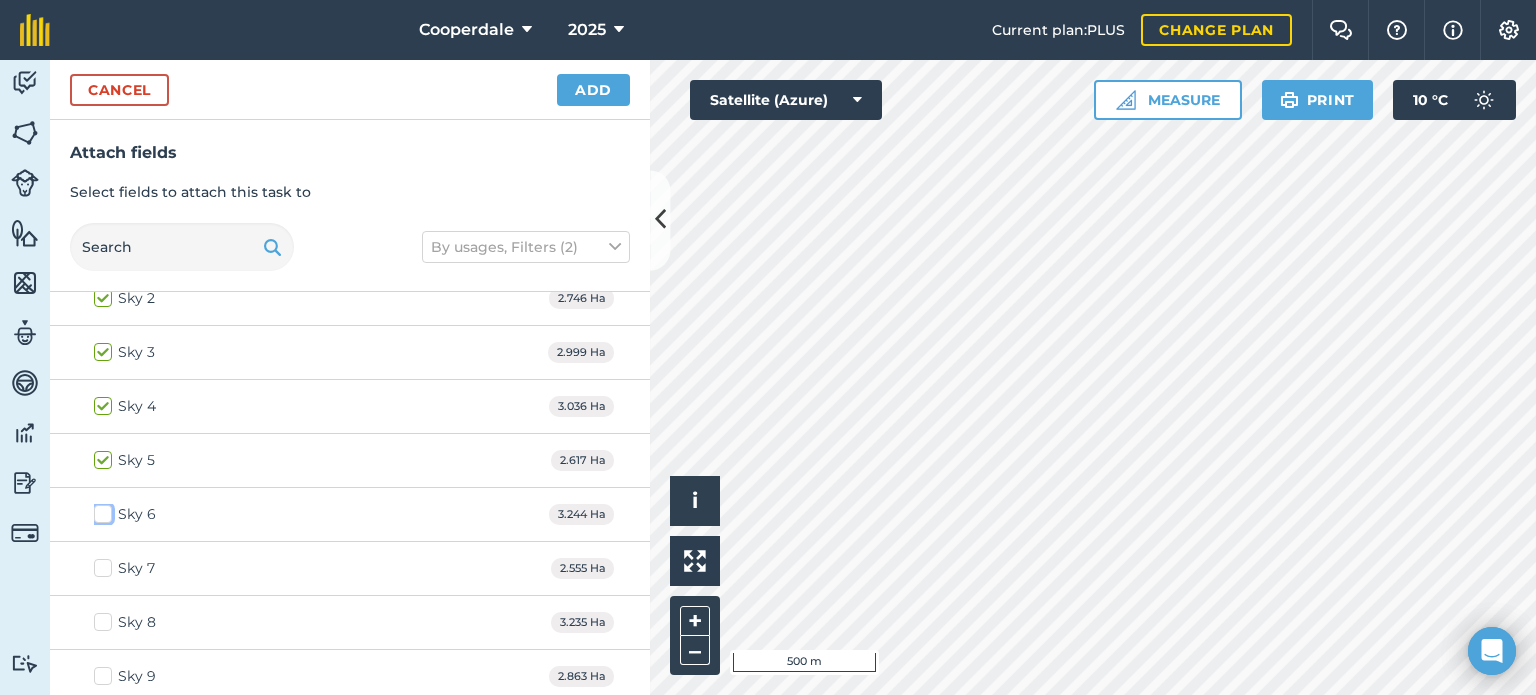 click on "Sky 6" at bounding box center [100, 510] 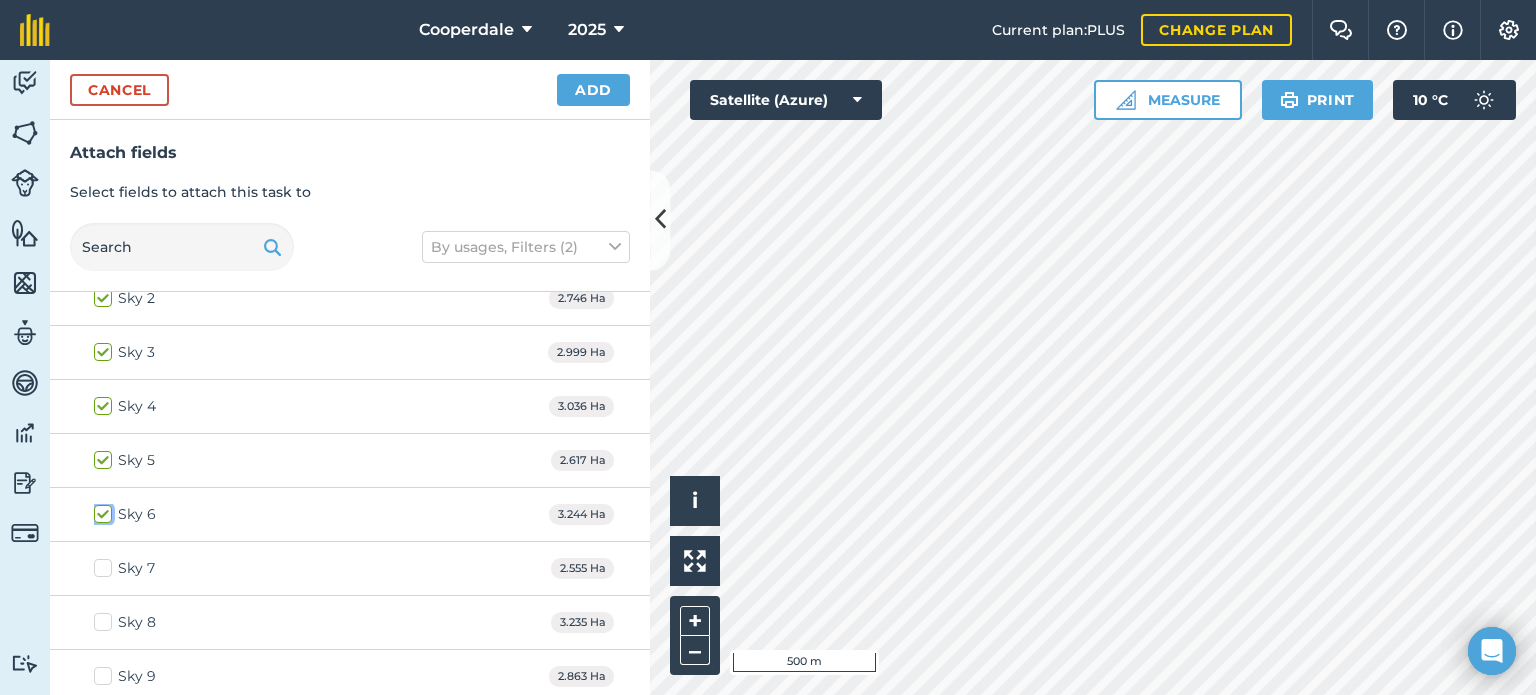 checkbox on "true" 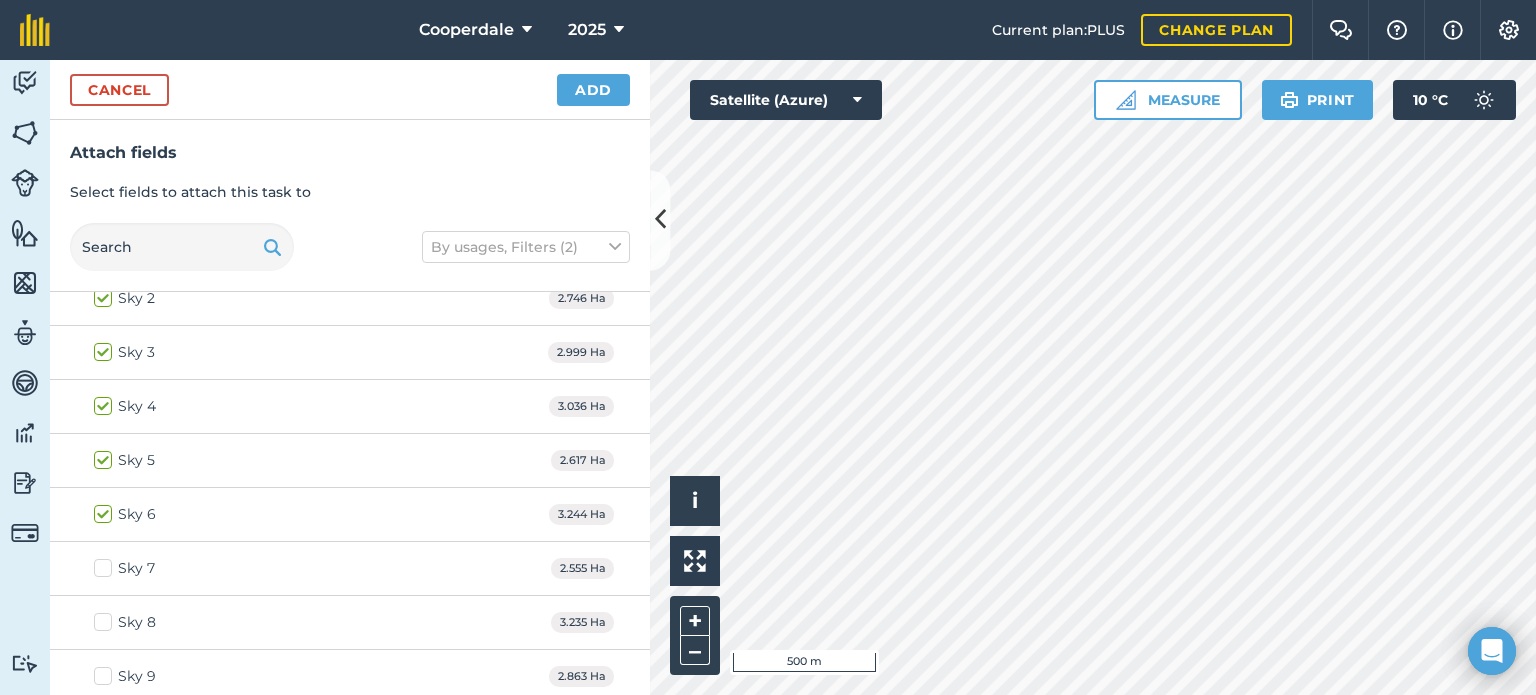 click on "Sky 7" at bounding box center [124, 568] 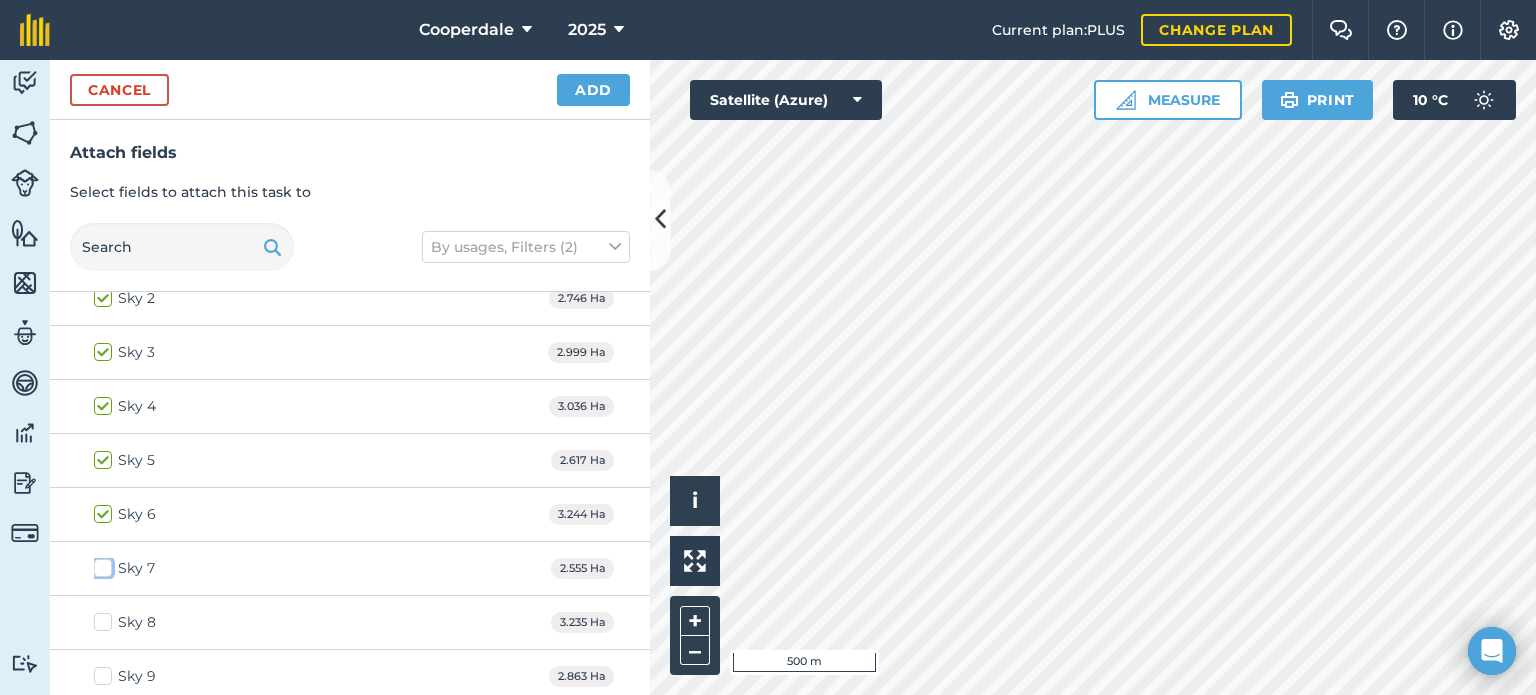 click on "Sky 7" at bounding box center (100, 564) 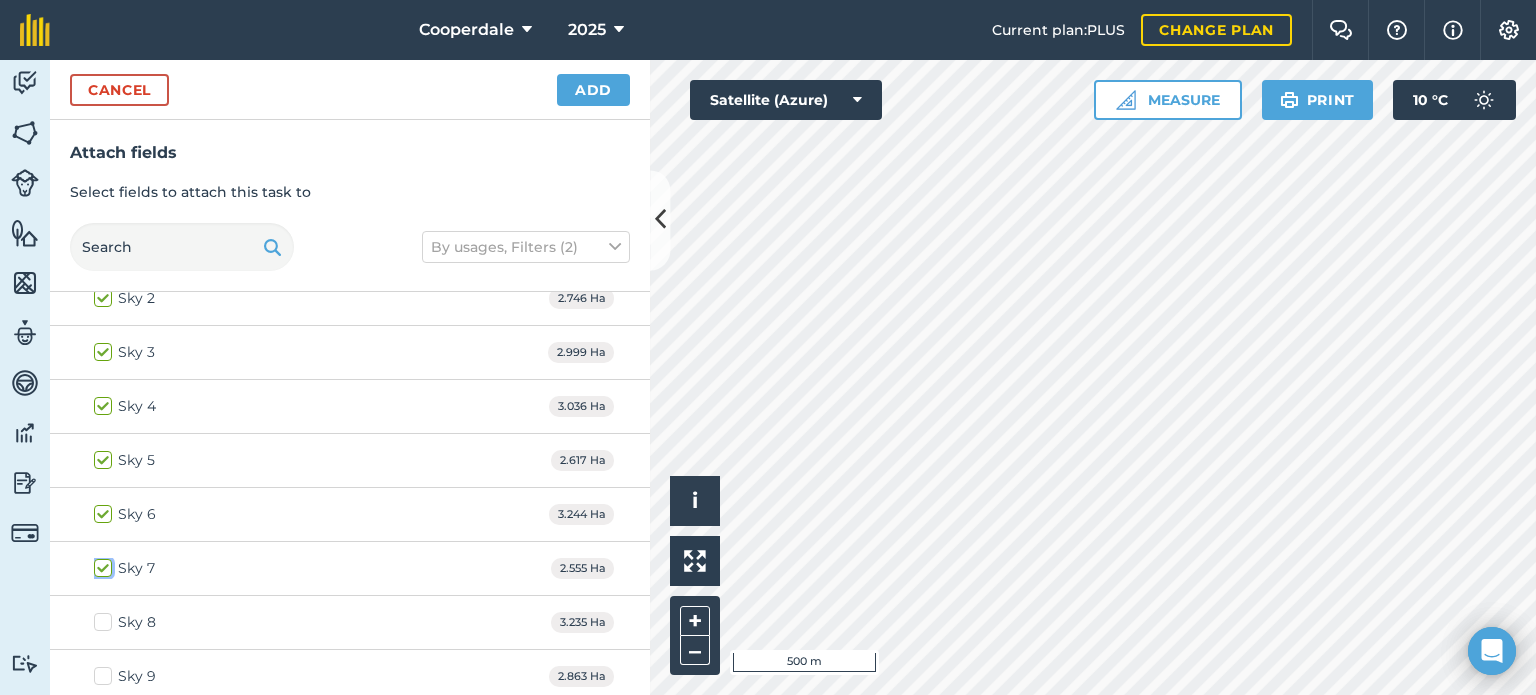 checkbox on "true" 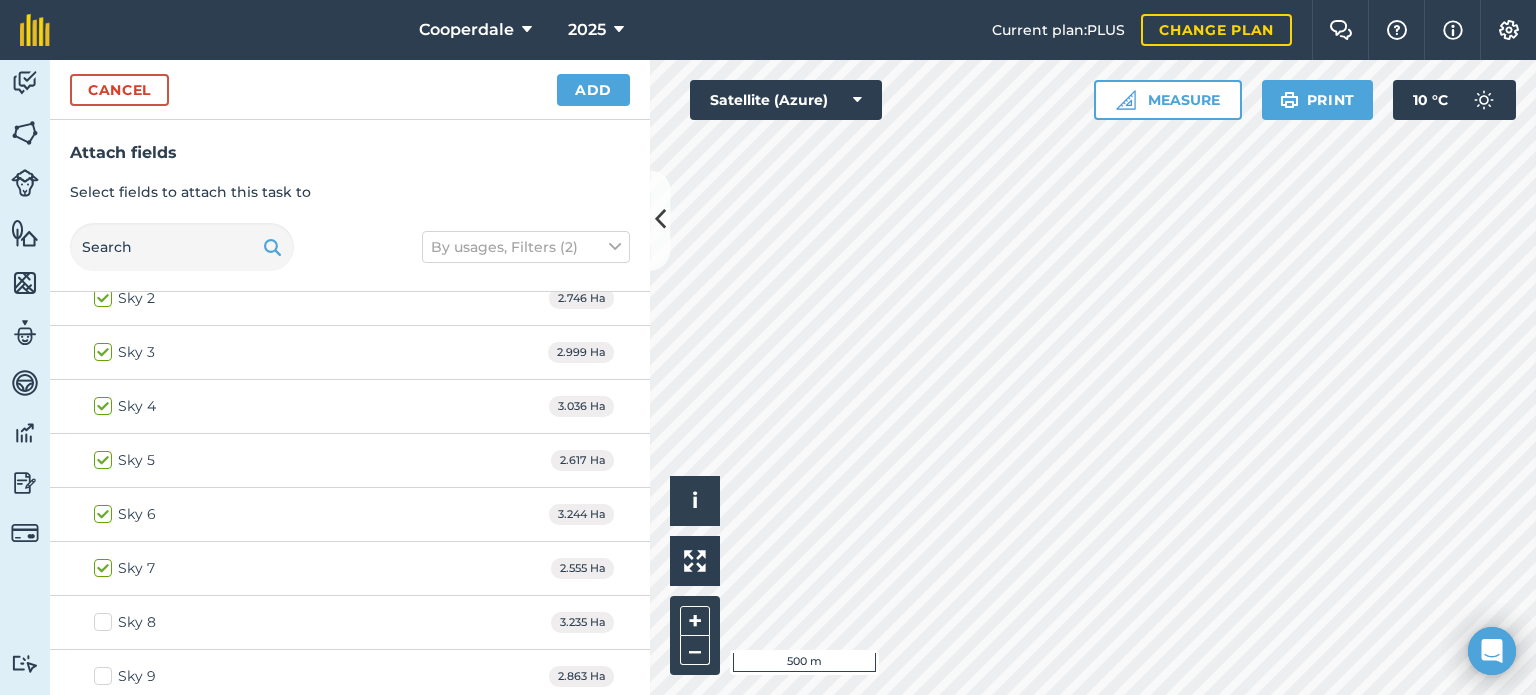 click on "Sky 8" at bounding box center [125, 622] 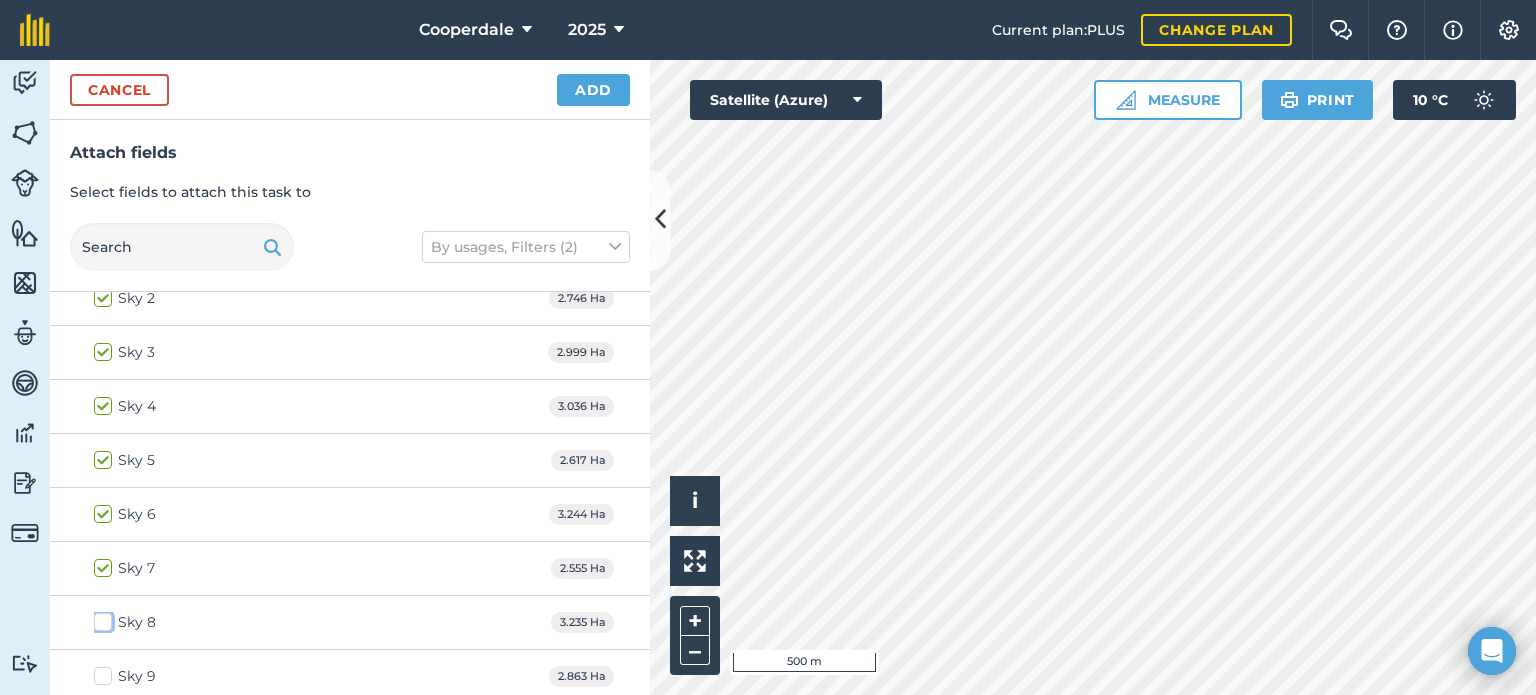 click on "Sky 8" at bounding box center [100, 618] 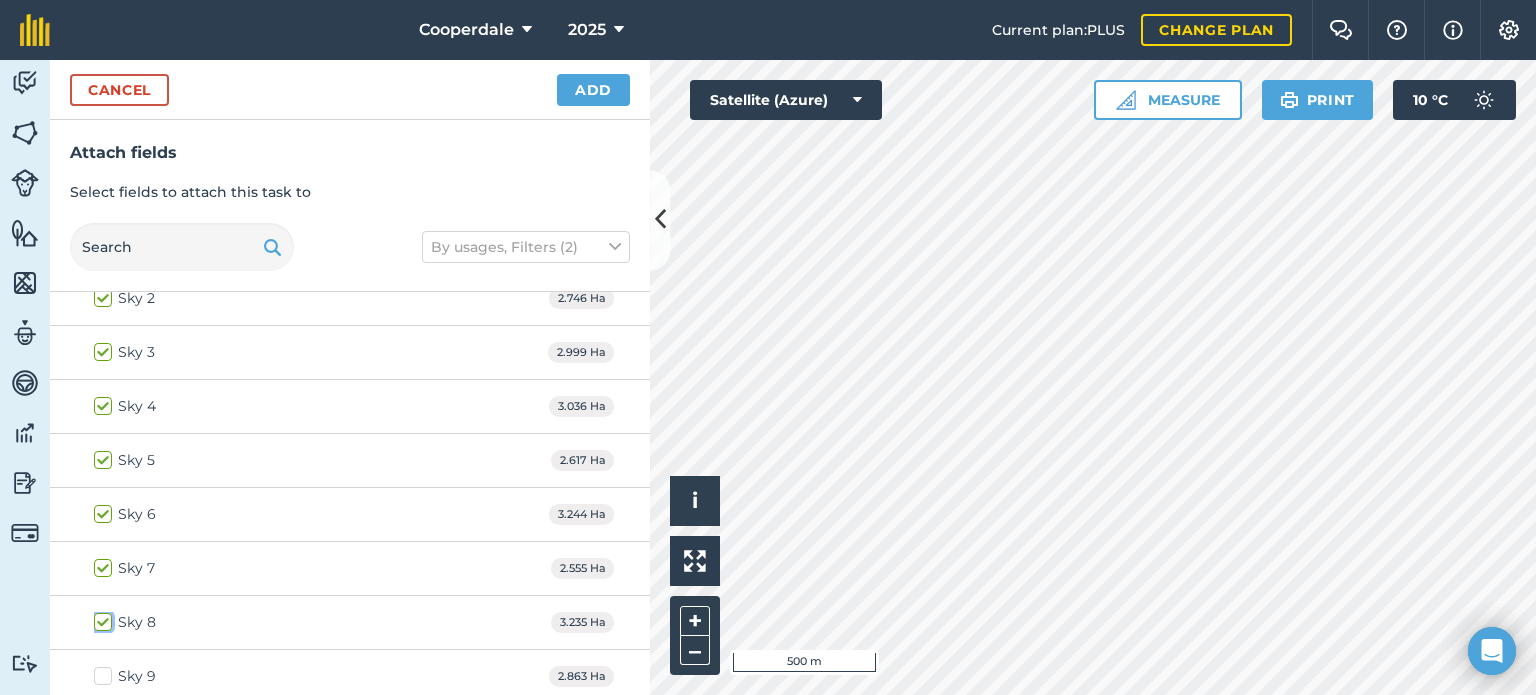 checkbox on "true" 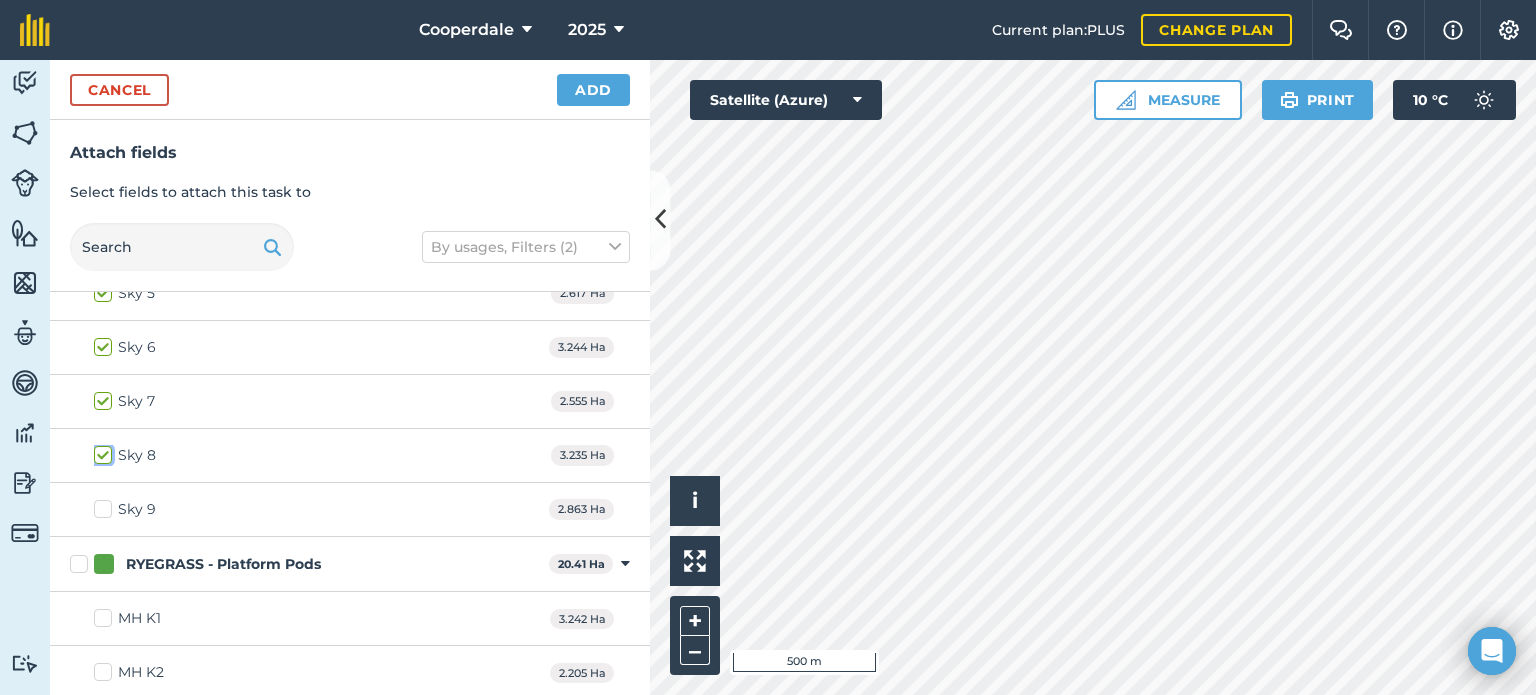 scroll, scrollTop: 951, scrollLeft: 0, axis: vertical 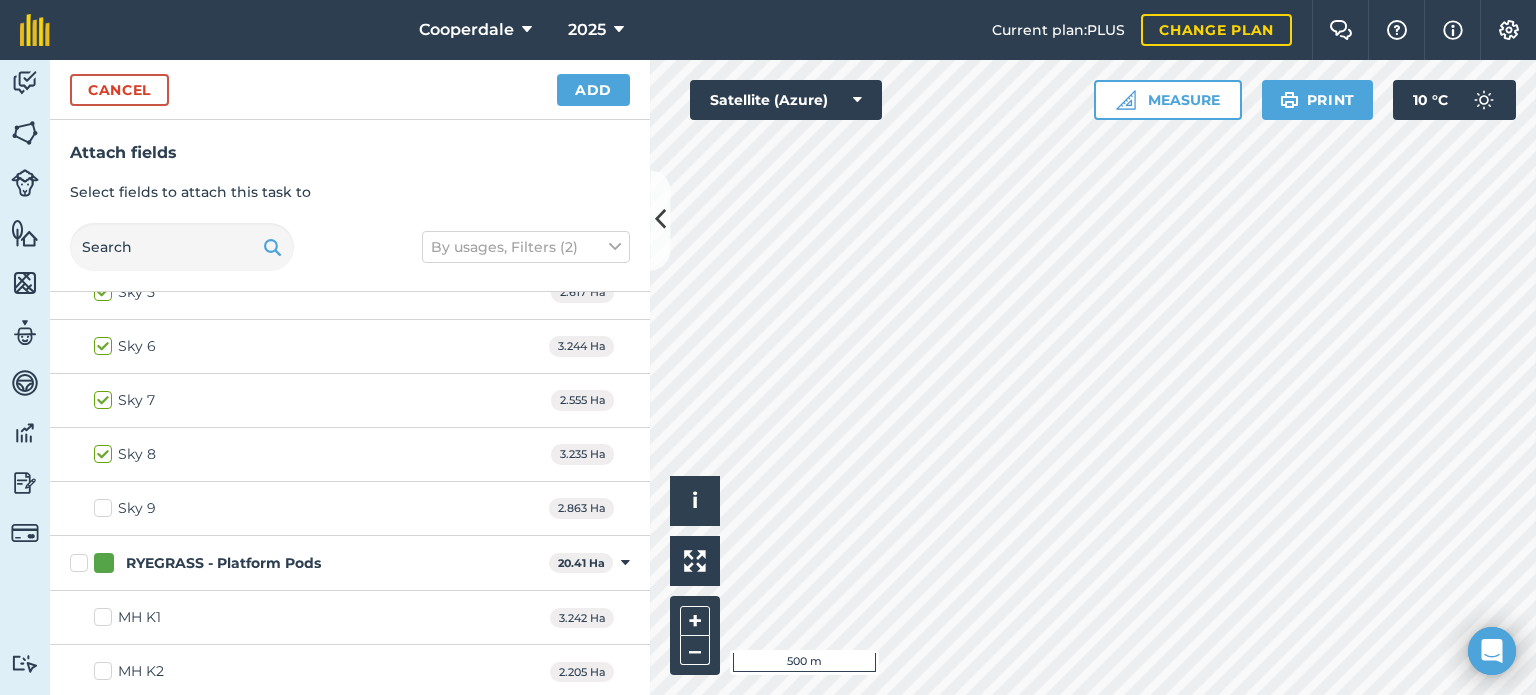 click on "Sky 9" at bounding box center [125, 508] 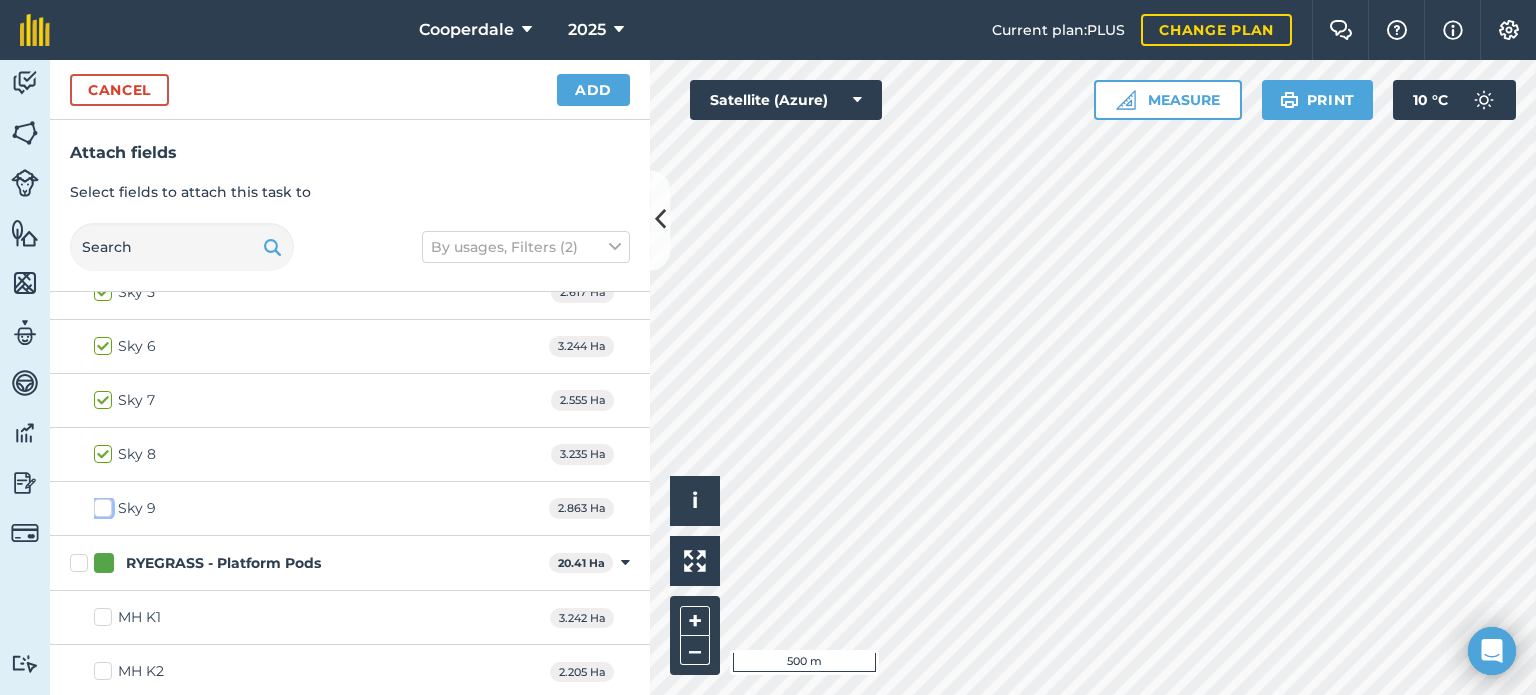 click on "Sky 9" at bounding box center [100, 504] 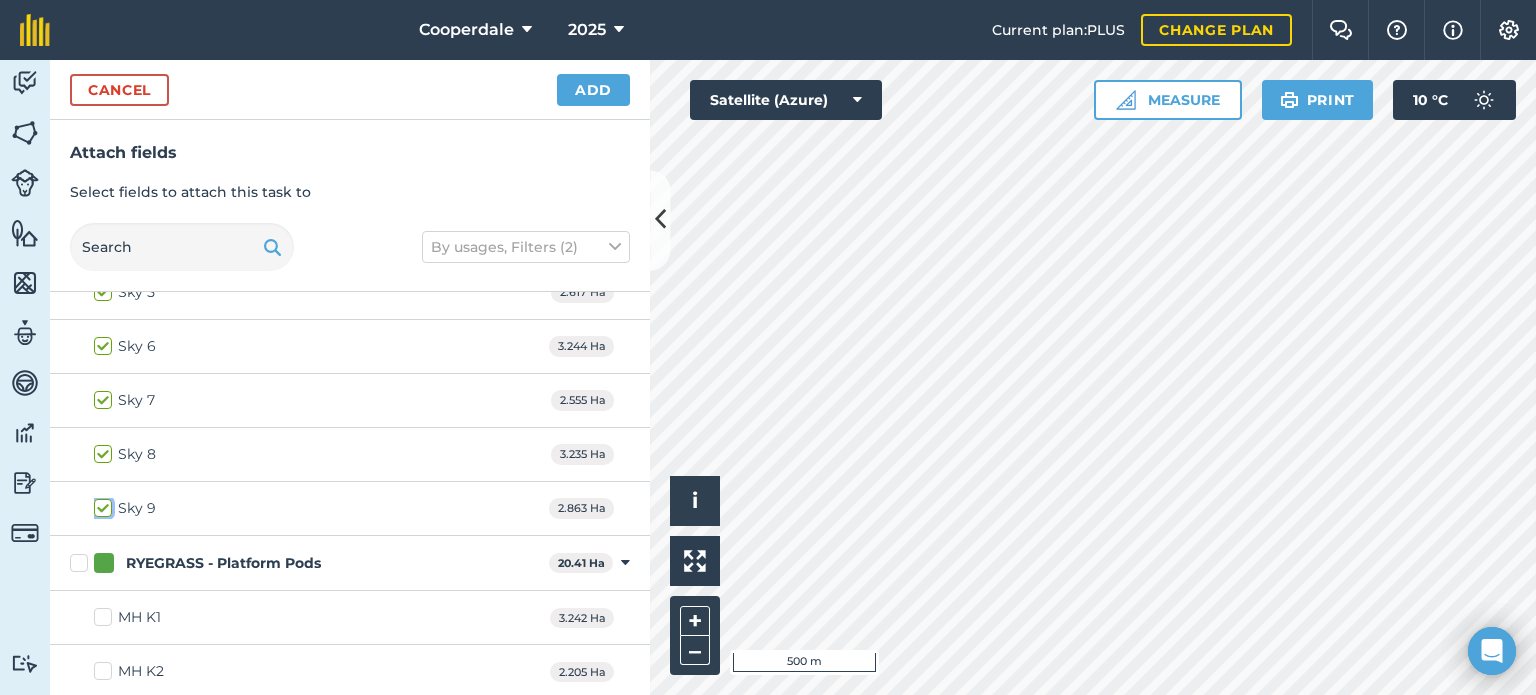 checkbox on "true" 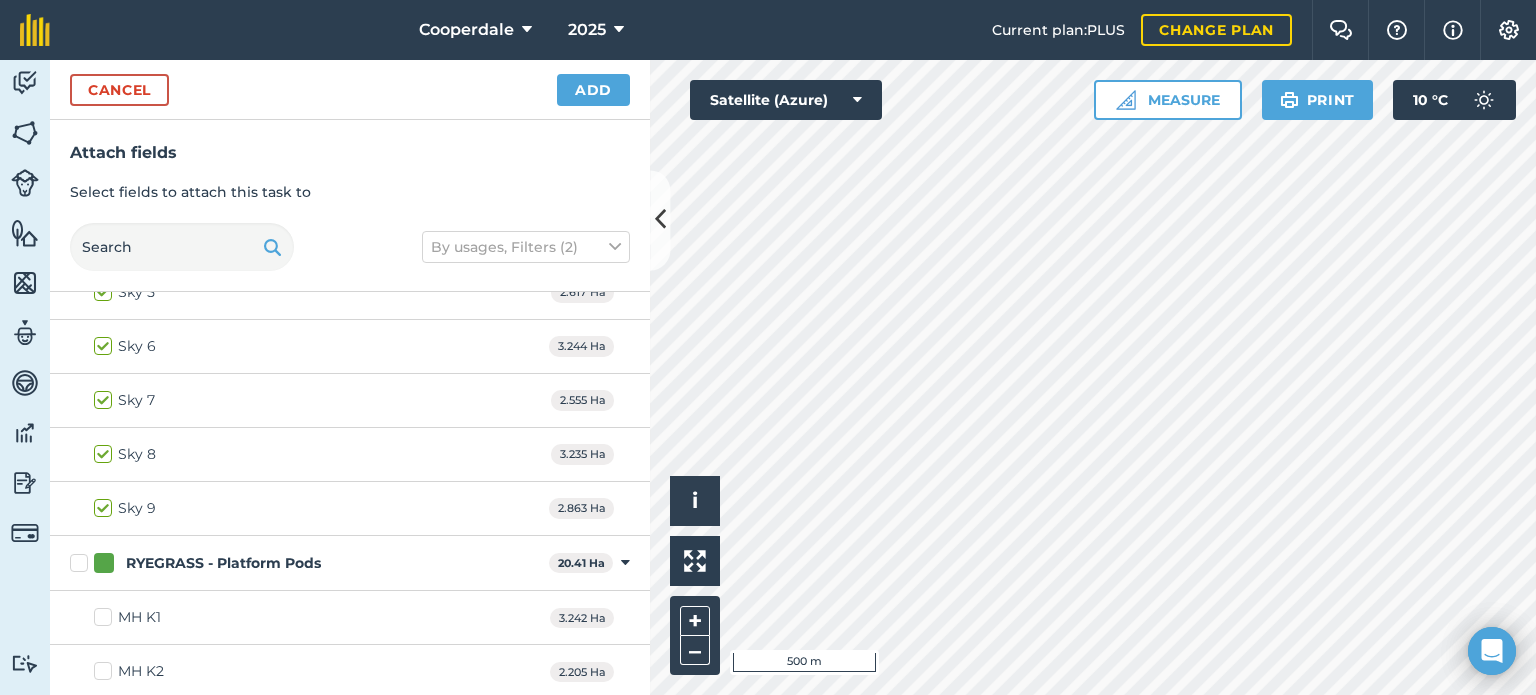click on "Sky 7" at bounding box center [124, 400] 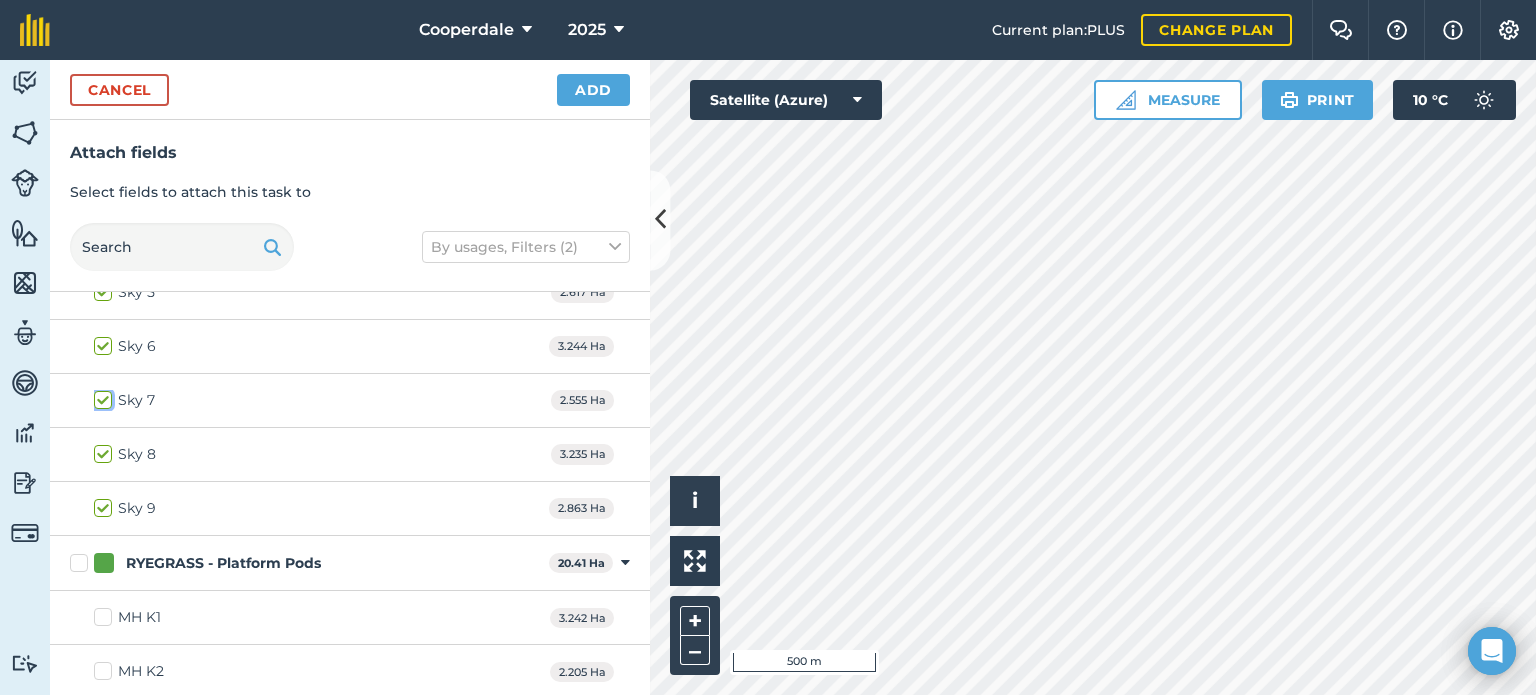 click on "Sky 7" at bounding box center [100, 396] 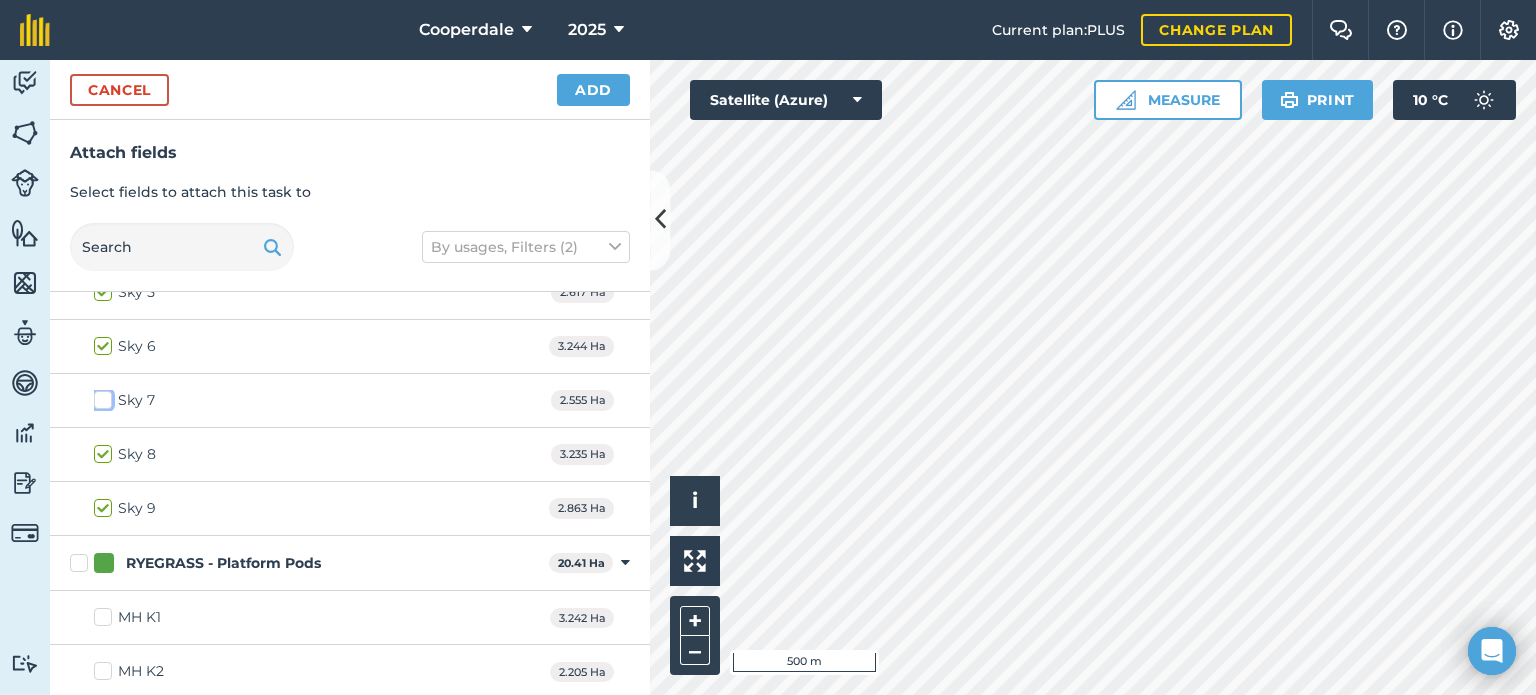 checkbox on "false" 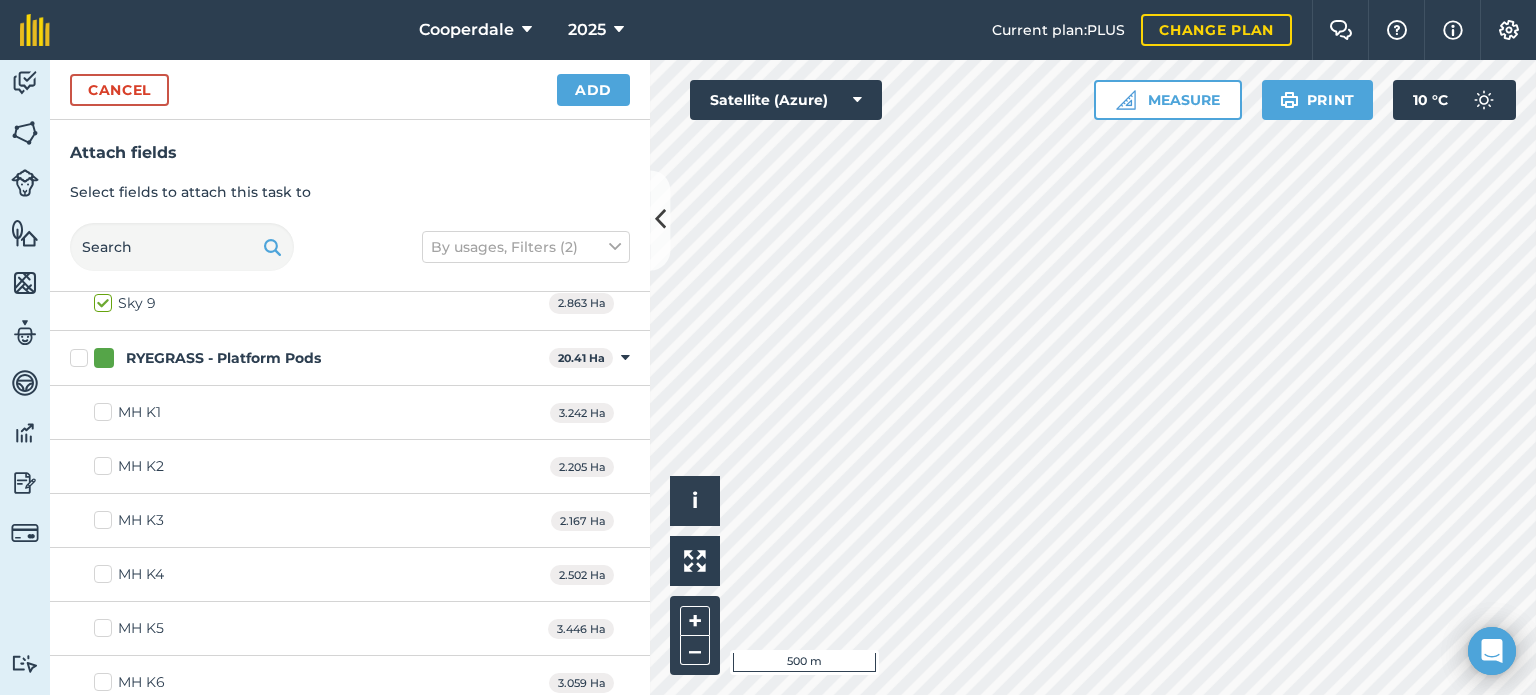 scroll, scrollTop: 1158, scrollLeft: 0, axis: vertical 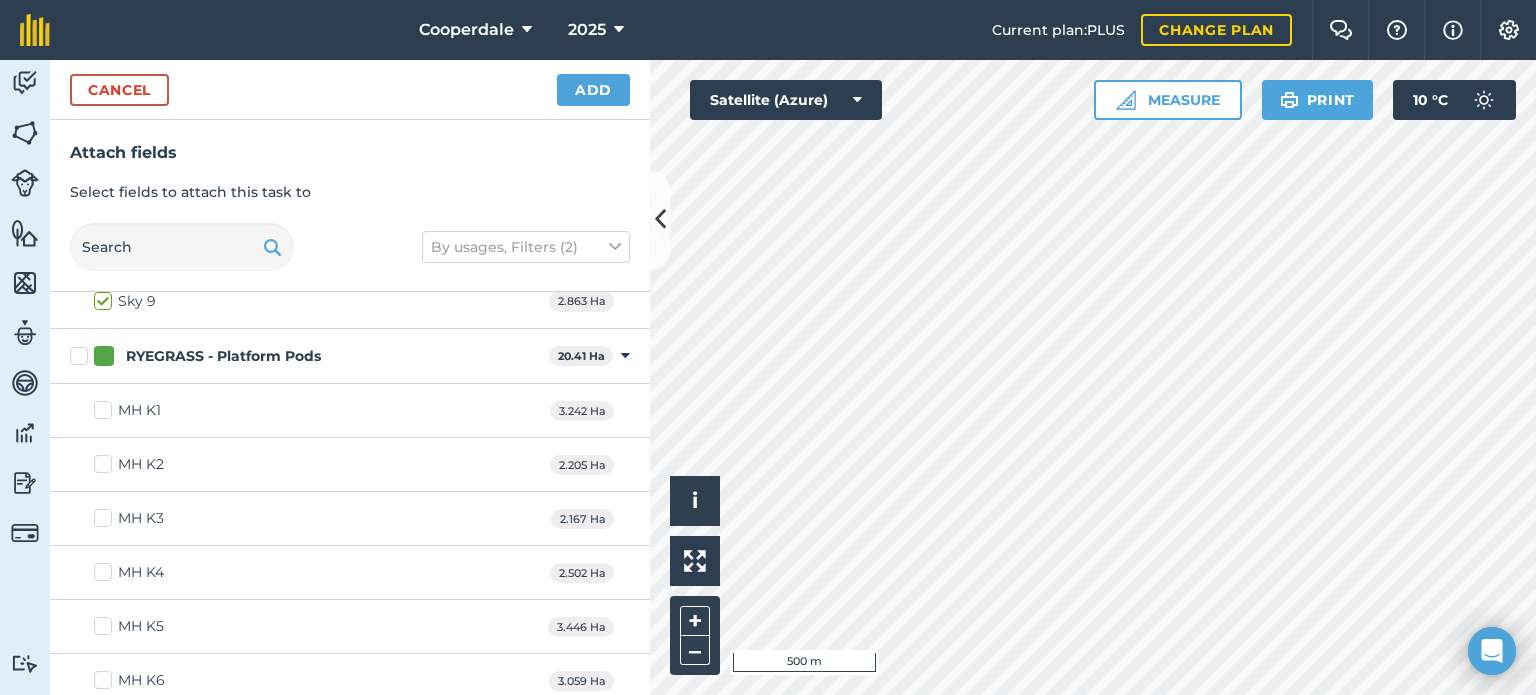 click on "MH K1" at bounding box center [127, 410] 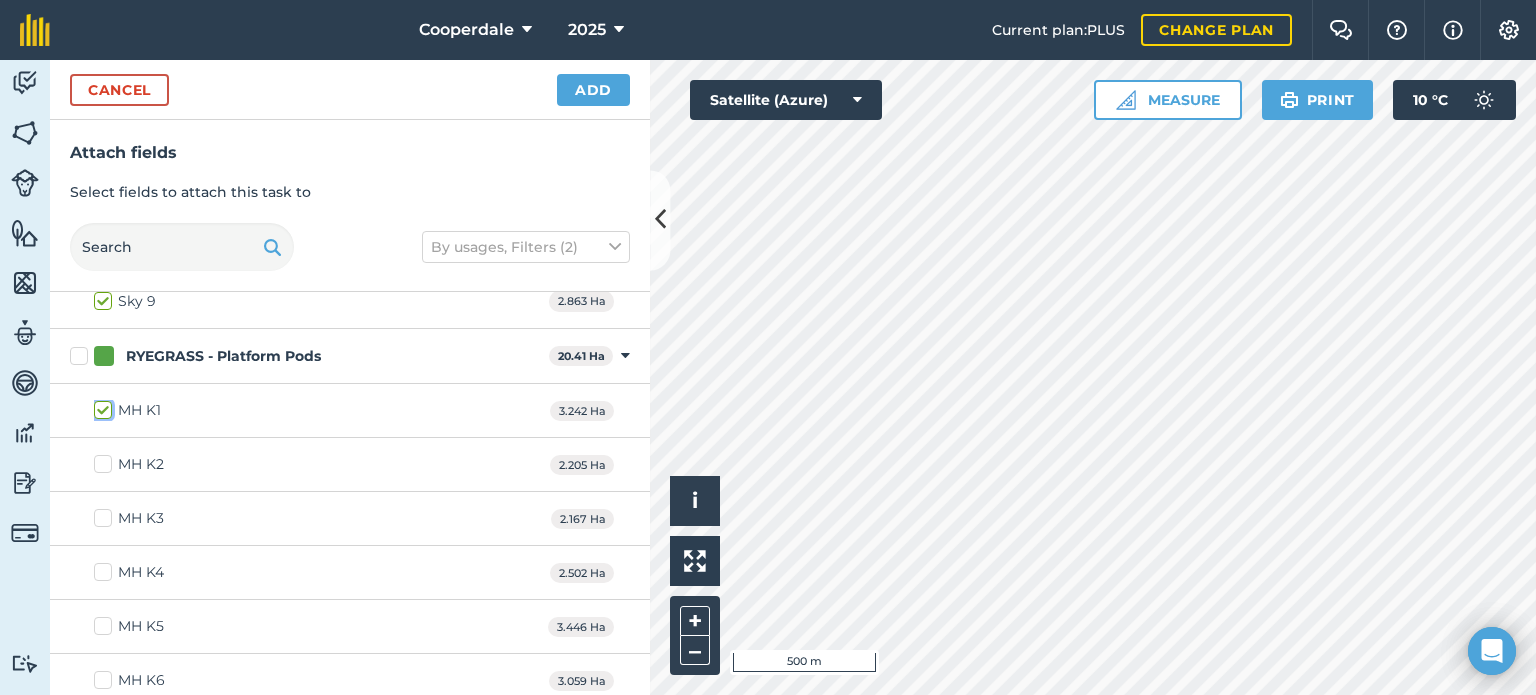 checkbox on "true" 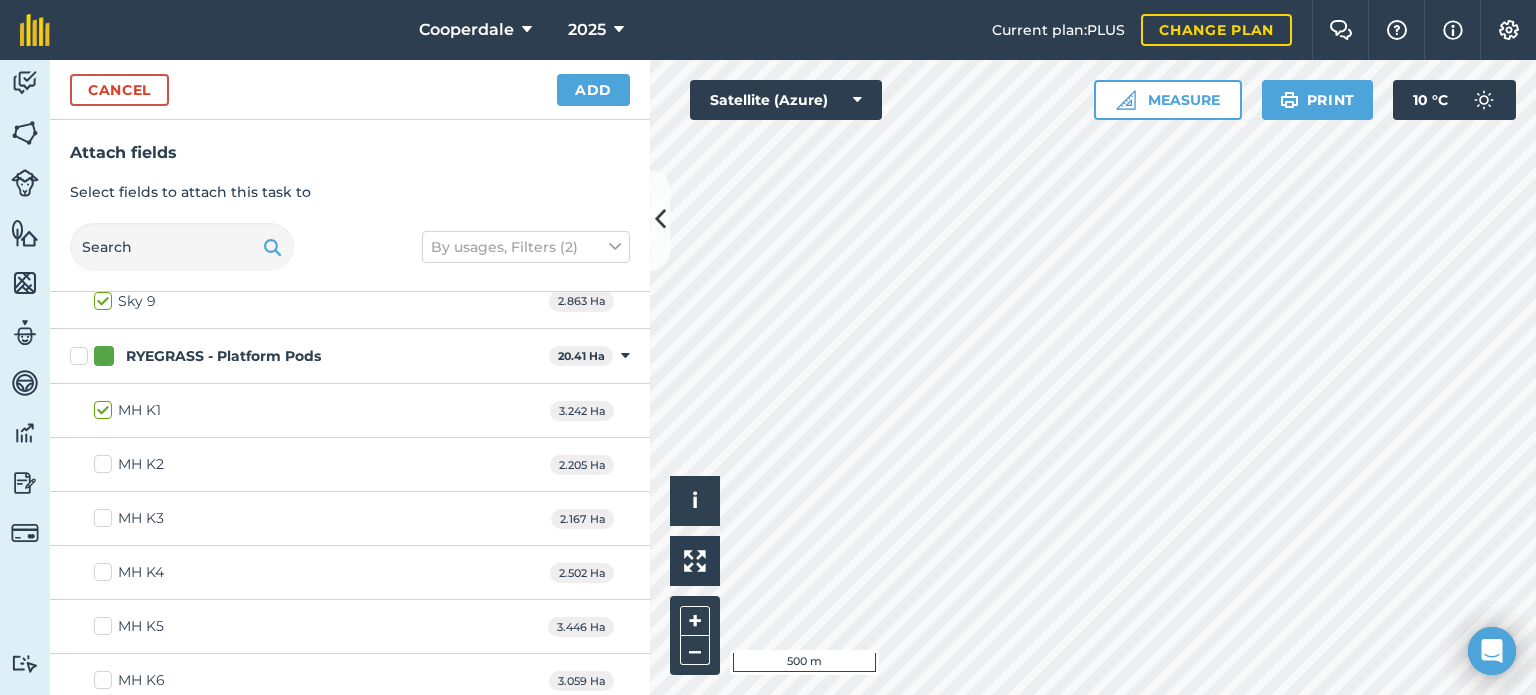 click on "MH K2" at bounding box center (129, 464) 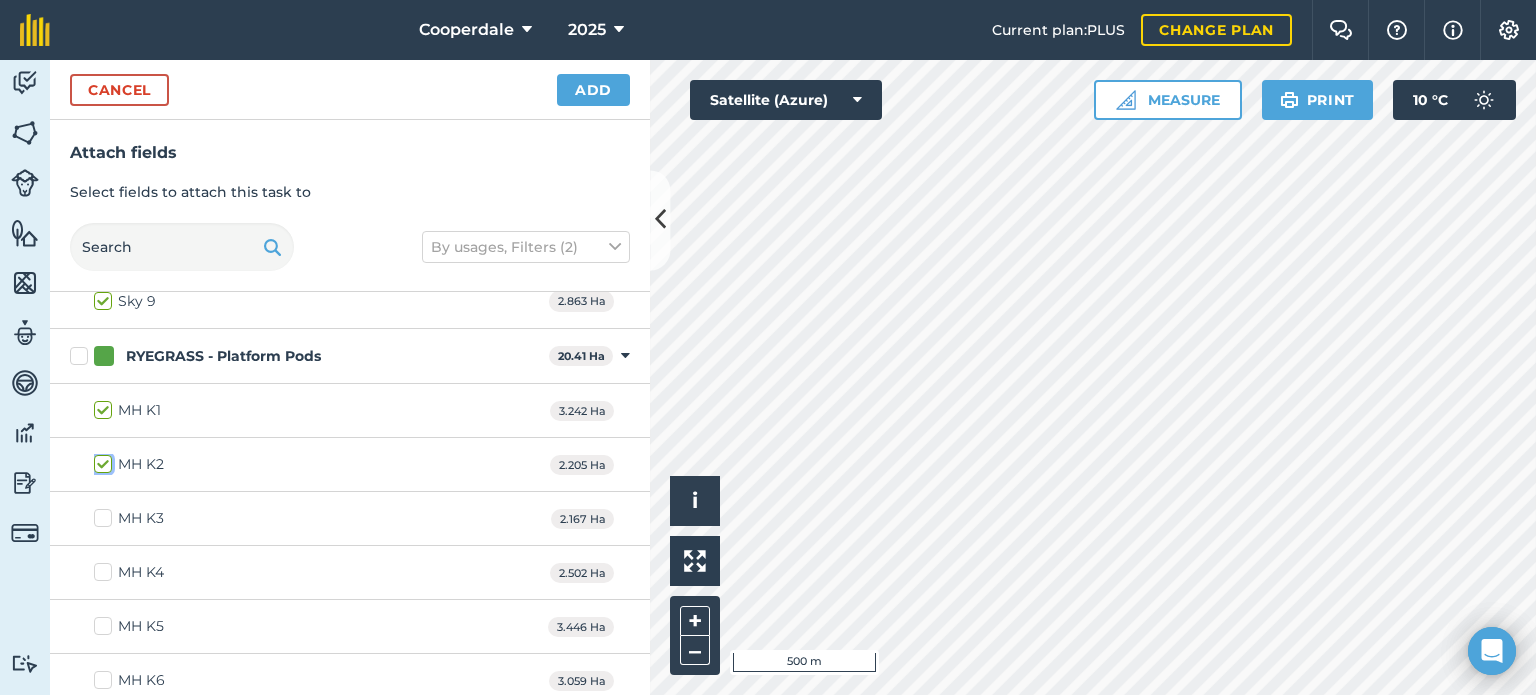 checkbox on "true" 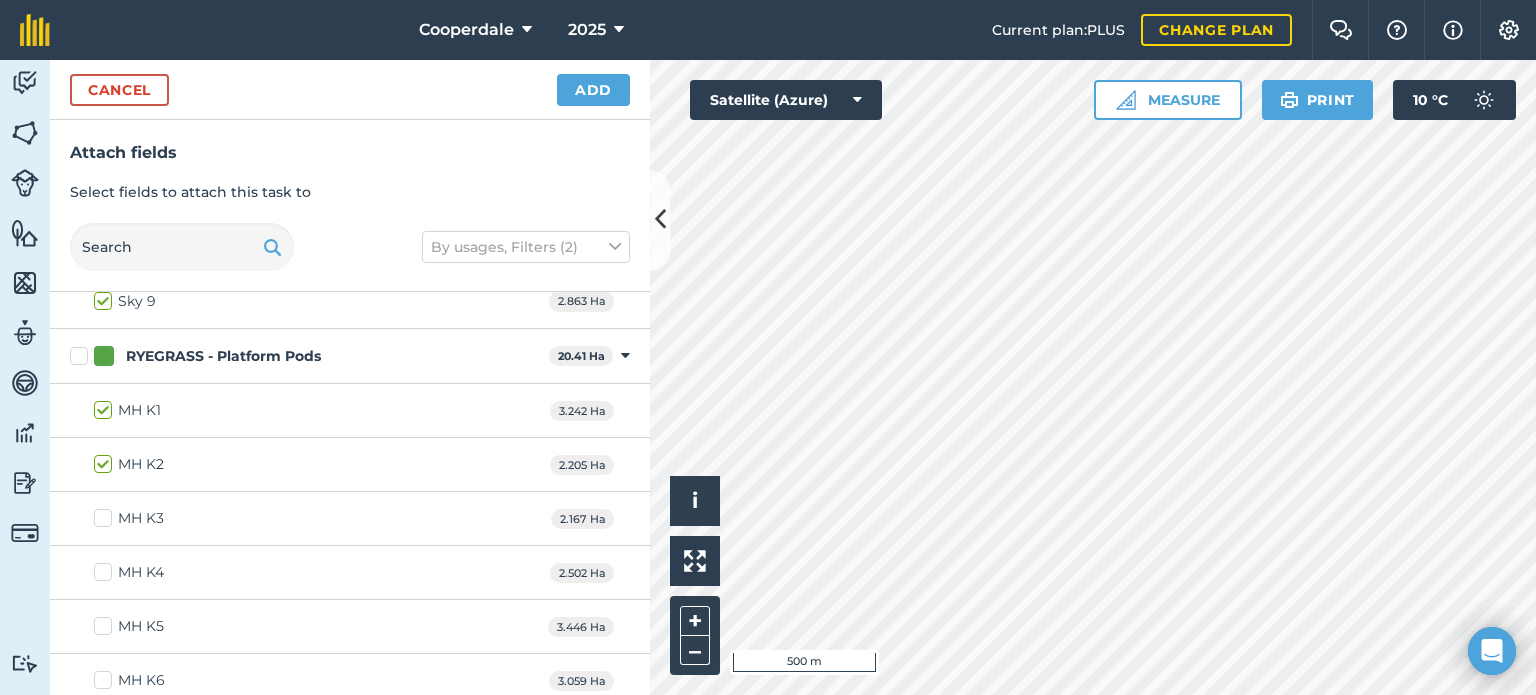 click on "MH K3" at bounding box center (129, 518) 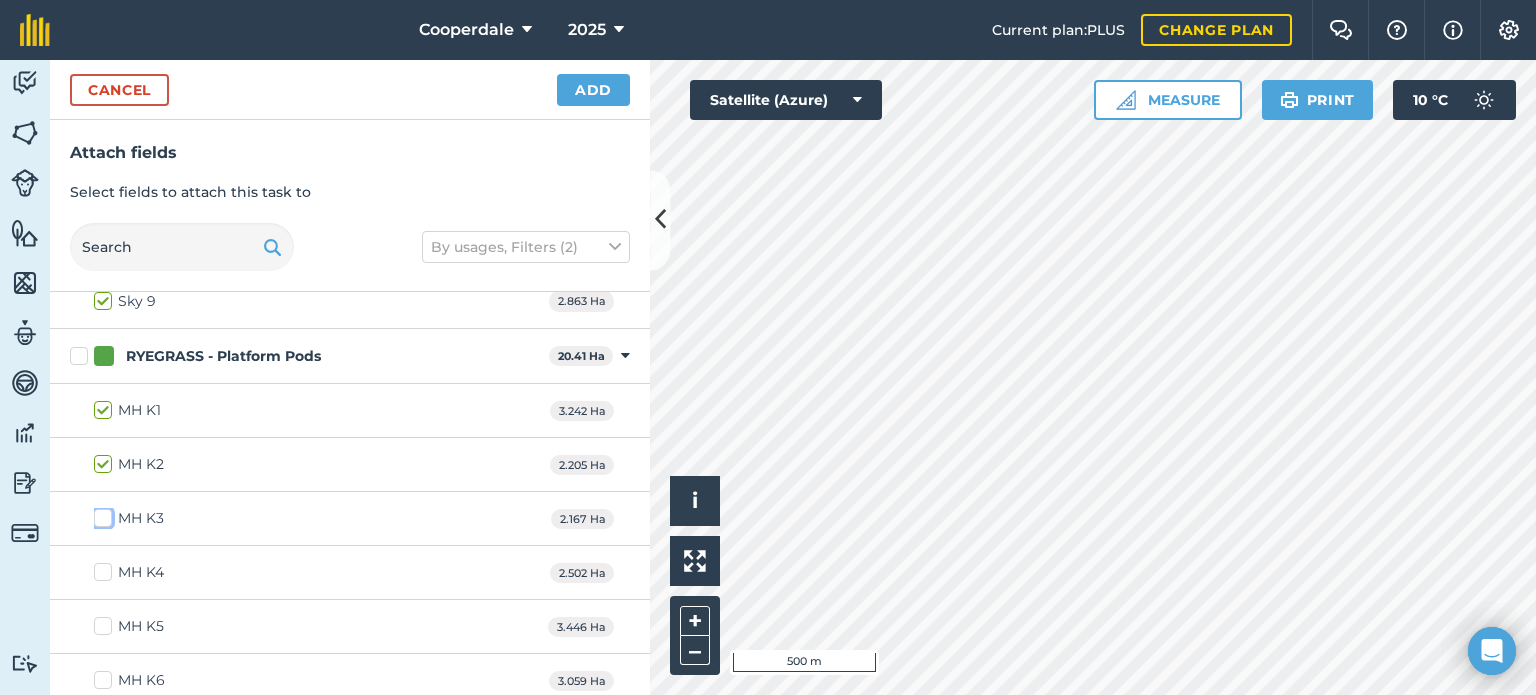 click on "MH K3" at bounding box center (100, 514) 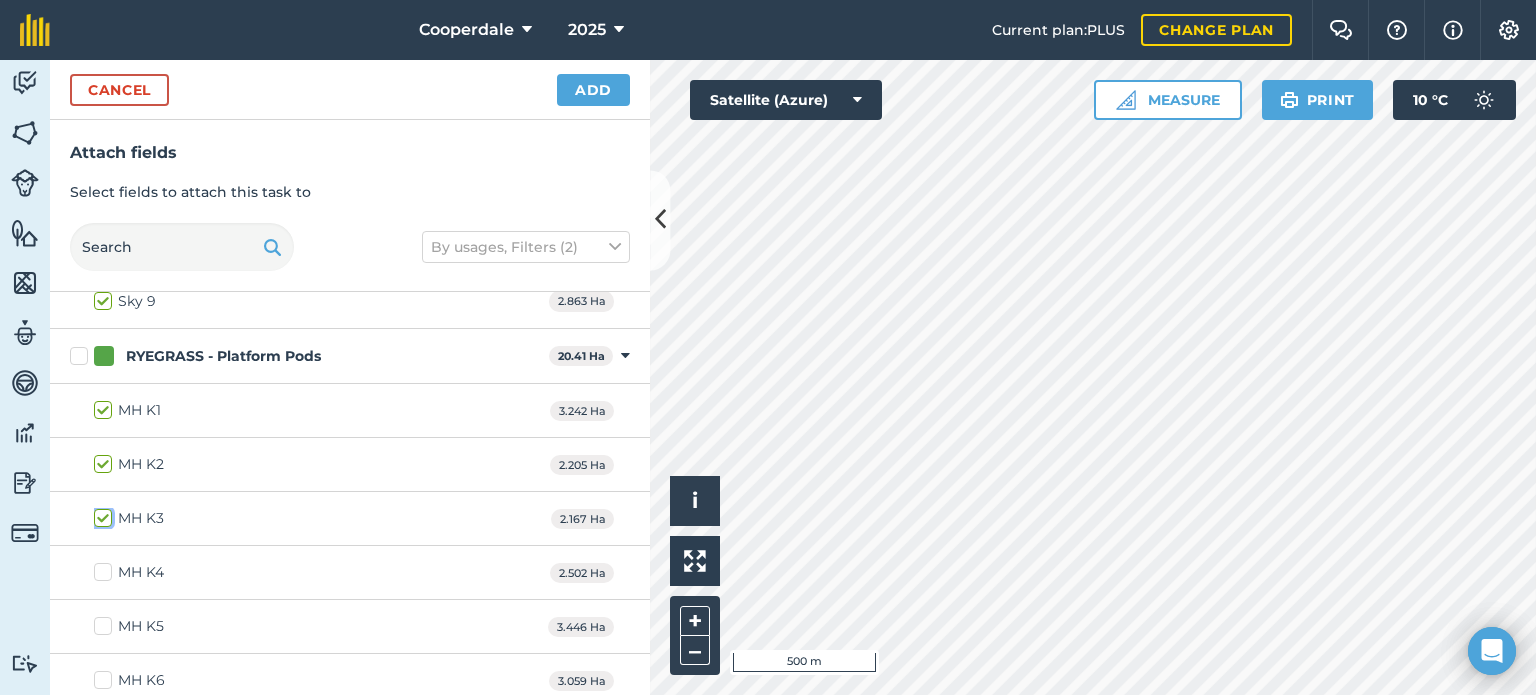 checkbox on "true" 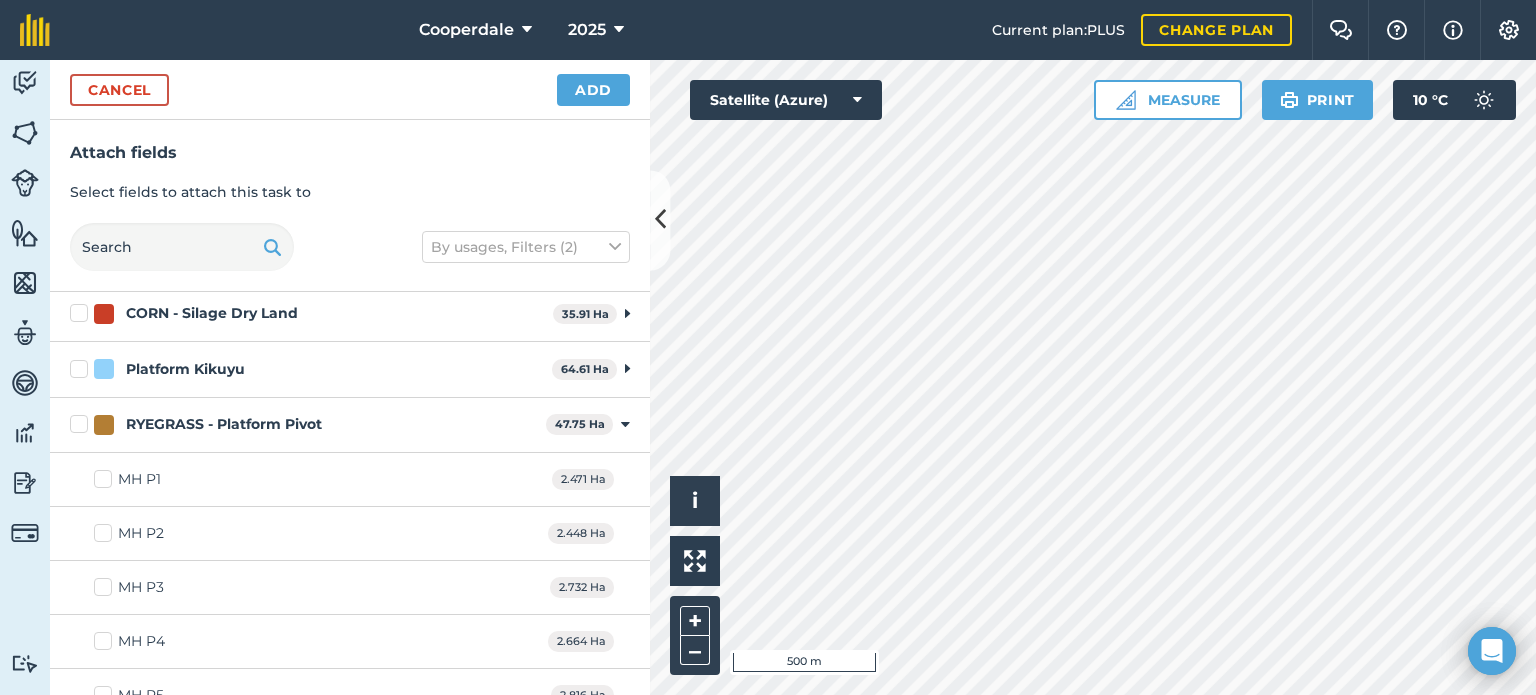 scroll, scrollTop: 62, scrollLeft: 0, axis: vertical 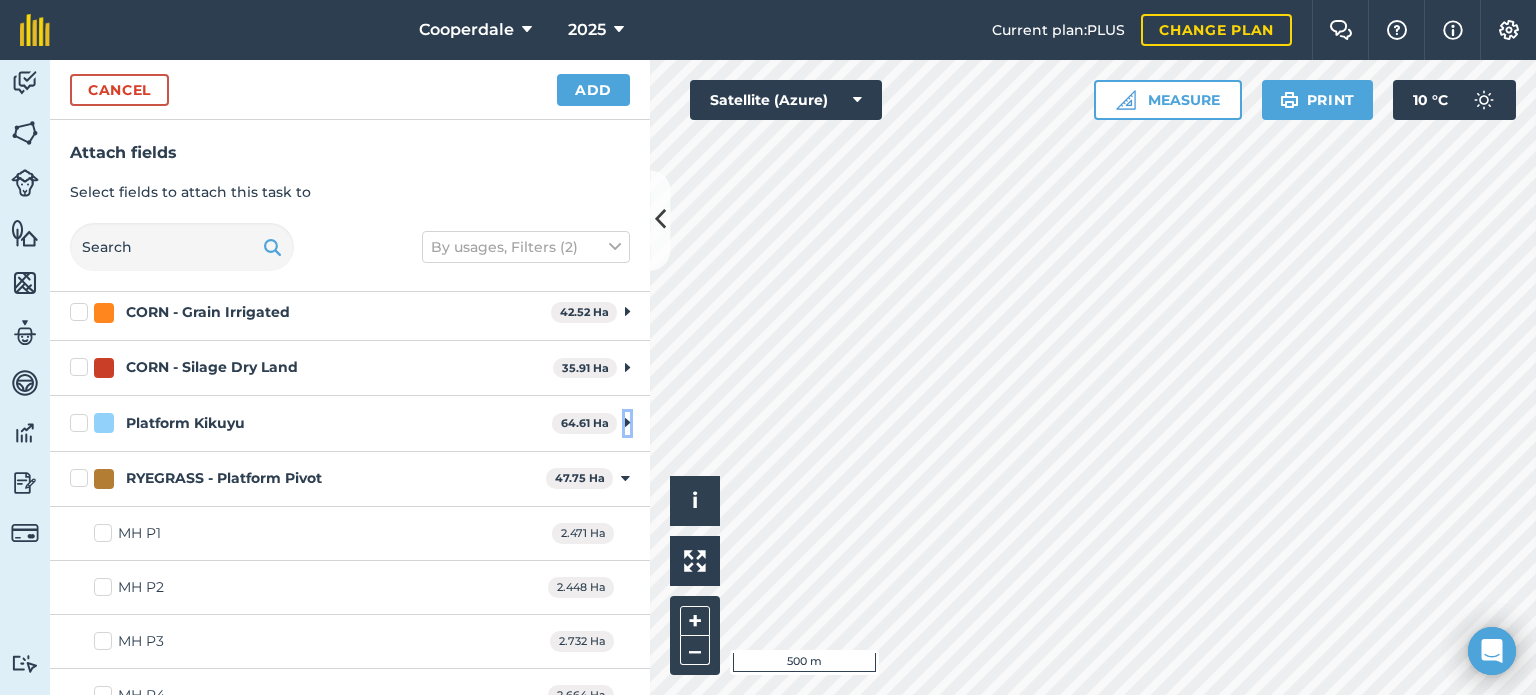 click at bounding box center (627, 423) 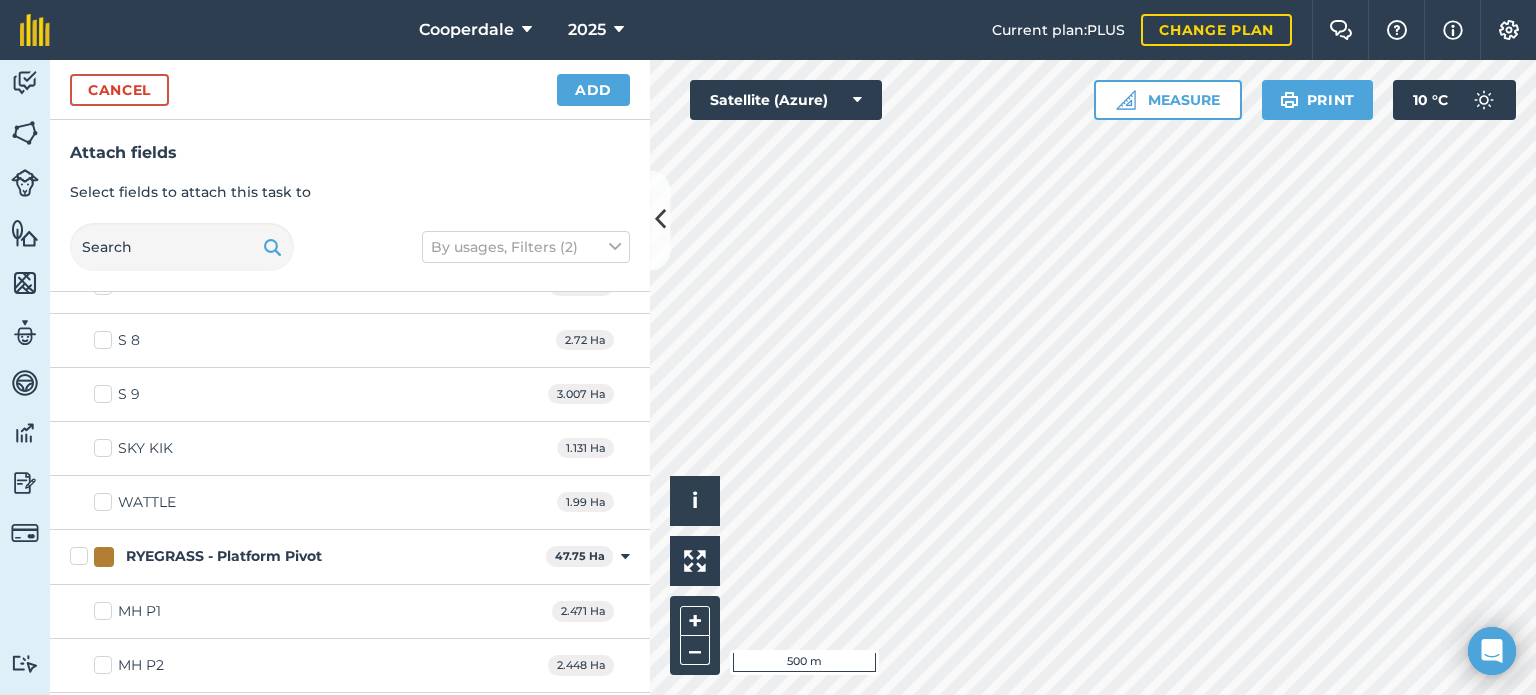 scroll, scrollTop: 1341, scrollLeft: 0, axis: vertical 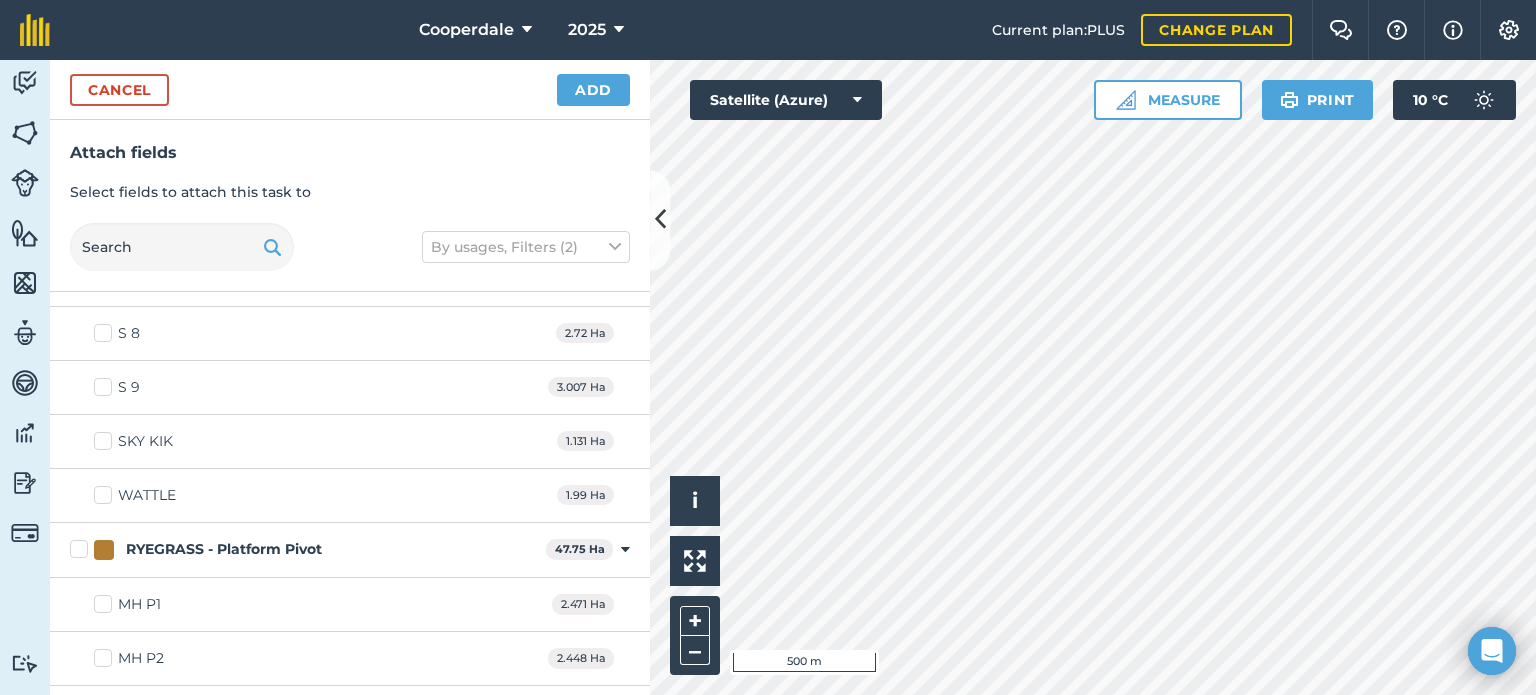 click on "SKY KIK" at bounding box center [133, 441] 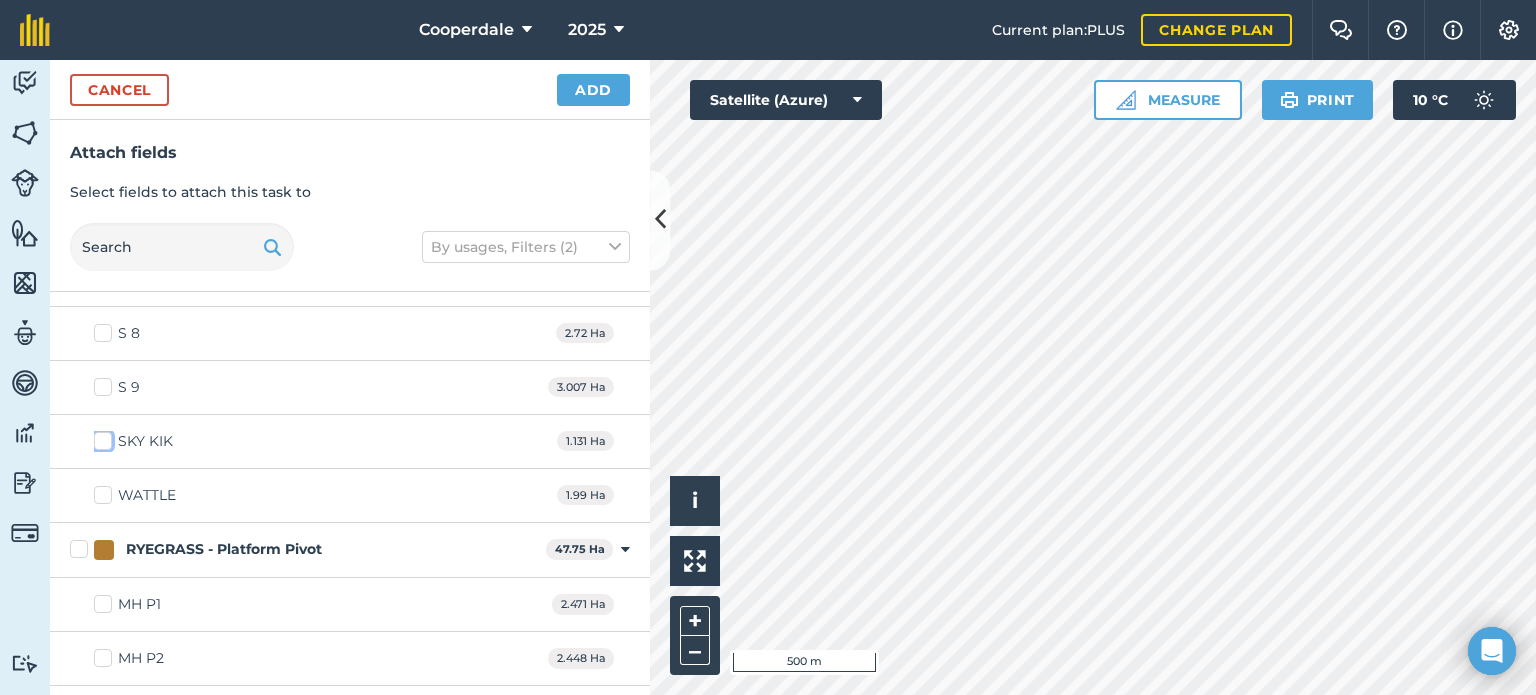 click on "SKY KIK" at bounding box center (100, 437) 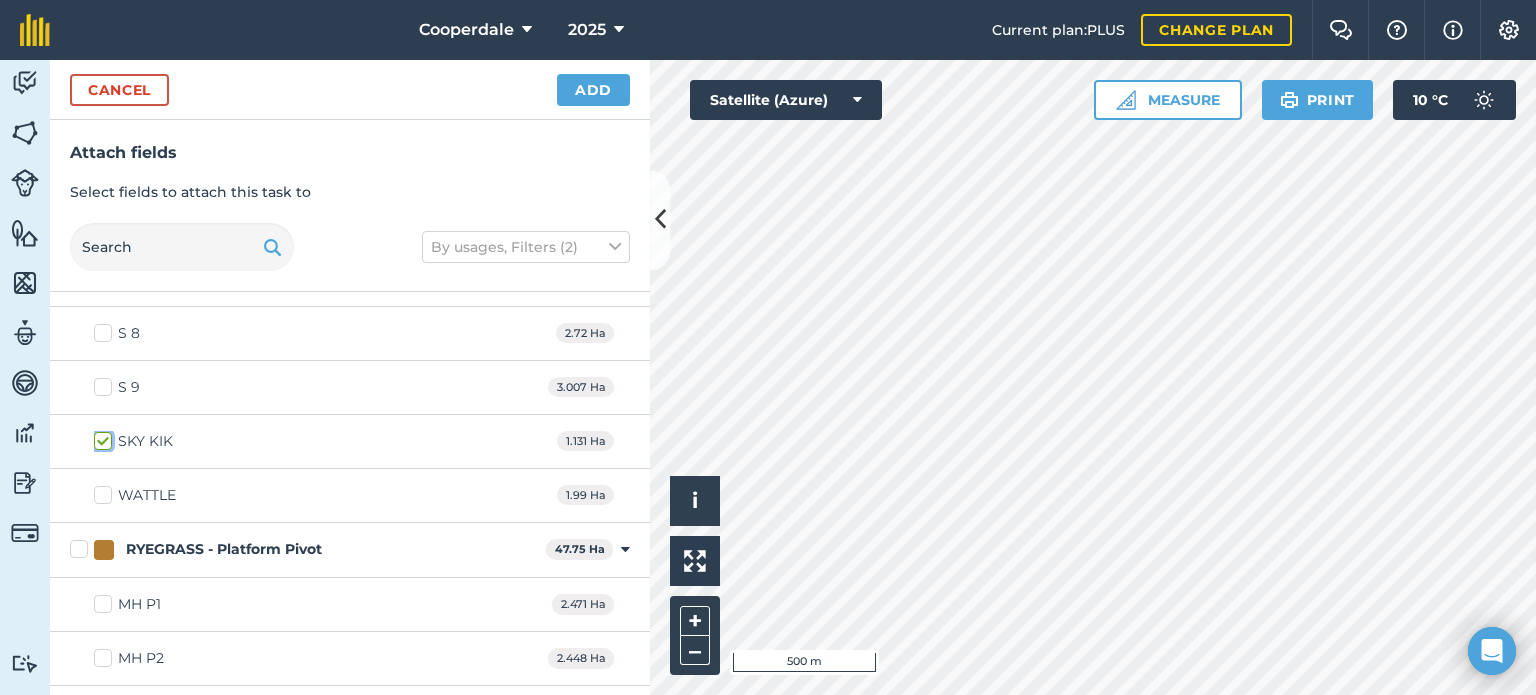 checkbox on "true" 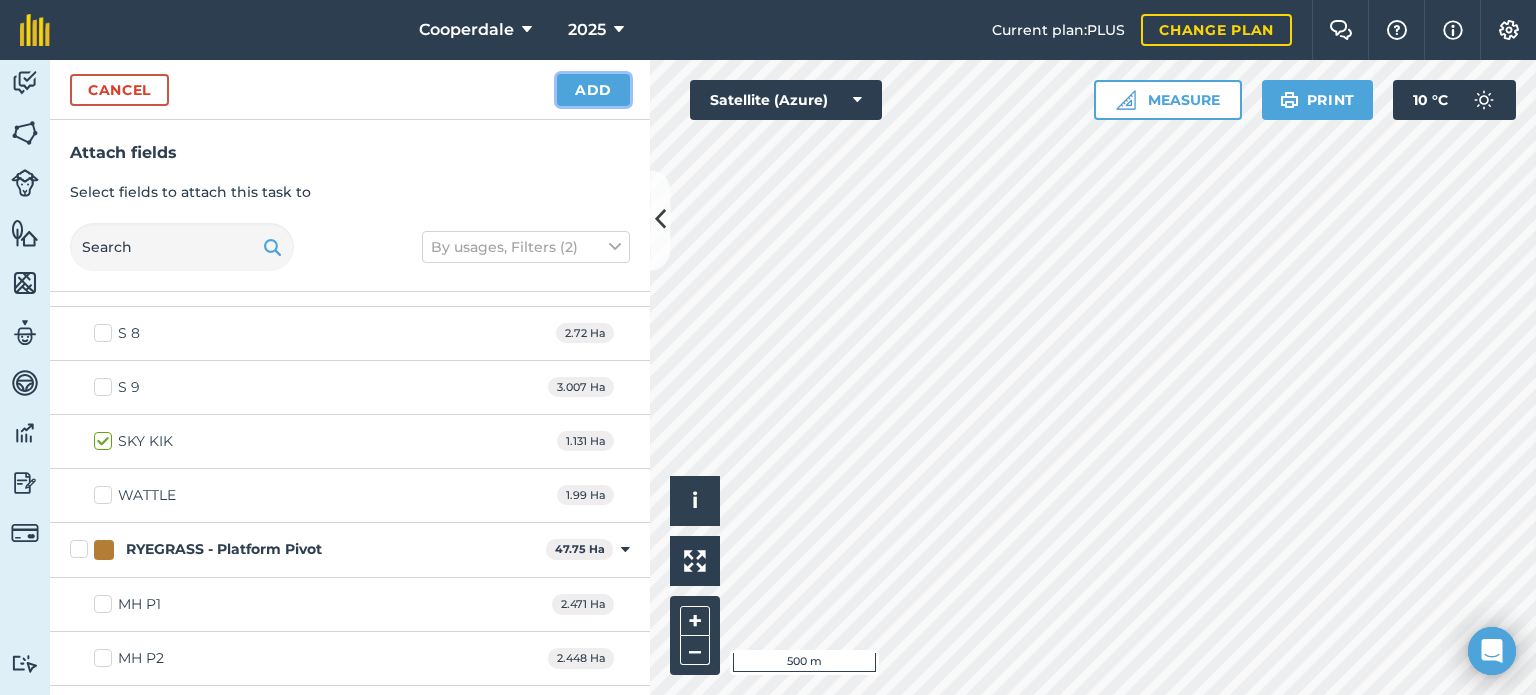 click on "Add" at bounding box center [593, 90] 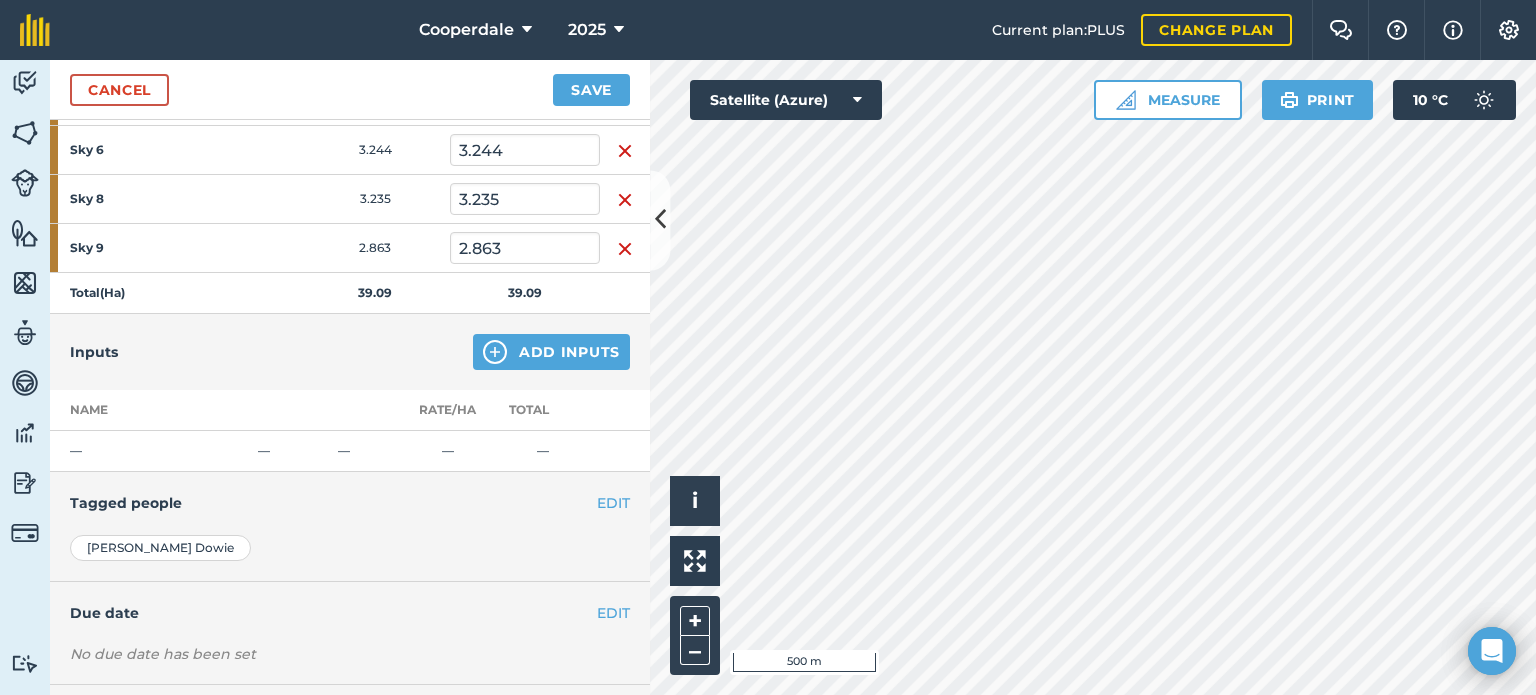 scroll, scrollTop: 863, scrollLeft: 0, axis: vertical 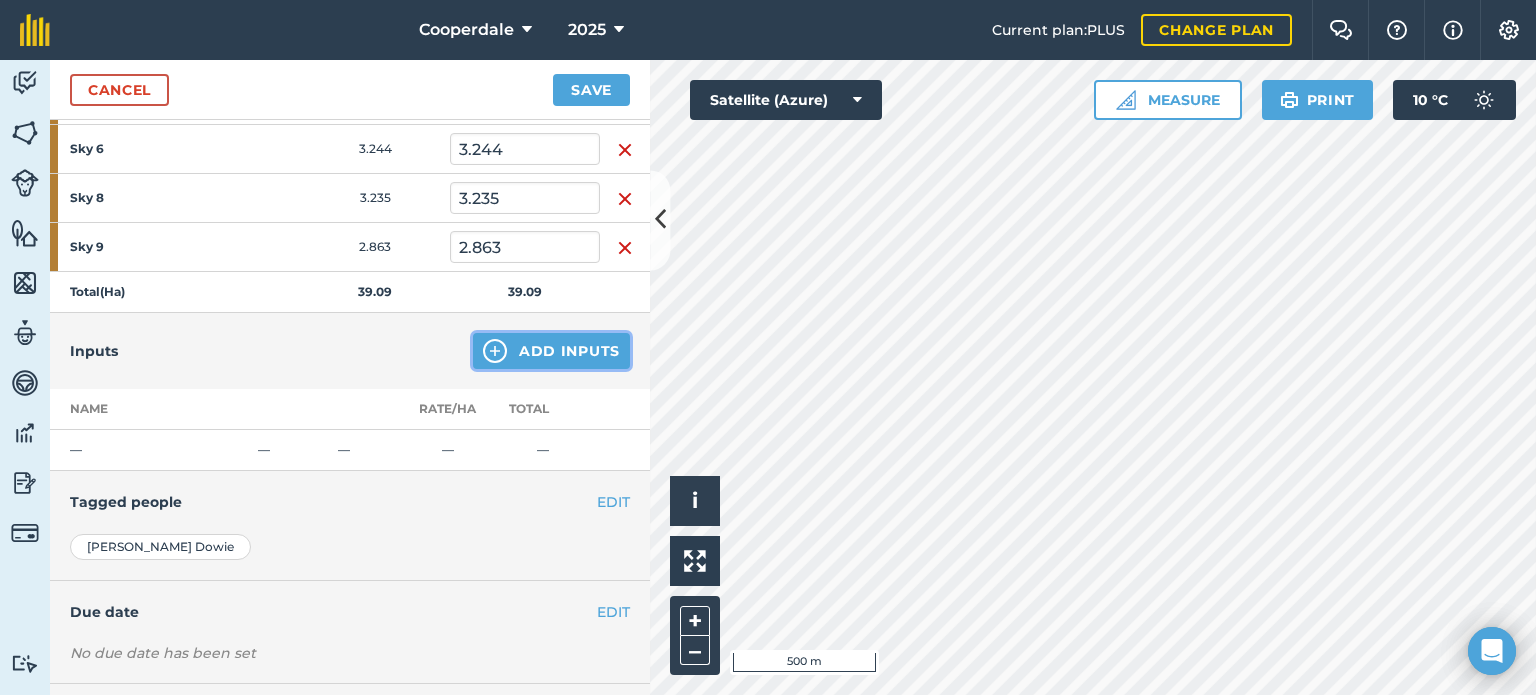 click on "Add Inputs" at bounding box center [551, 351] 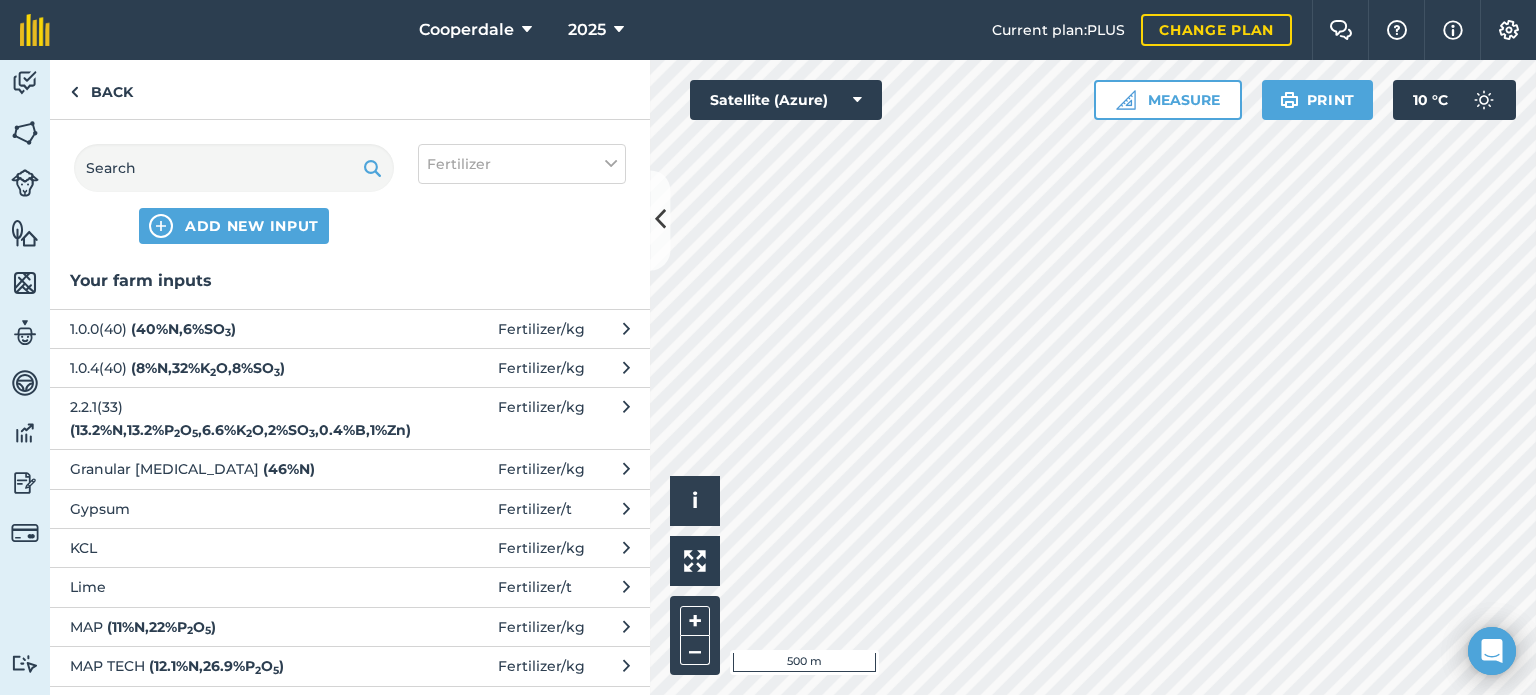 click on "( 46 %  N )" at bounding box center [289, 469] 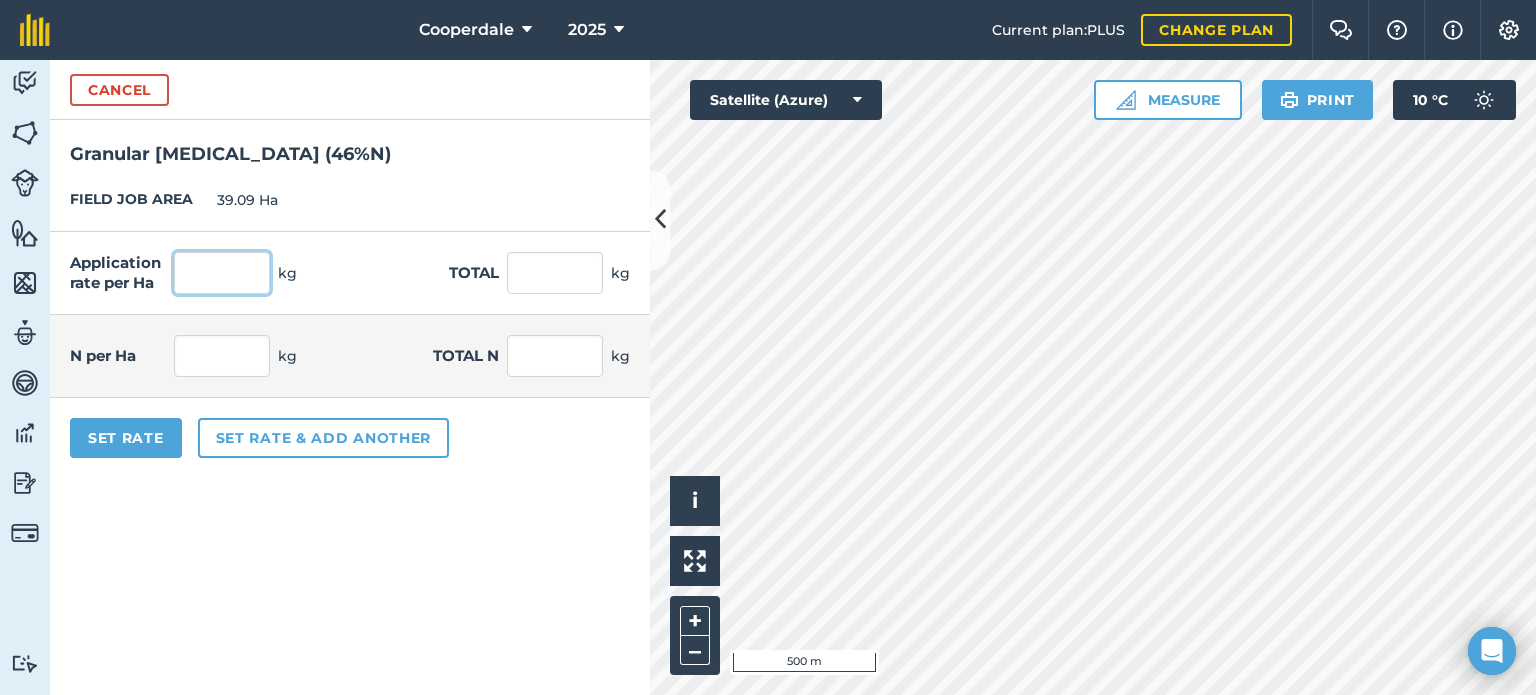 click at bounding box center [222, 273] 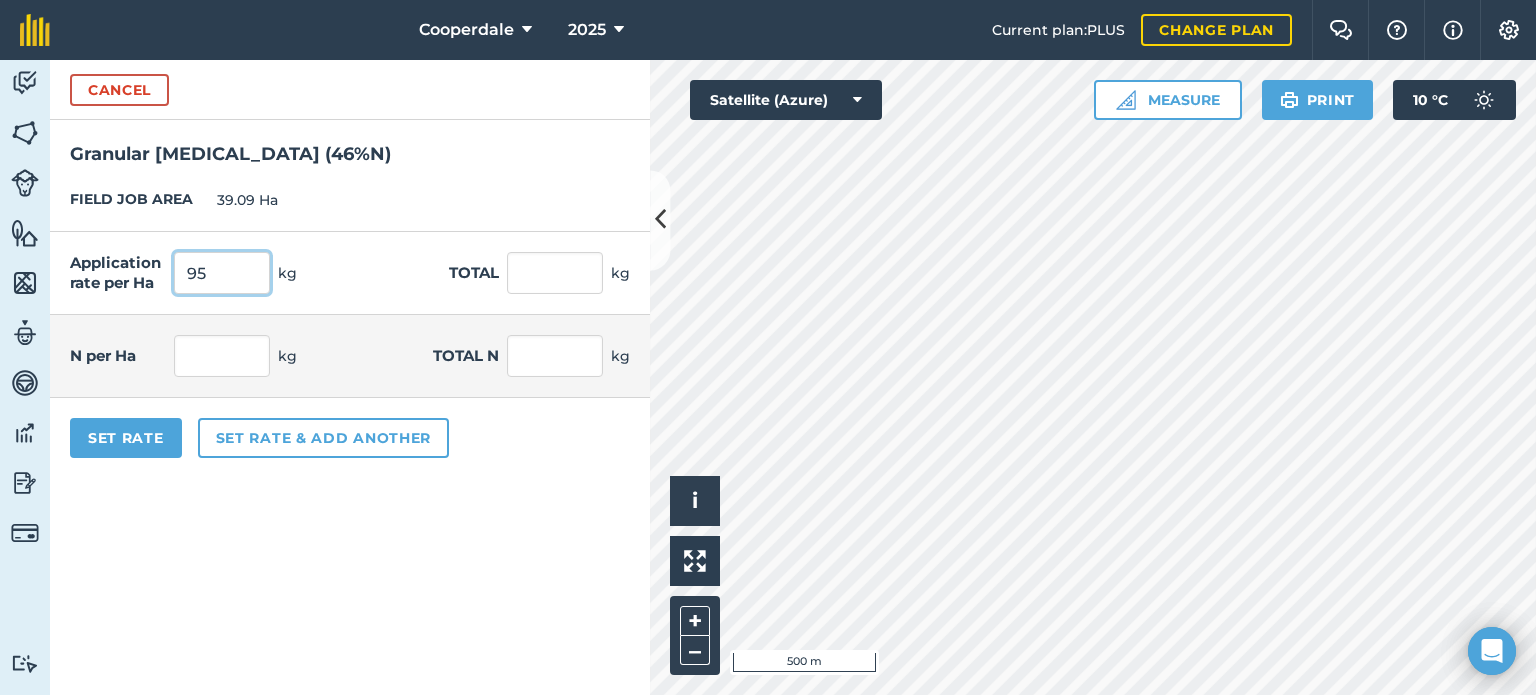 type on "95" 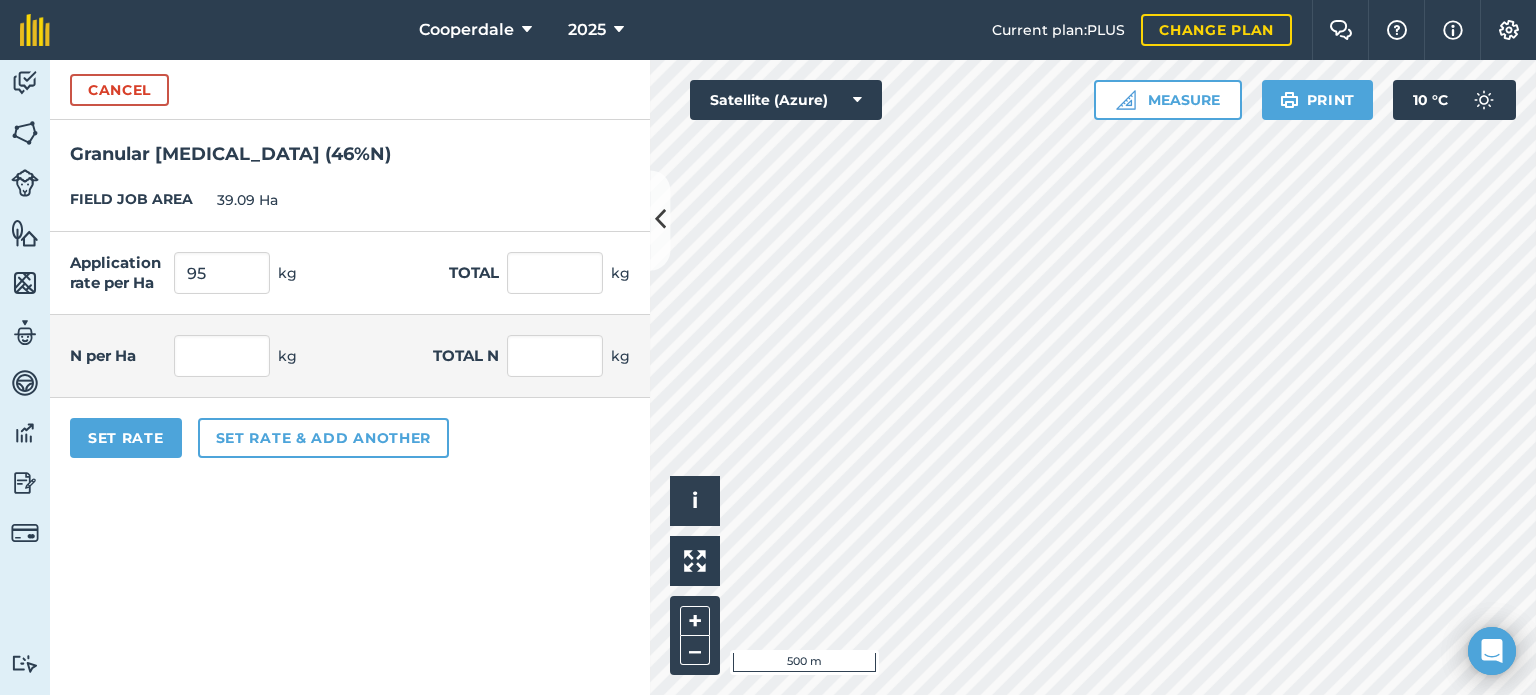 type on "3,713.55" 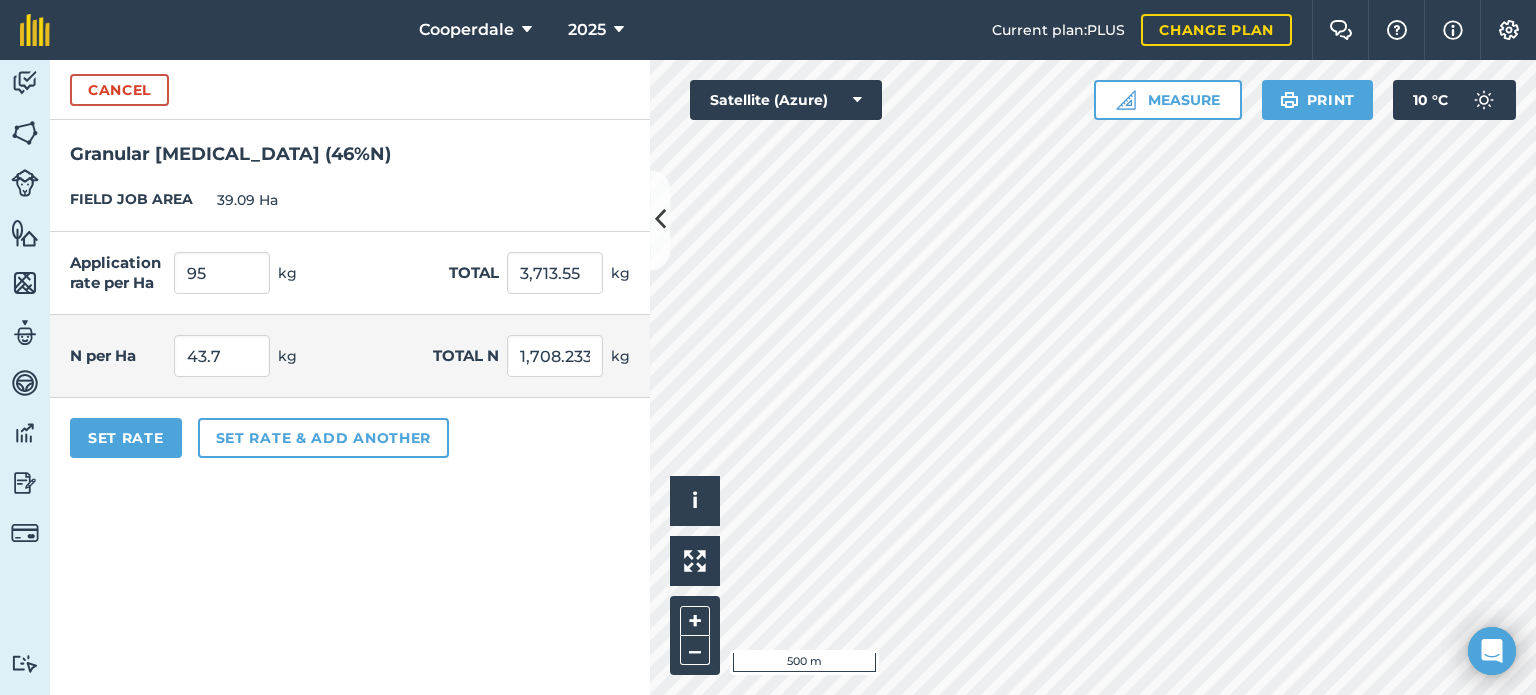 click on "Cancel Granular Urea   ( 46 %  N )   FIELD JOB AREA 39.09   Ha Application rate per   Ha 95 kg Total 3,713.55 kg N   per   Ha 43.7 kg Total   N 1,708.233 kg Set Rate Set rate & add another" at bounding box center (350, 377) 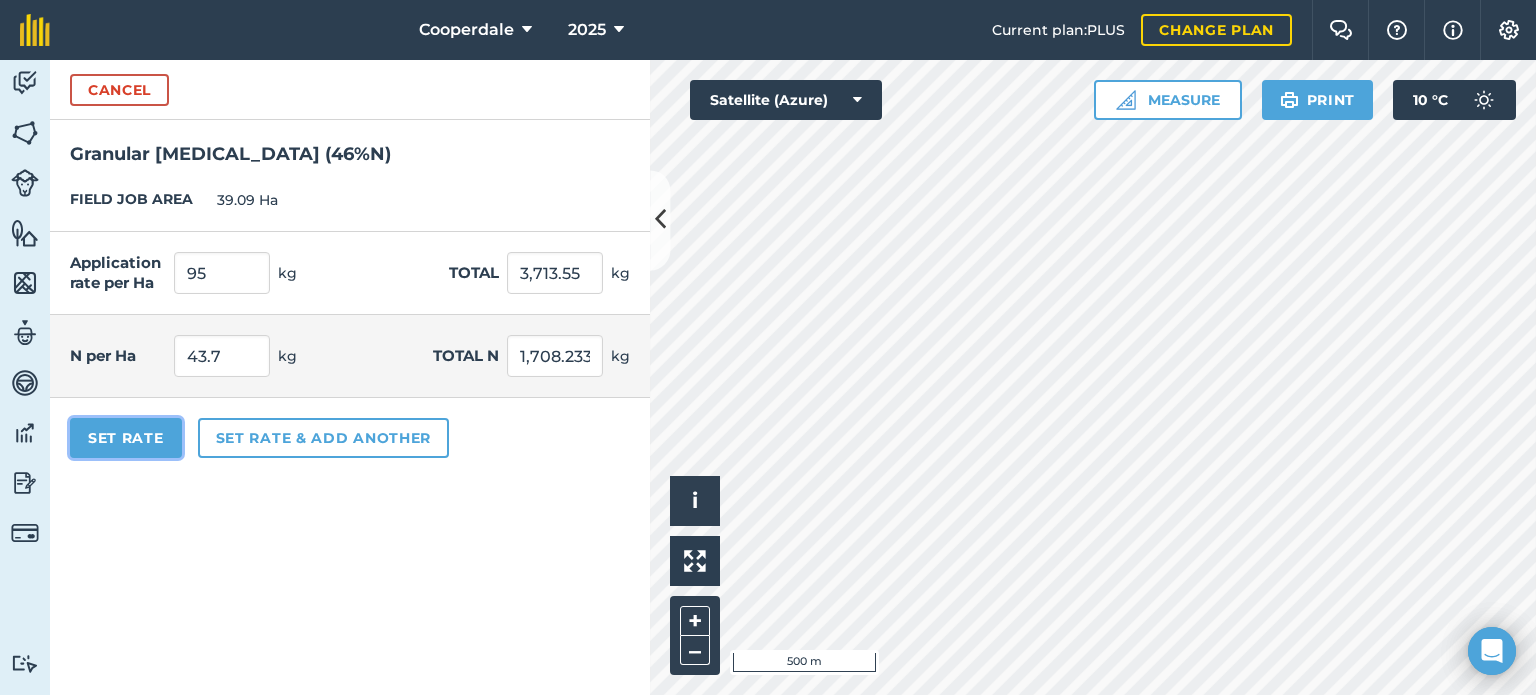 click on "Set Rate" at bounding box center (126, 438) 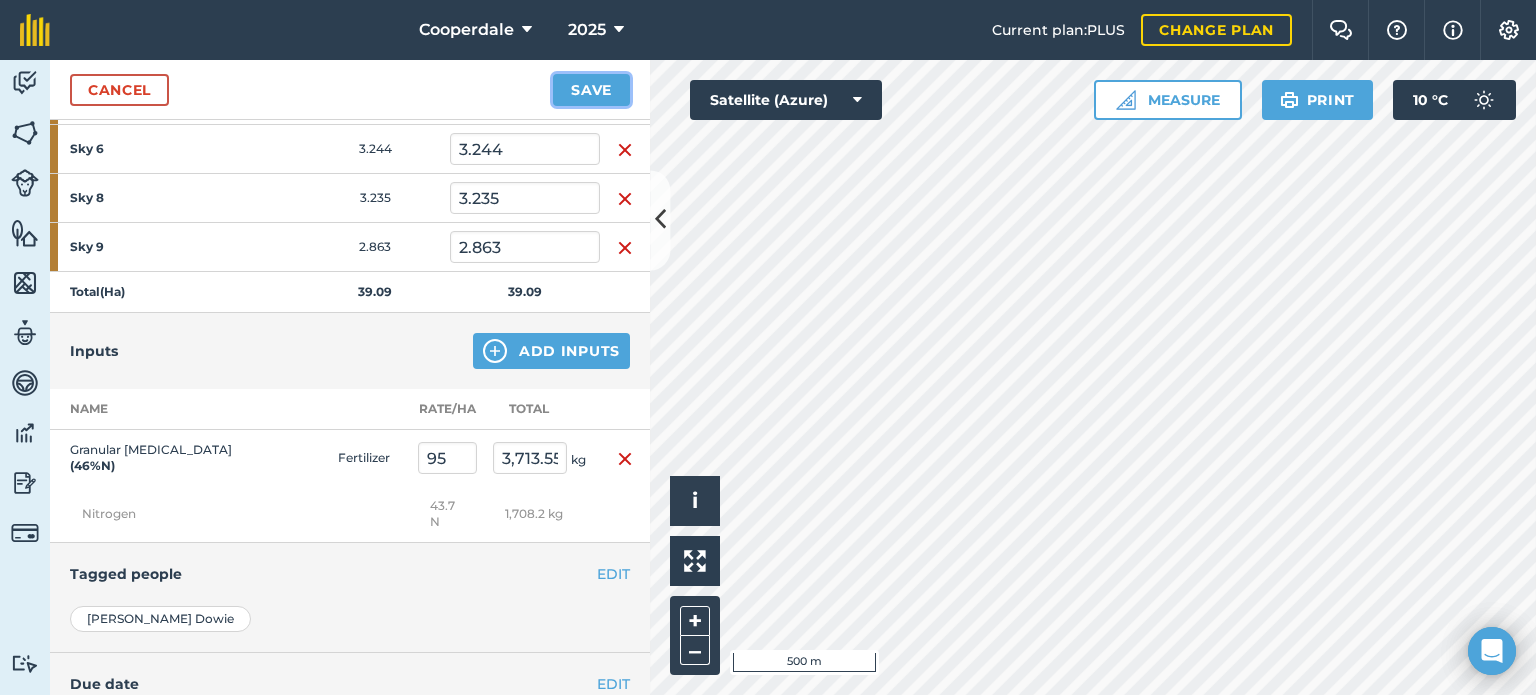 click on "Save" at bounding box center [591, 90] 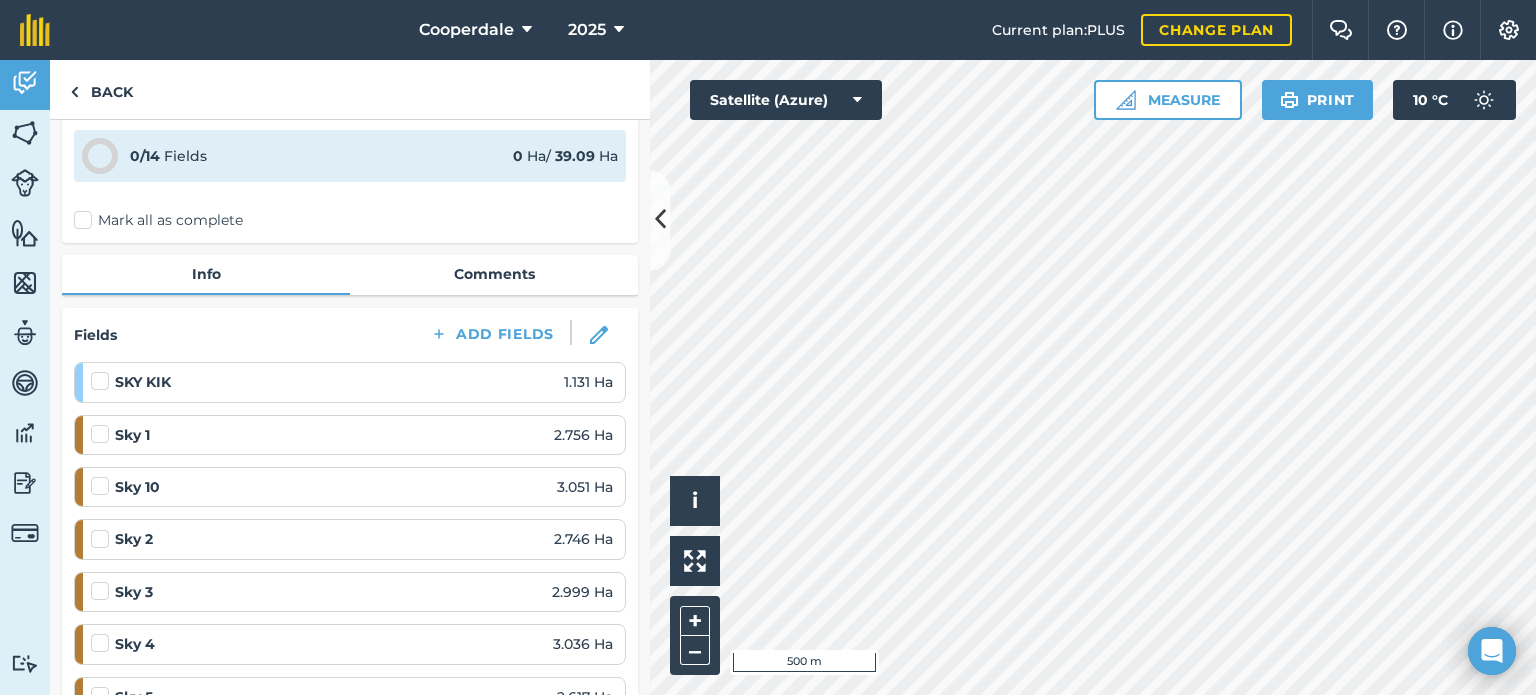 scroll, scrollTop: 82, scrollLeft: 0, axis: vertical 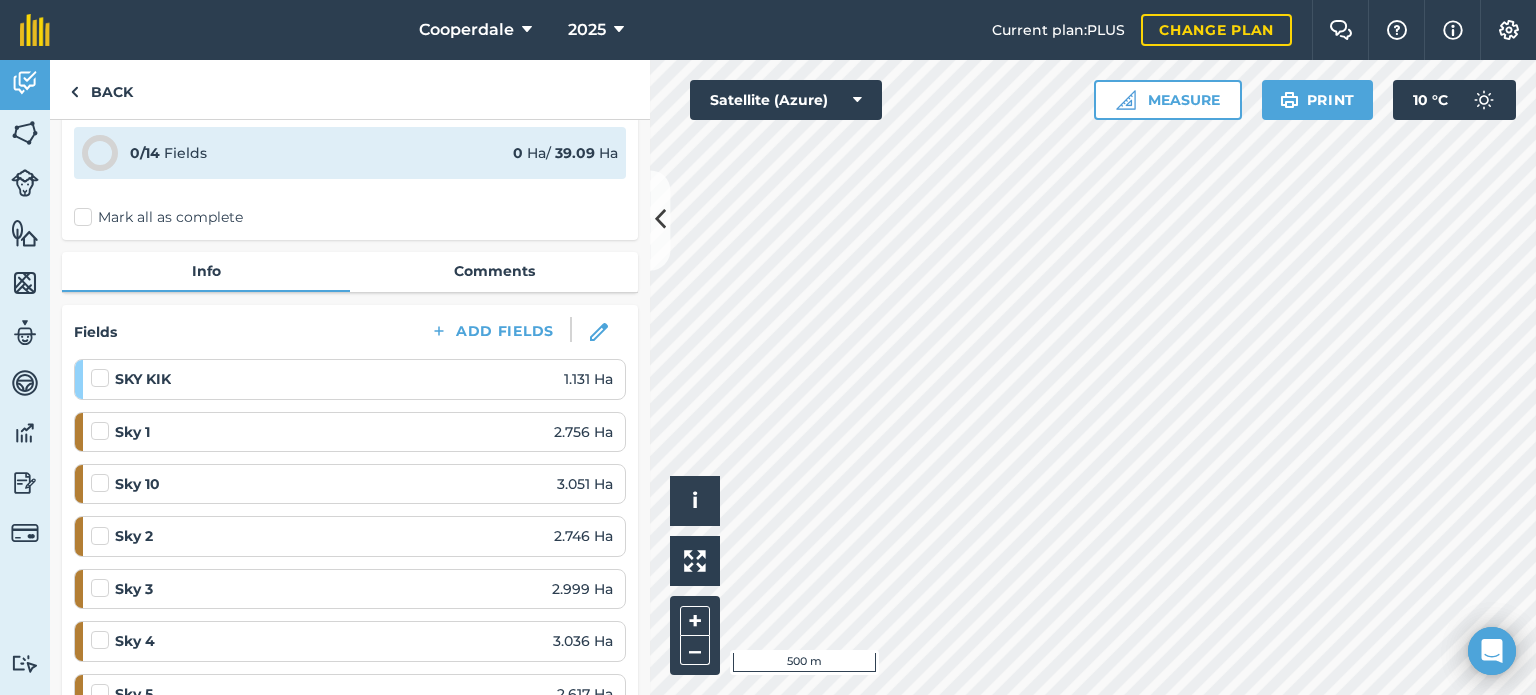 click at bounding box center [103, 368] 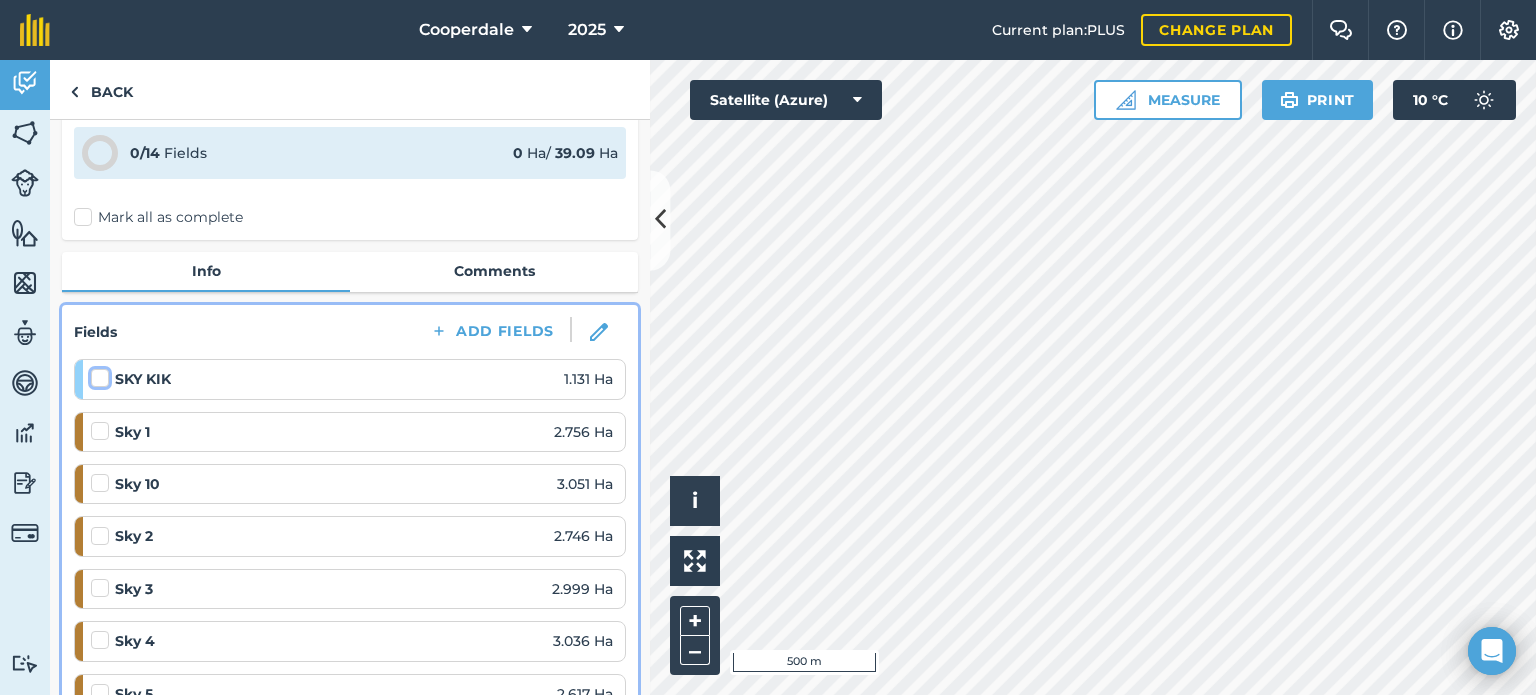 click at bounding box center [97, 374] 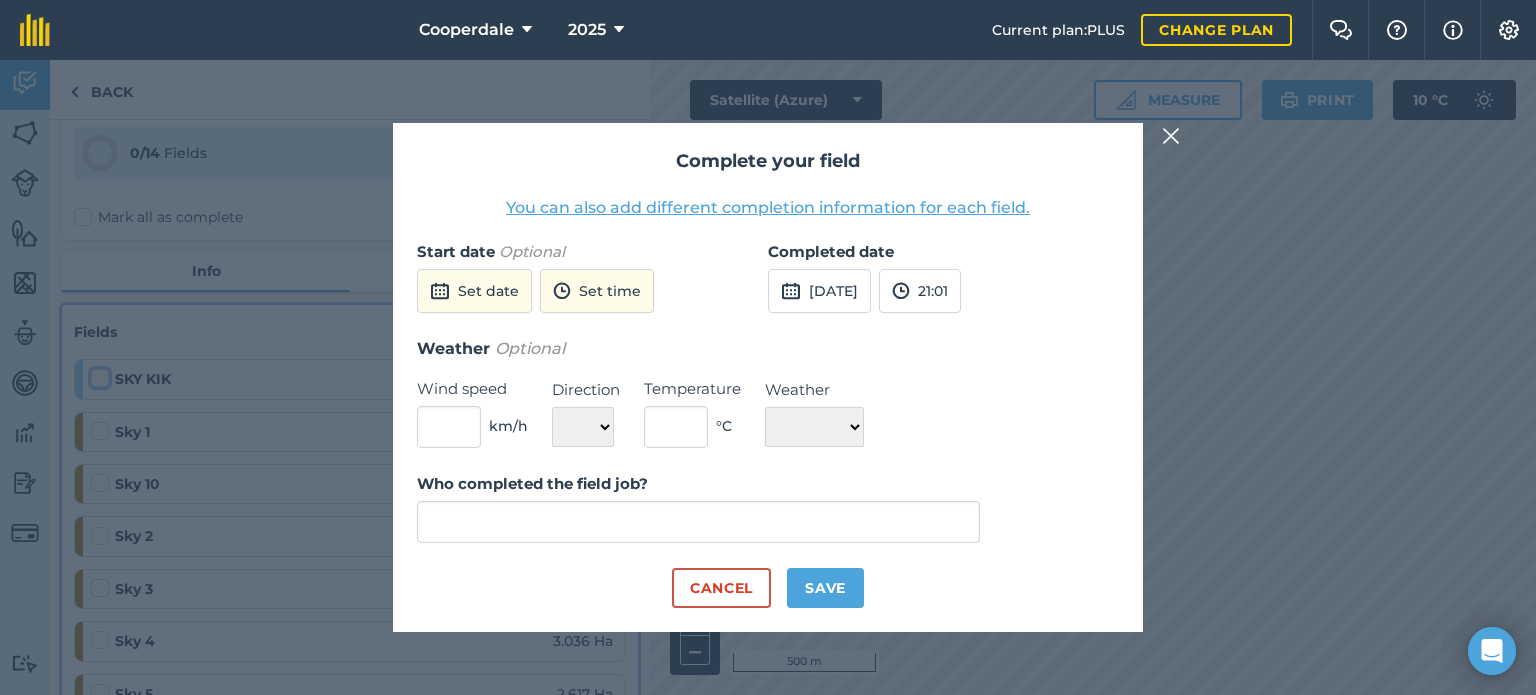 type on "Dean Dowie" 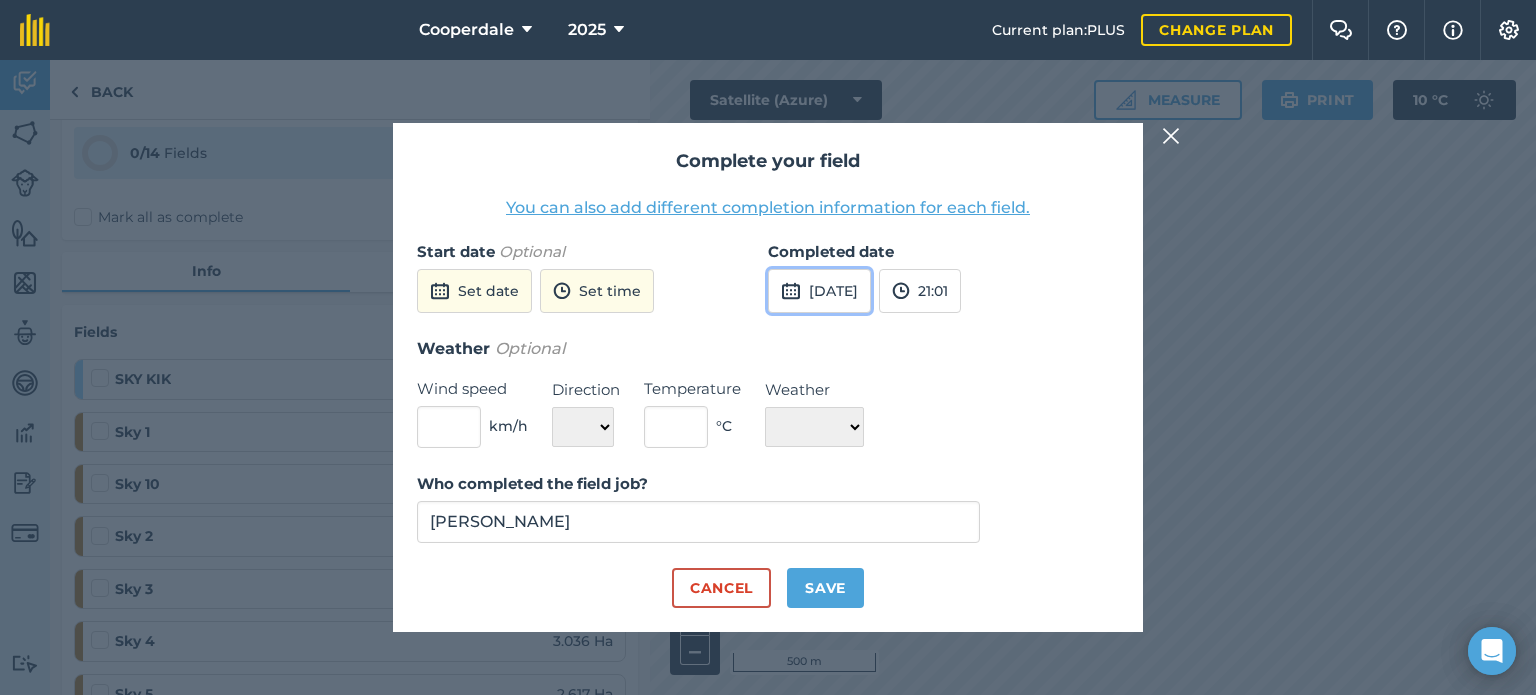 click on "14th Jul 2025" at bounding box center [819, 291] 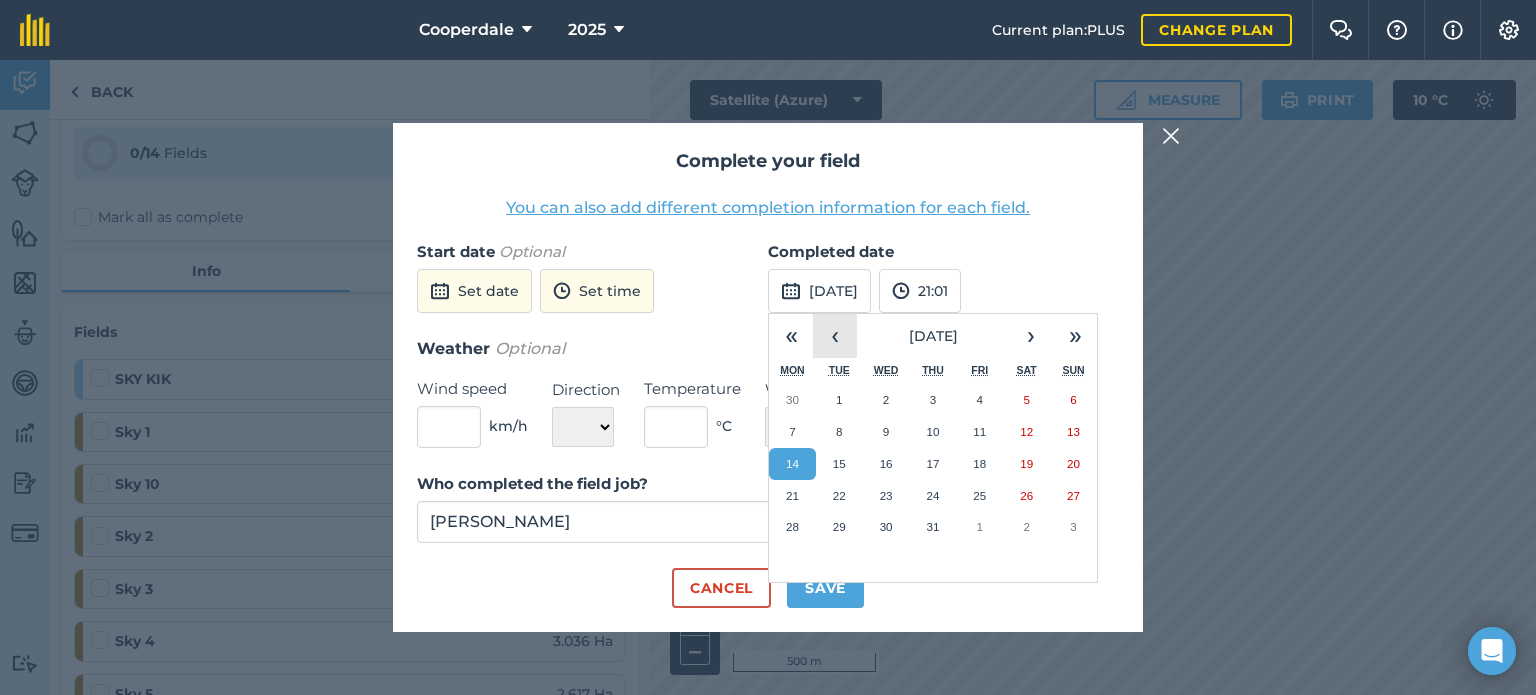 click on "‹" at bounding box center (835, 336) 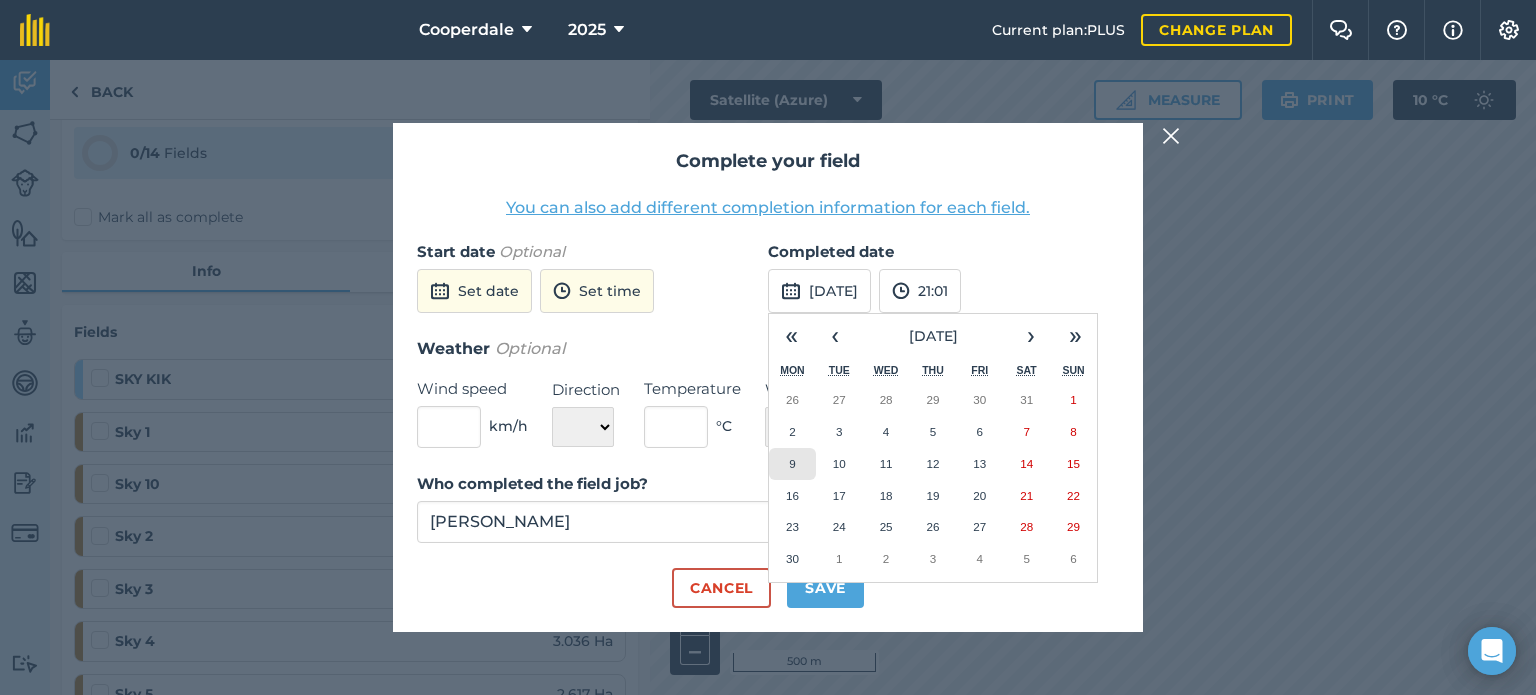 click on "9" at bounding box center [792, 464] 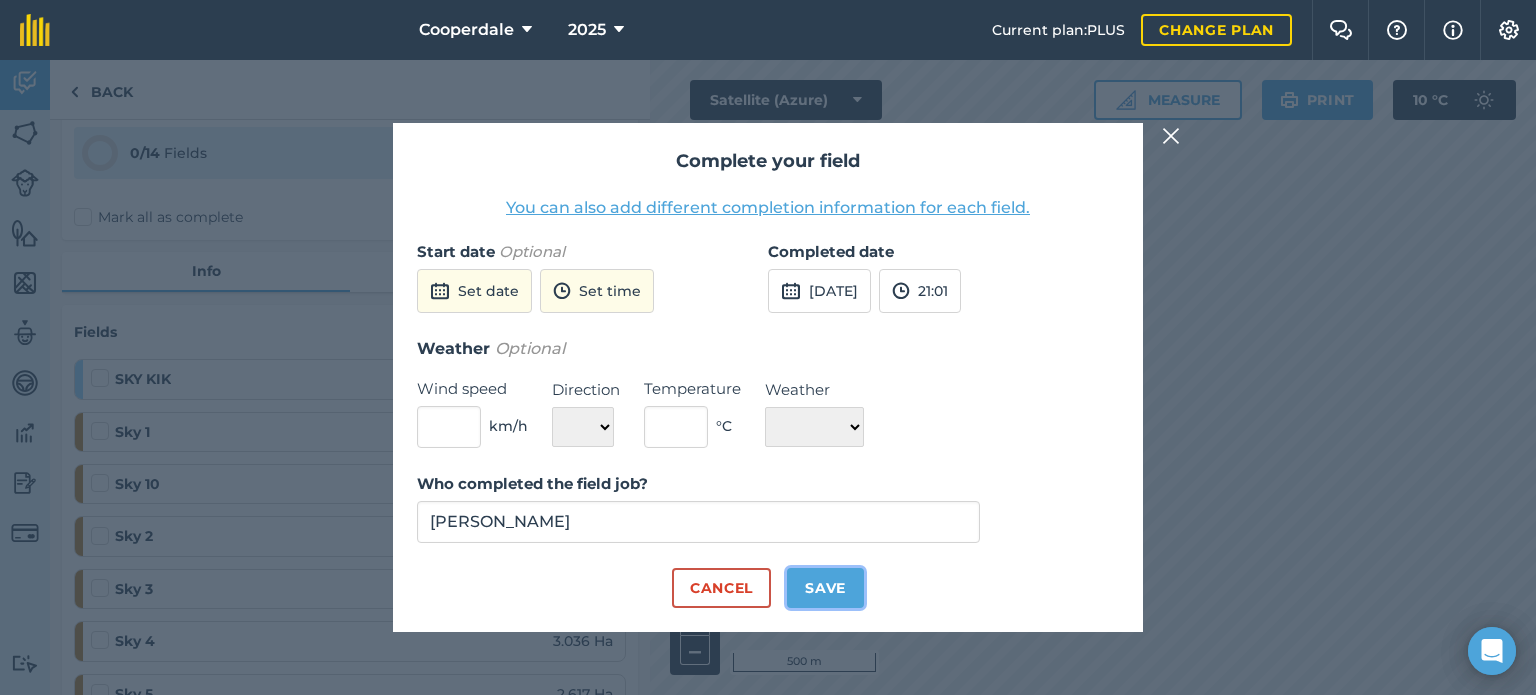 click on "Save" at bounding box center (825, 588) 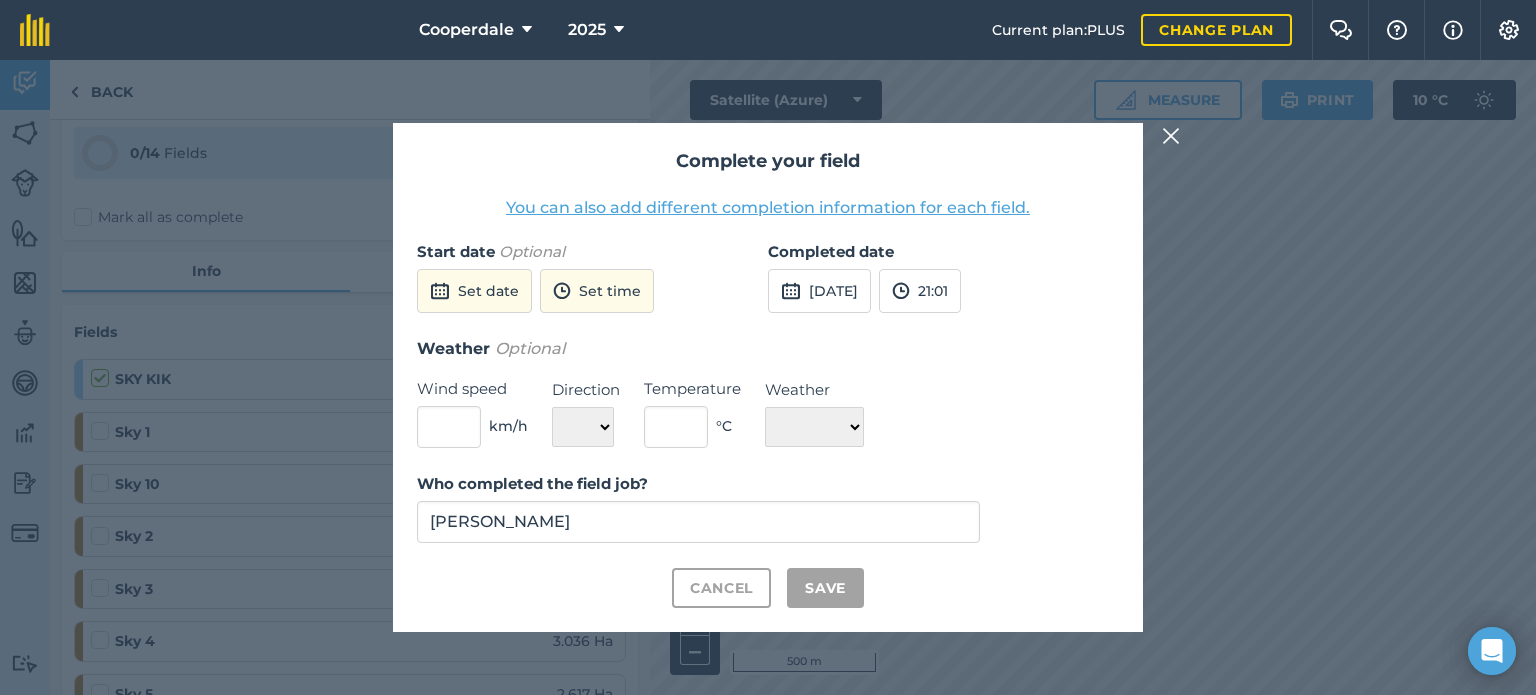 checkbox on "true" 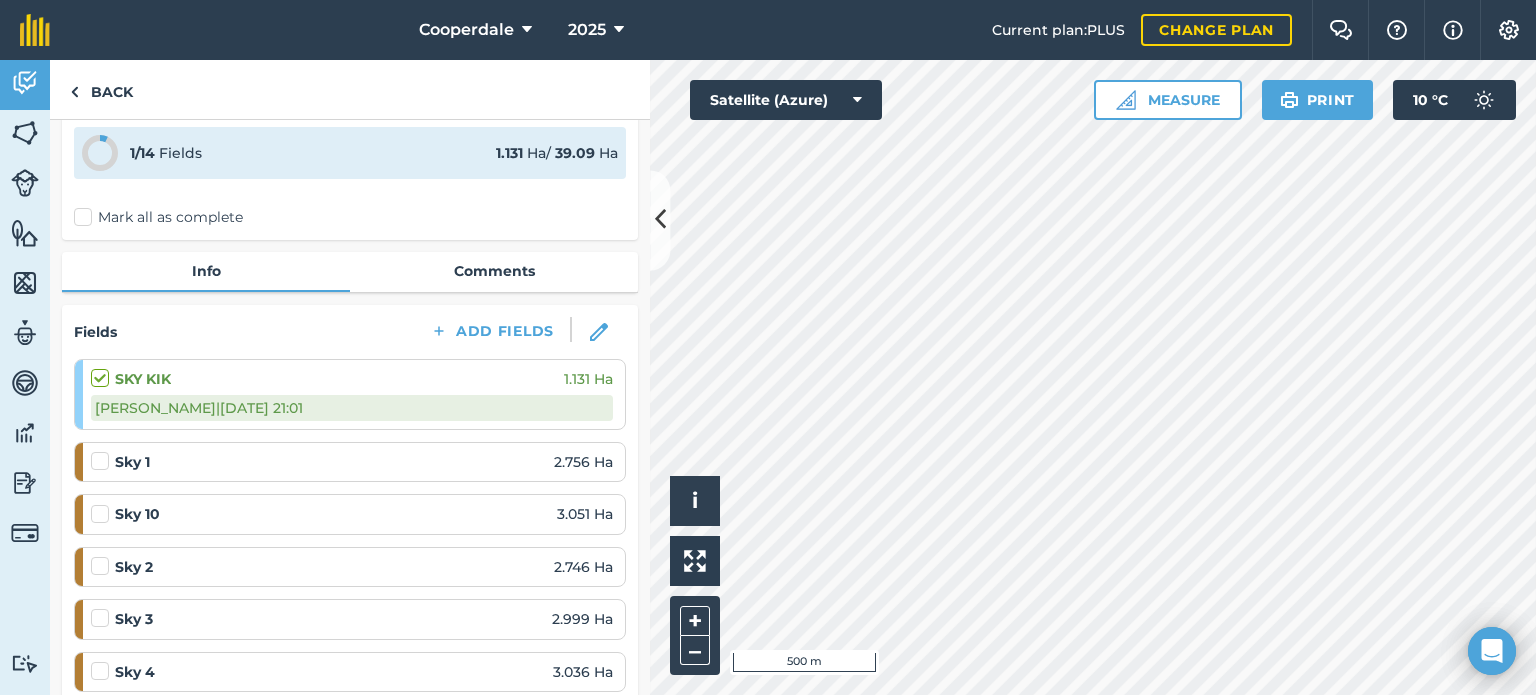 click at bounding box center (103, 451) 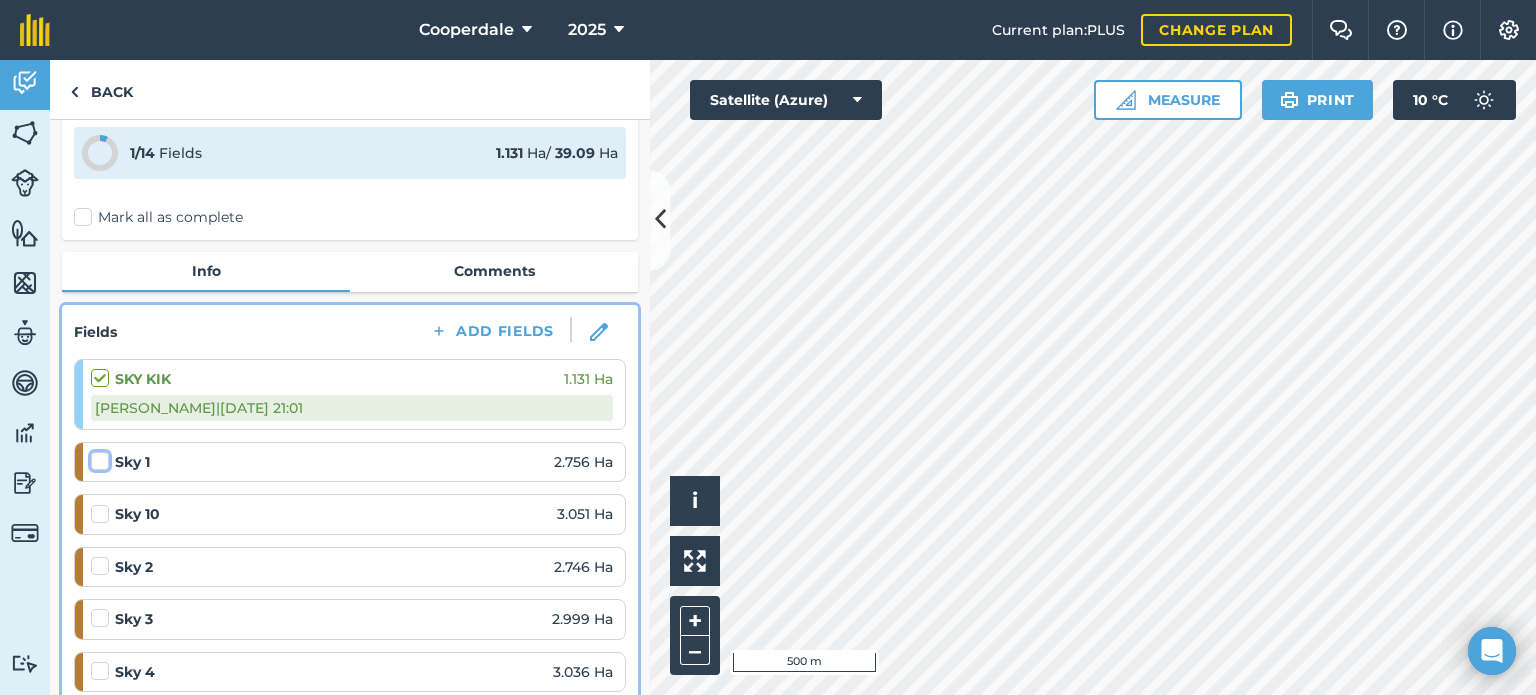 click at bounding box center (97, 457) 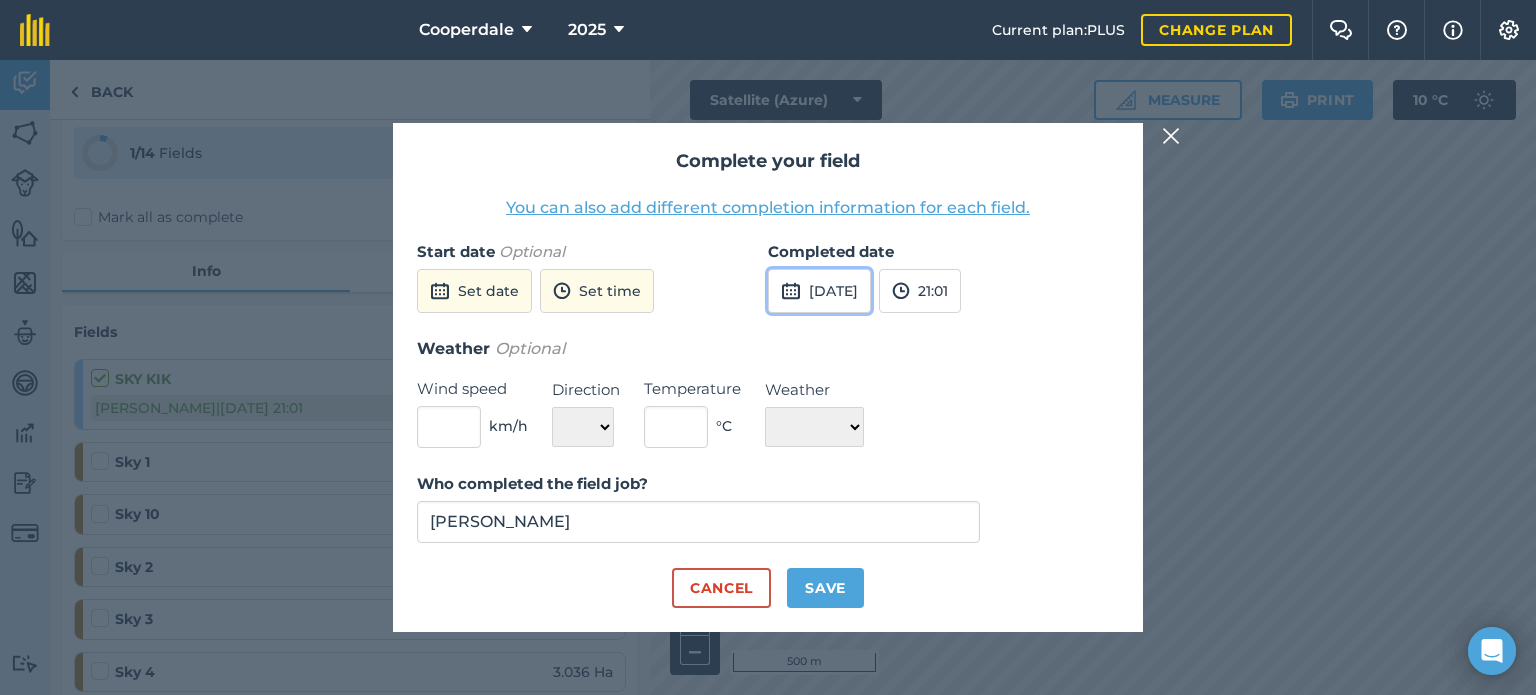 click on "14th Jul 2025" at bounding box center (819, 291) 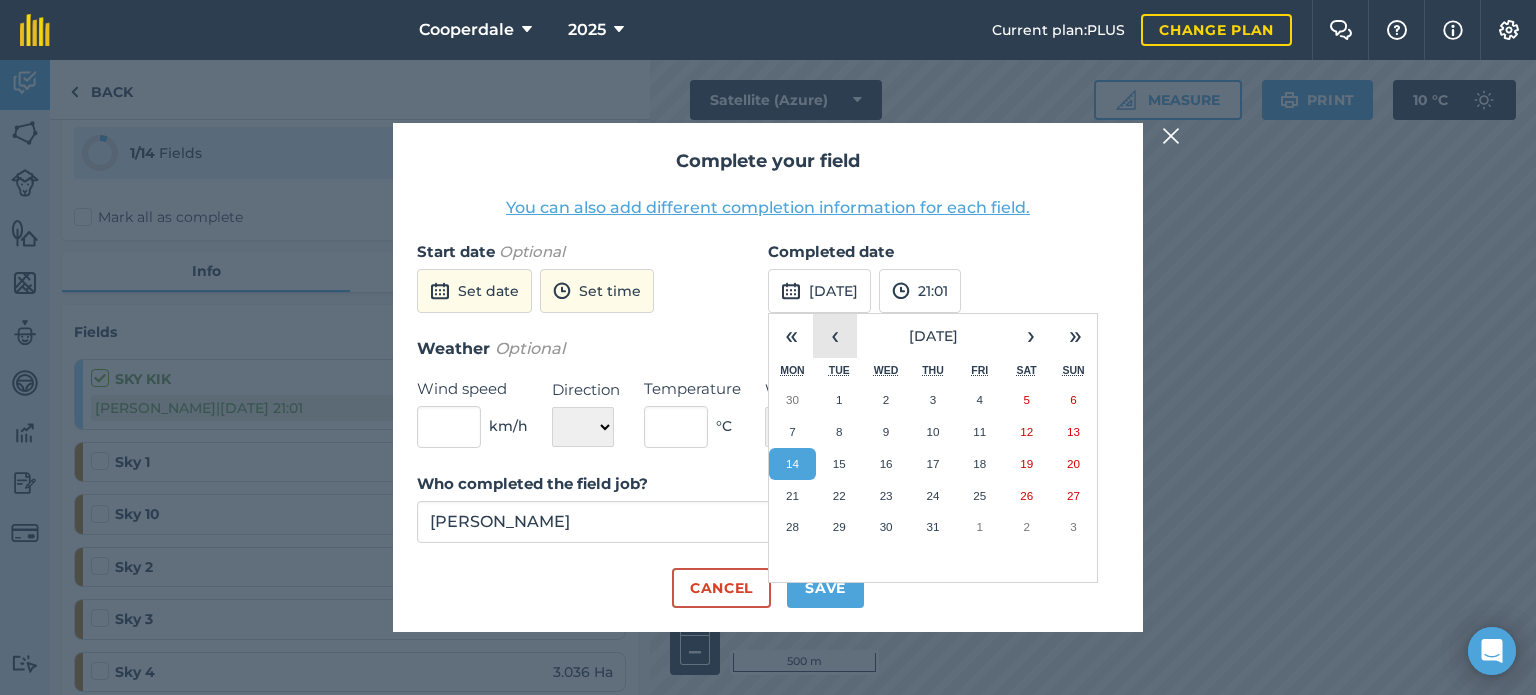 click on "‹" at bounding box center [835, 336] 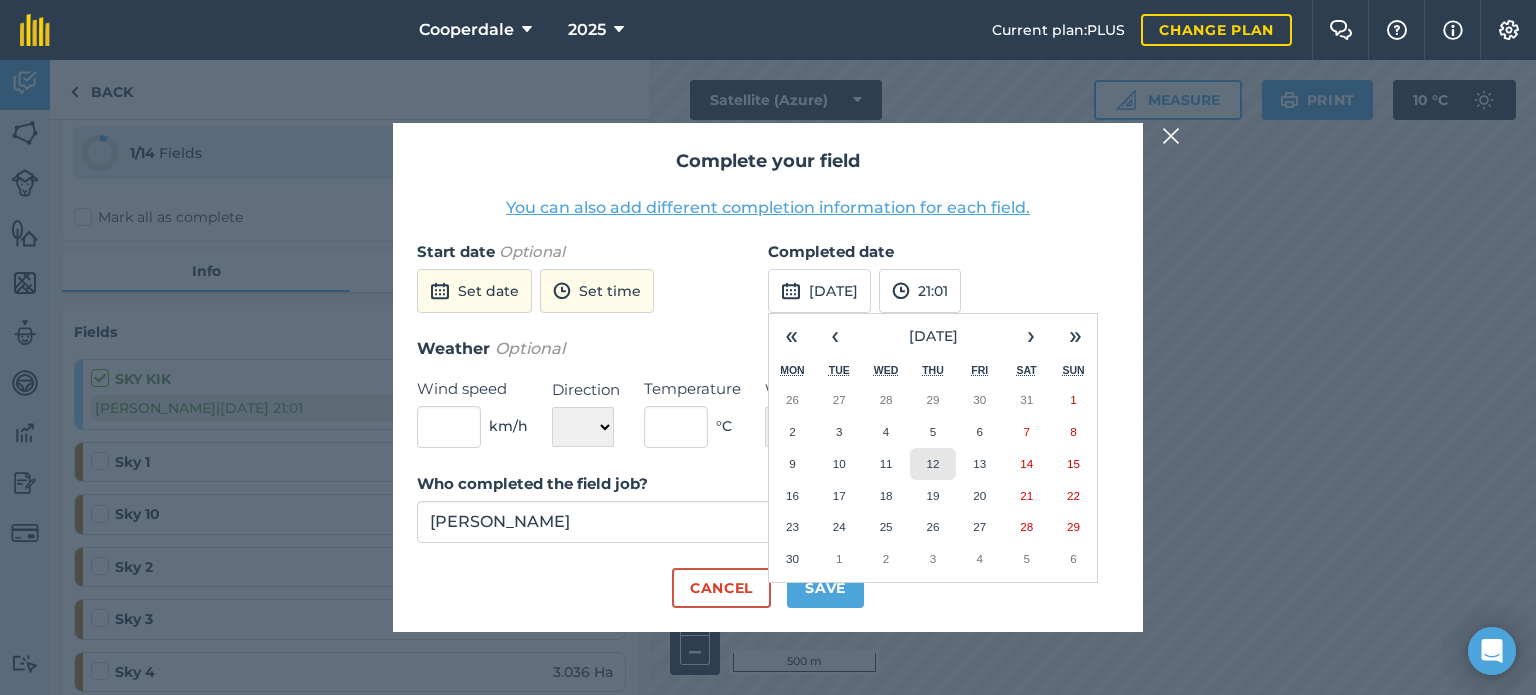 click on "12" at bounding box center [932, 463] 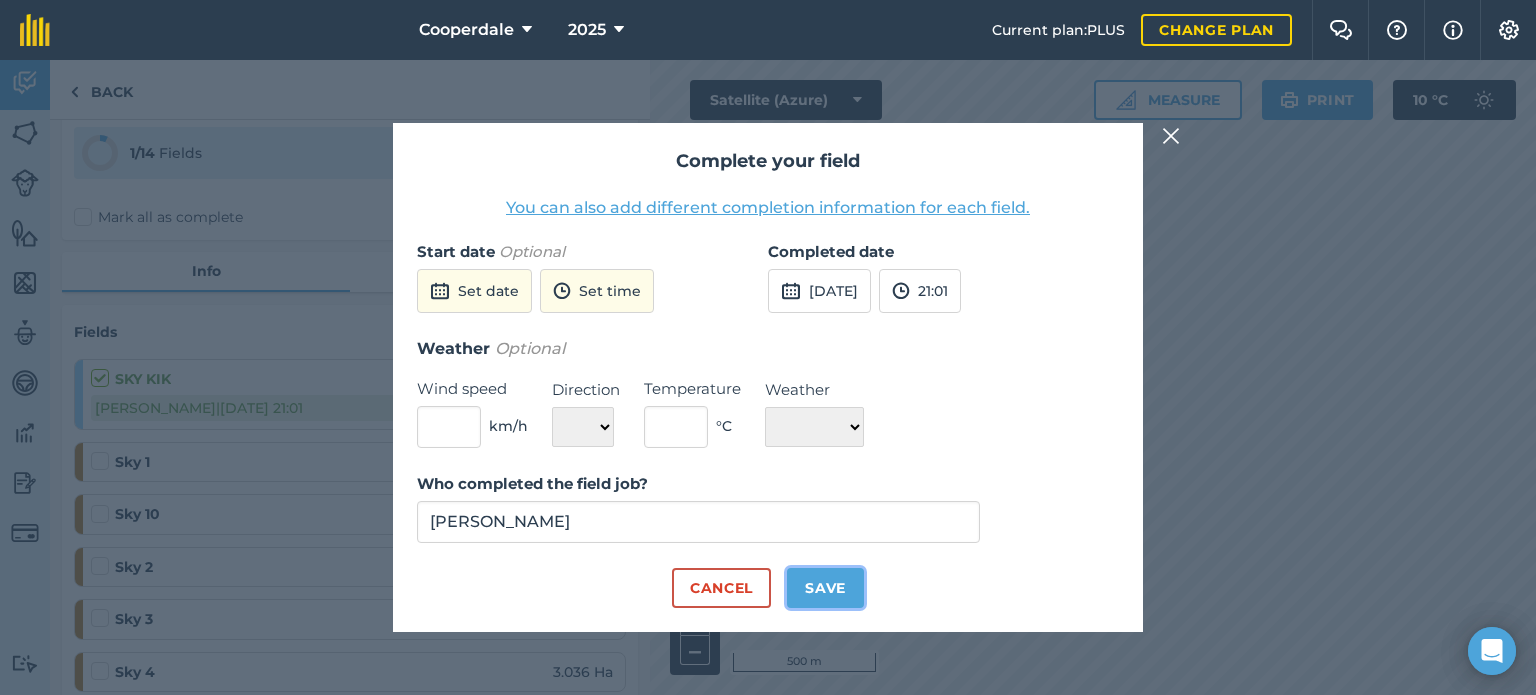 click on "Save" at bounding box center (825, 588) 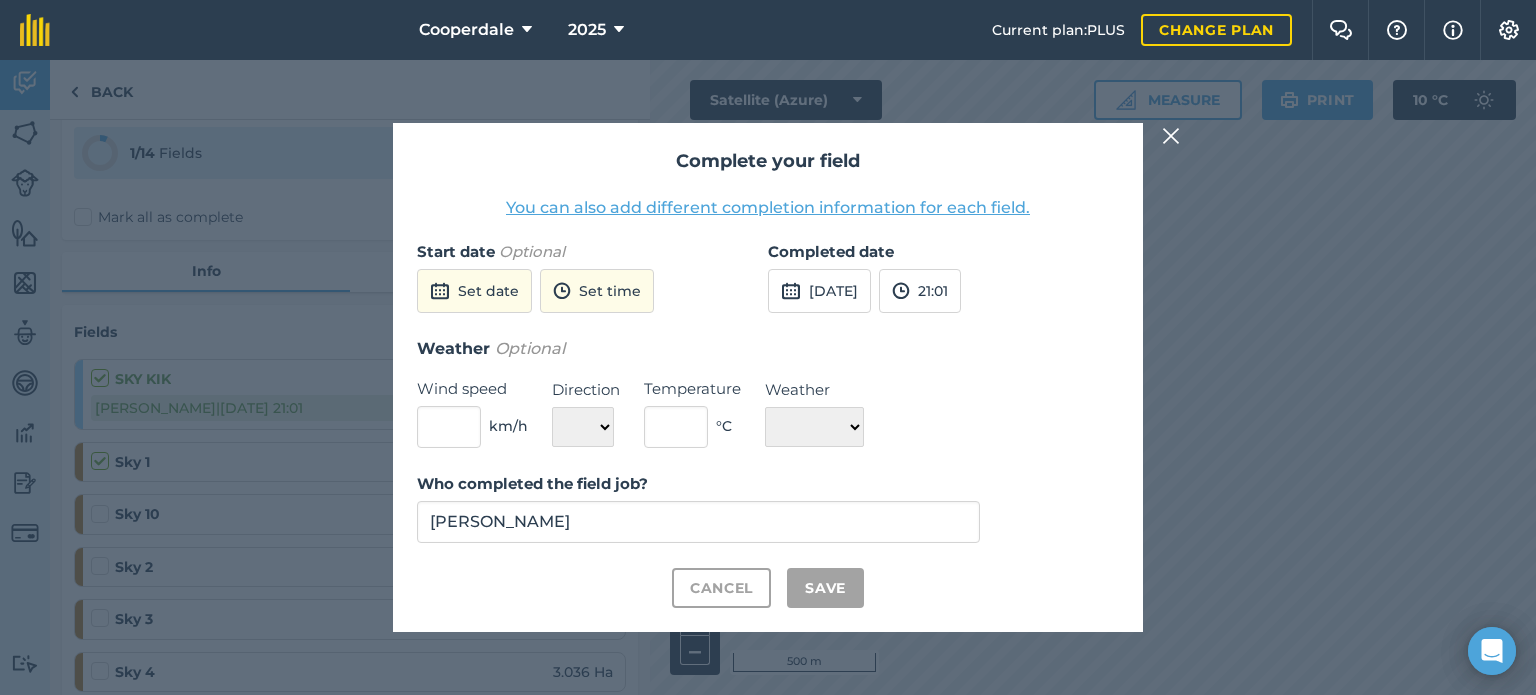 checkbox on "true" 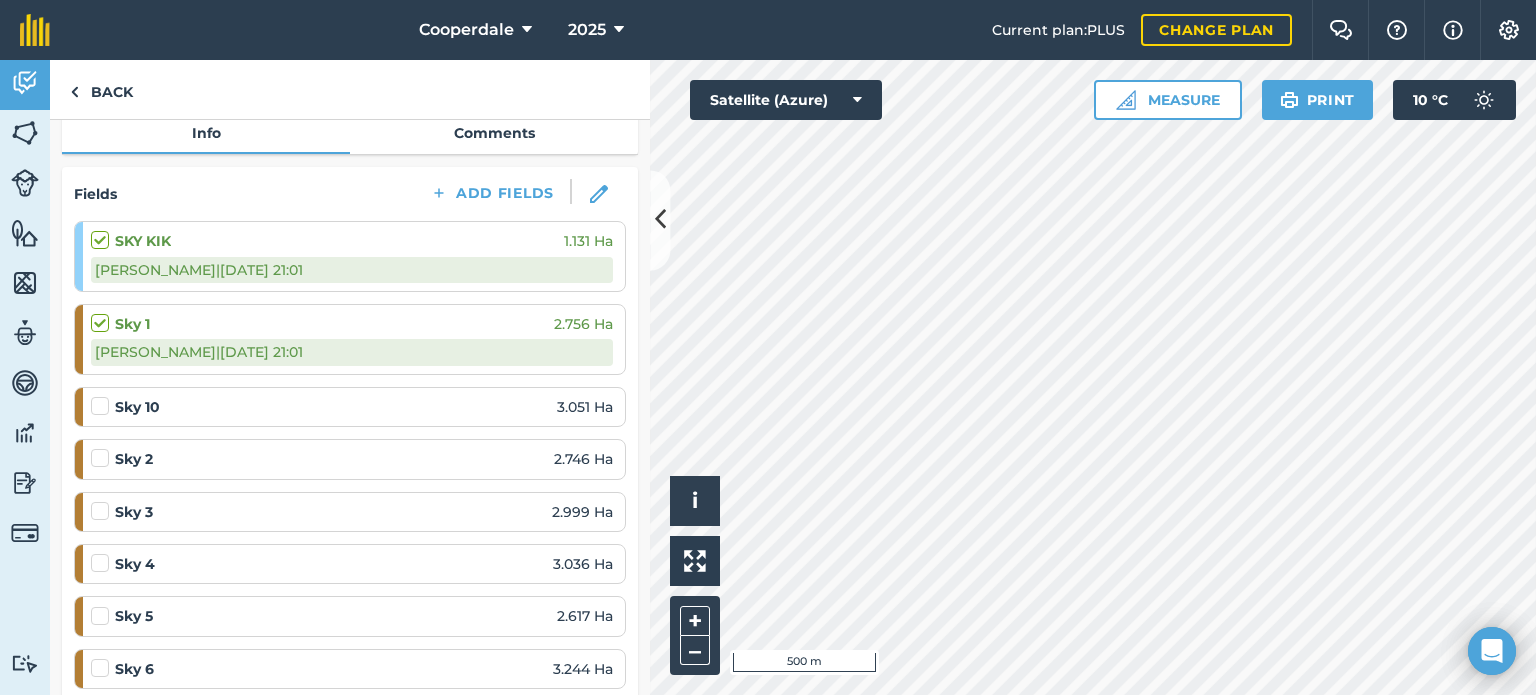 scroll, scrollTop: 224, scrollLeft: 0, axis: vertical 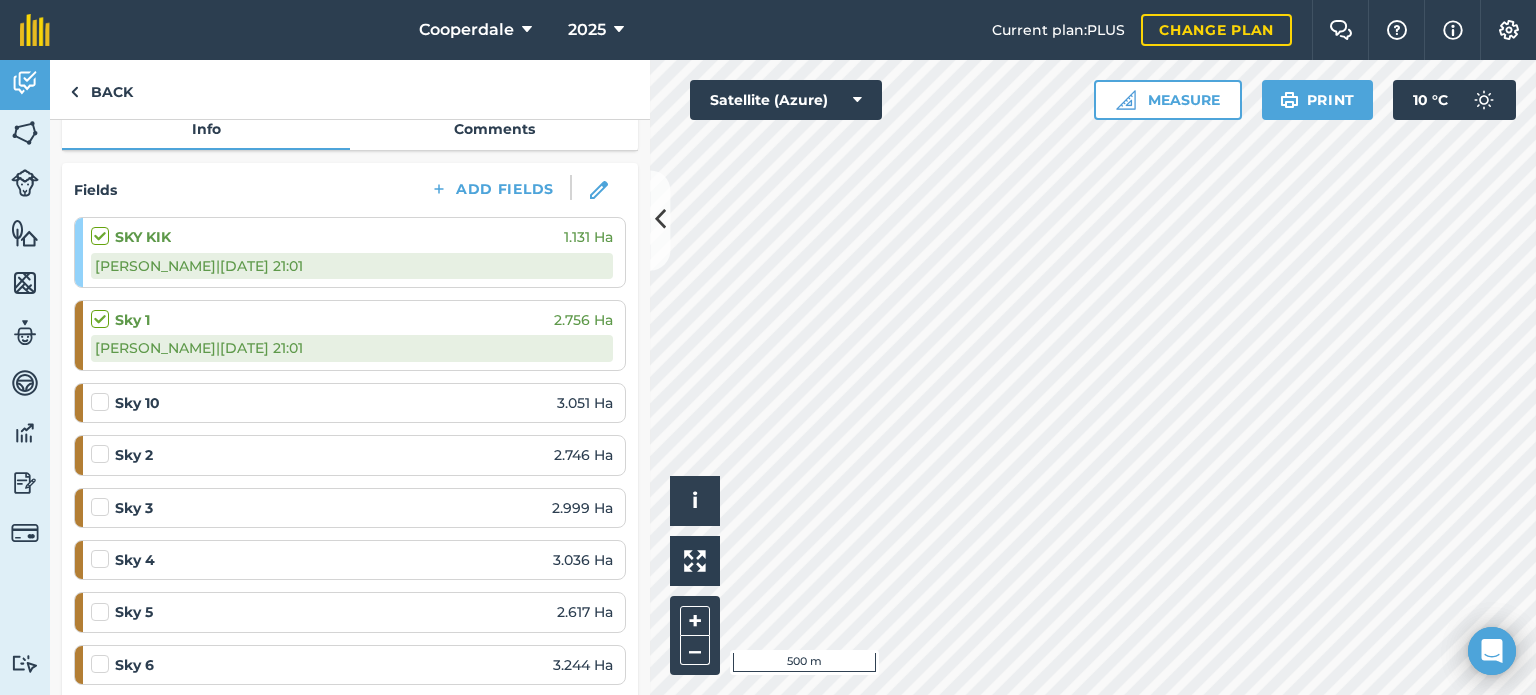 click at bounding box center [103, 392] 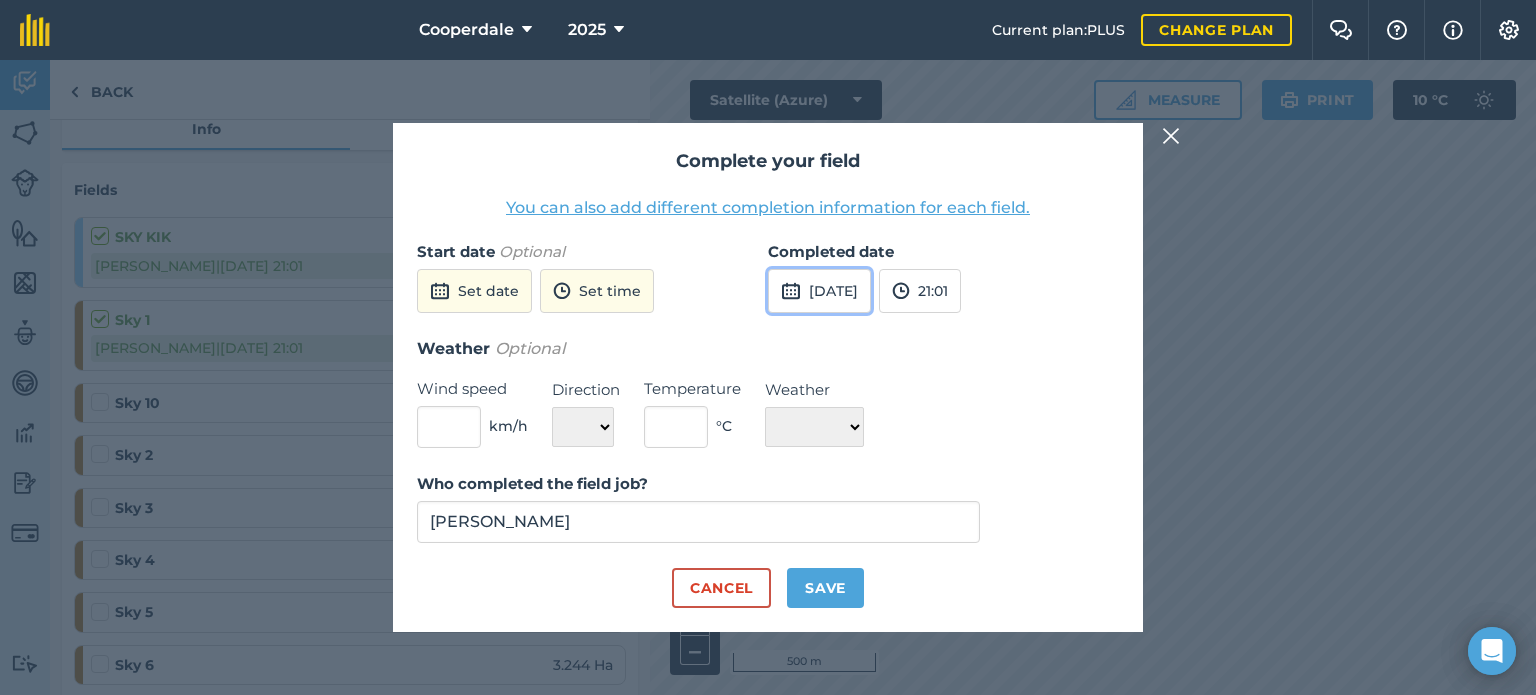 click on "14th Jul 2025" at bounding box center [819, 291] 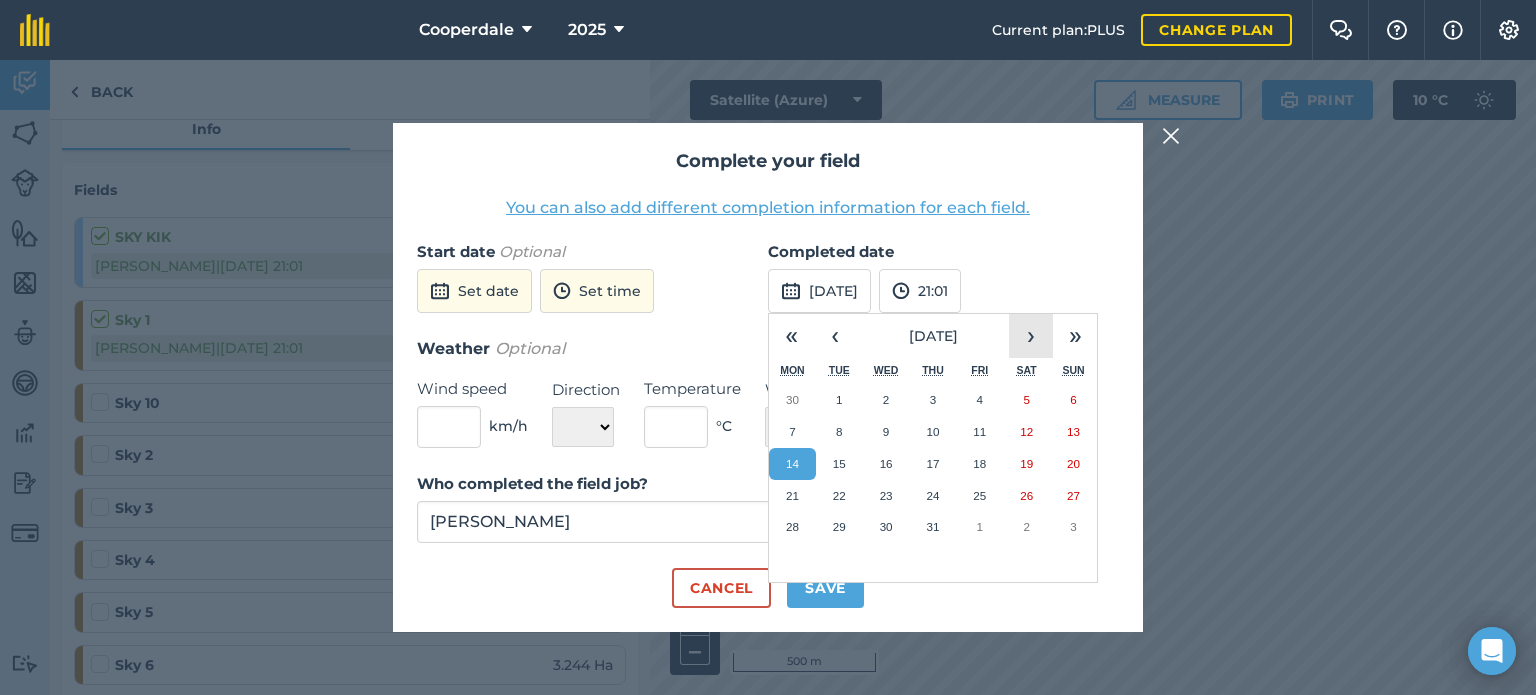 click on "›" at bounding box center [1031, 336] 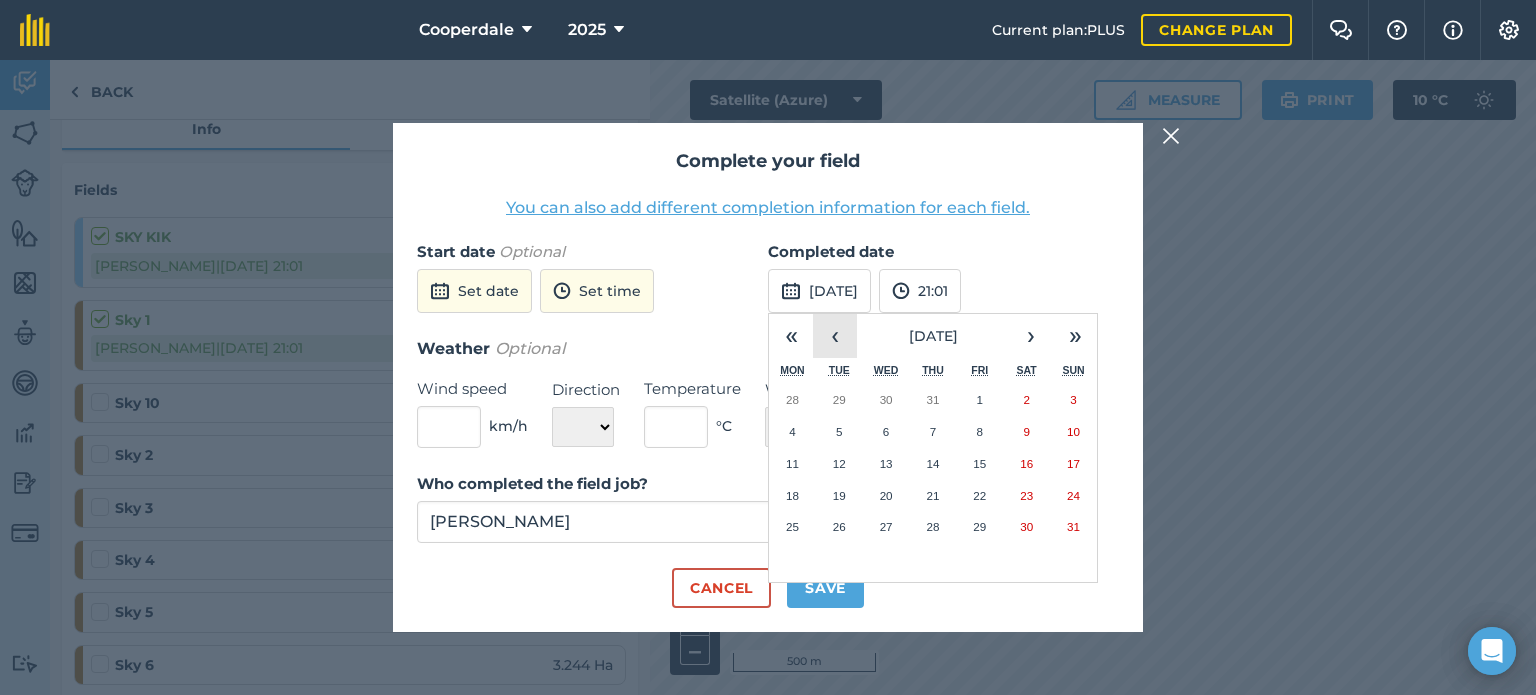 click on "‹" at bounding box center (835, 336) 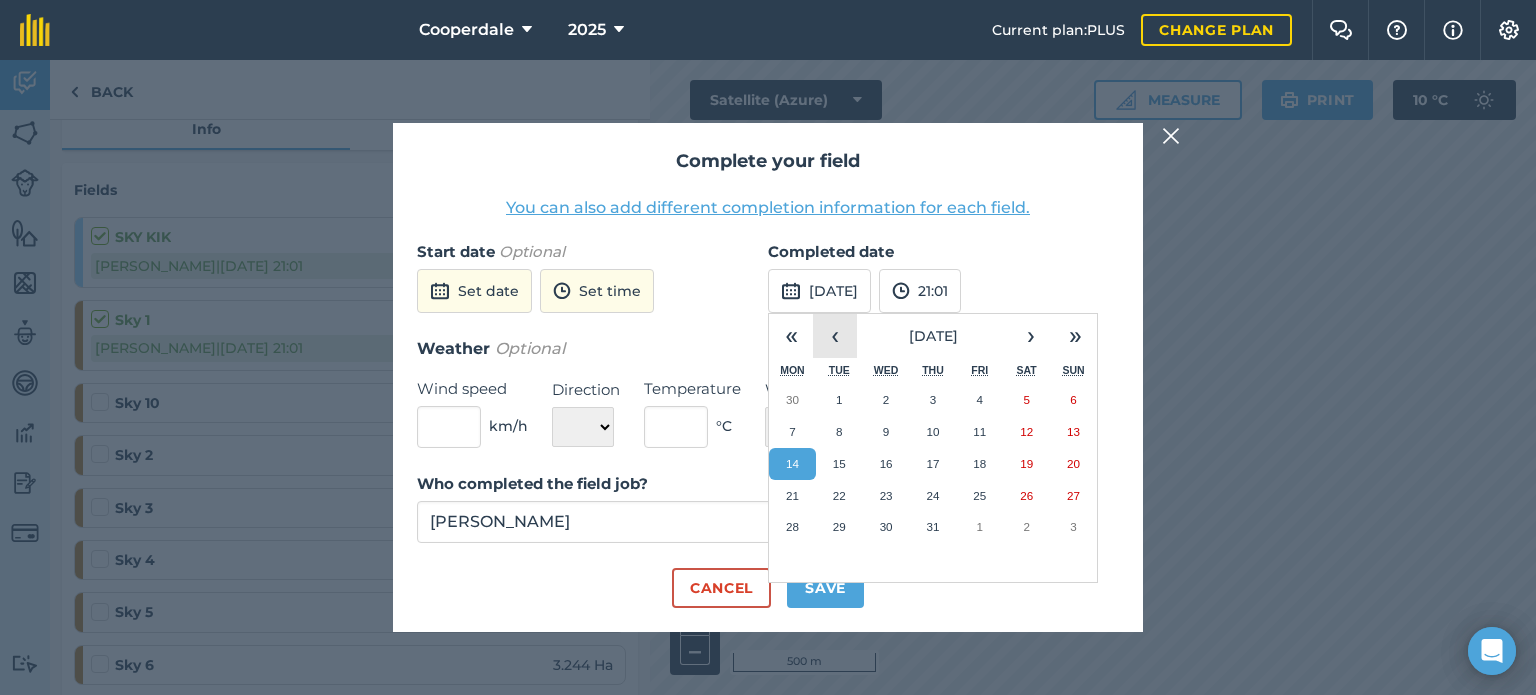 click on "‹" at bounding box center (835, 336) 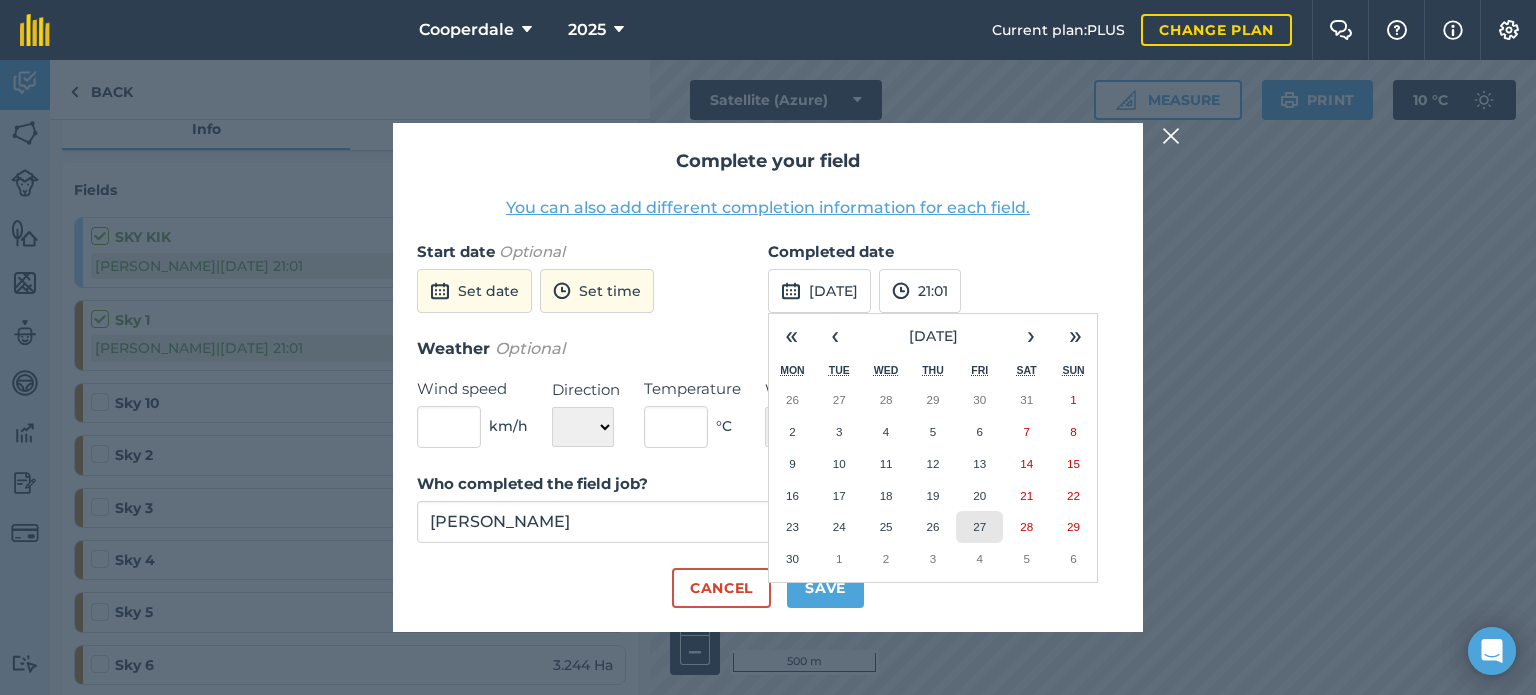 click on "27" at bounding box center [979, 526] 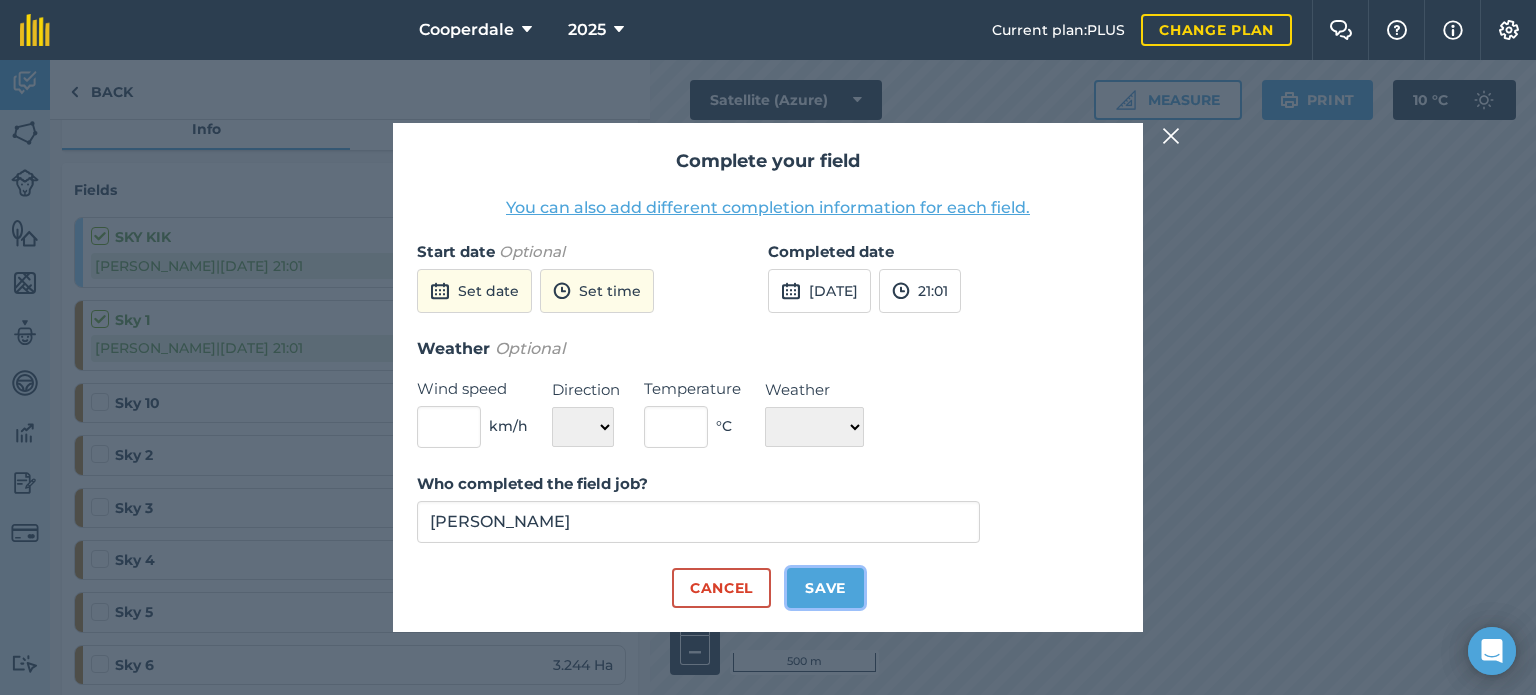 click on "Save" at bounding box center [825, 588] 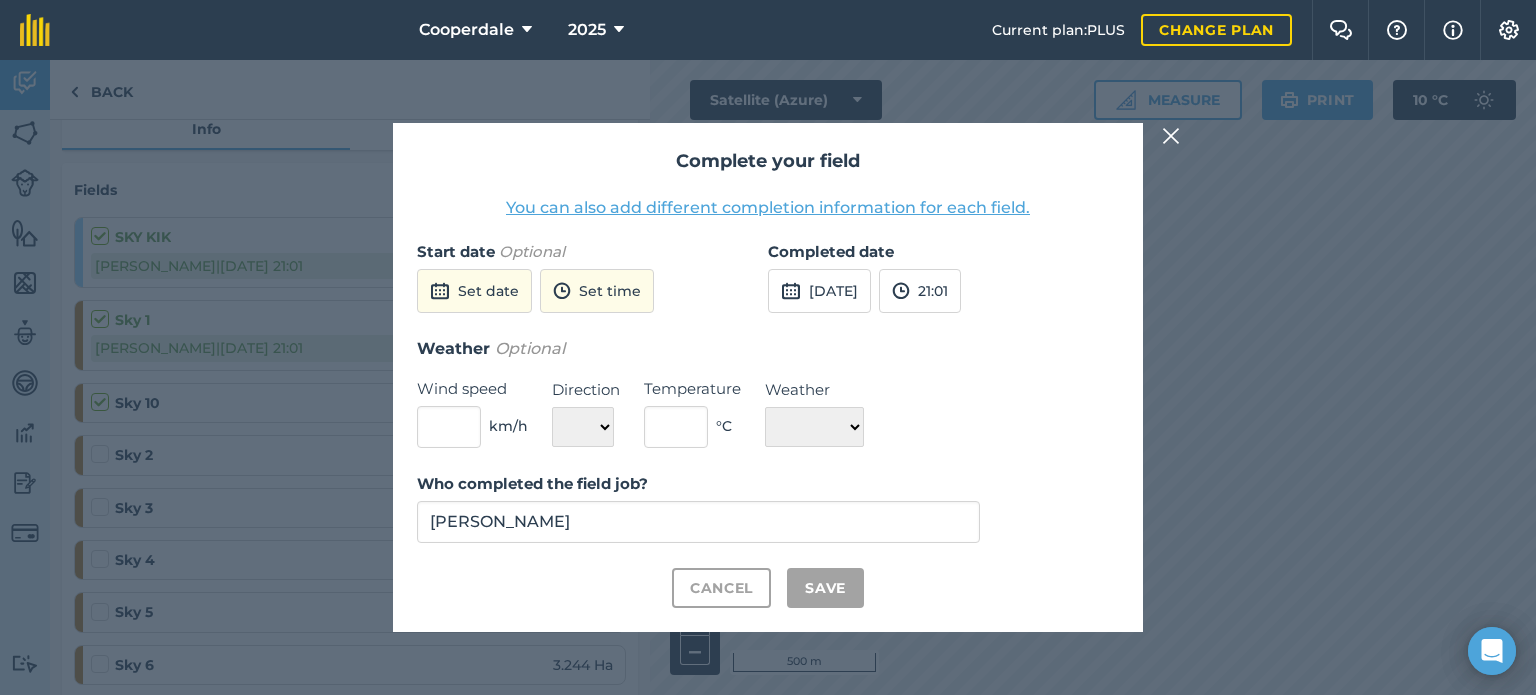checkbox on "true" 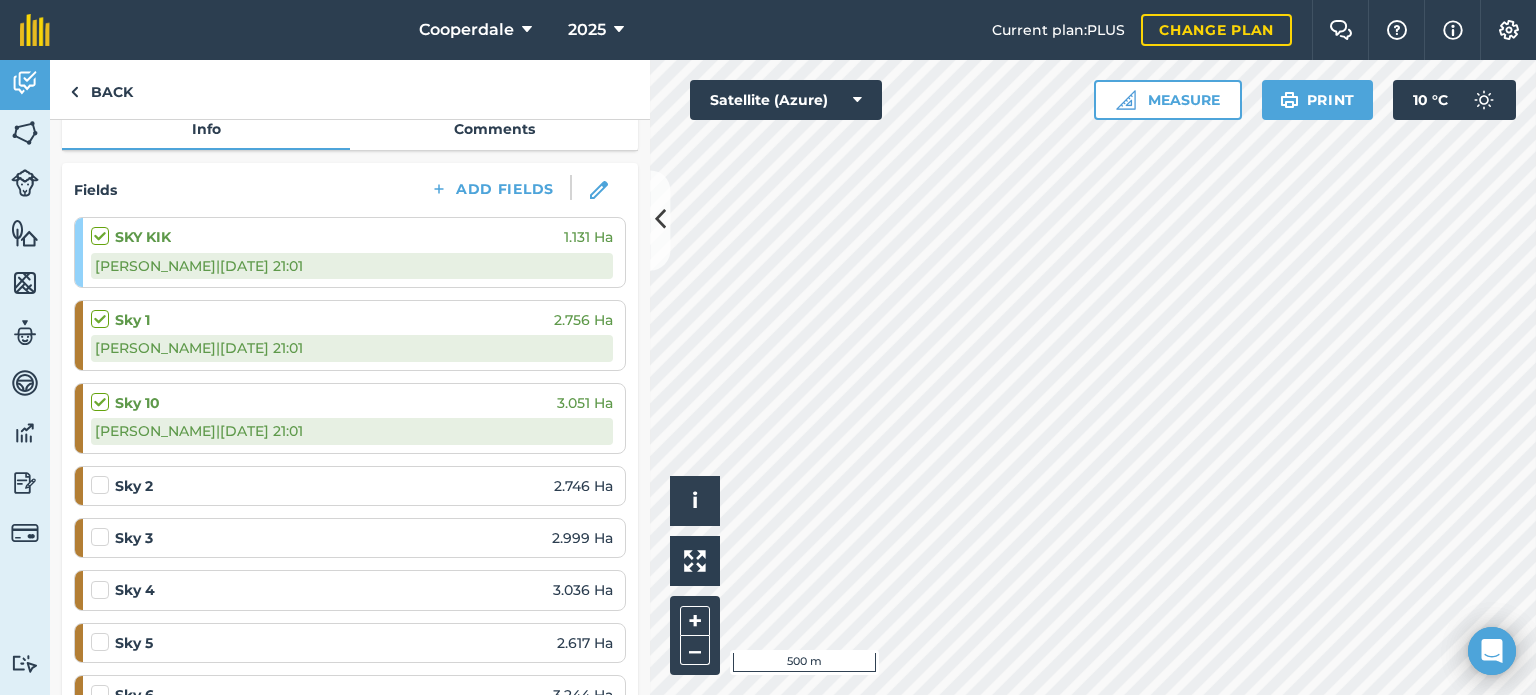 click at bounding box center (103, 475) 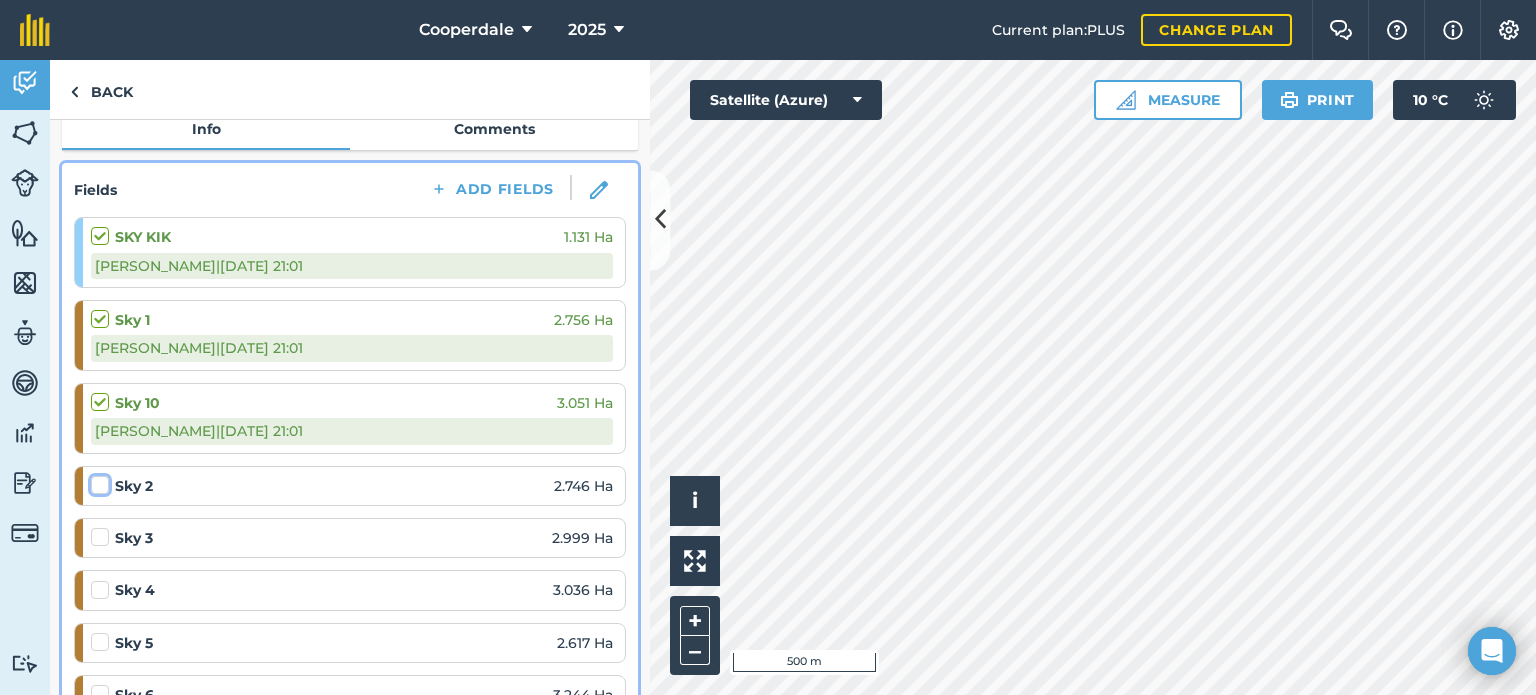 click at bounding box center (97, 481) 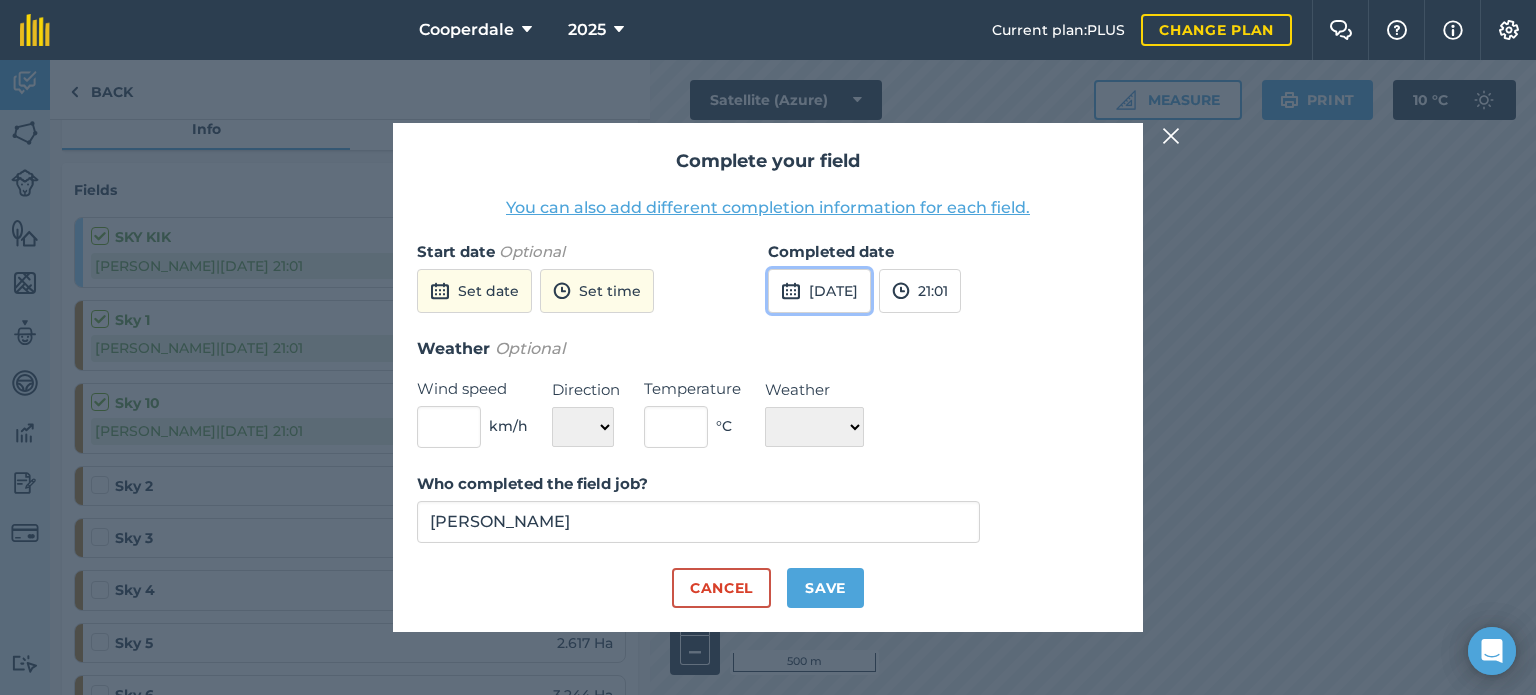 click on "14th Jul 2025" at bounding box center [819, 291] 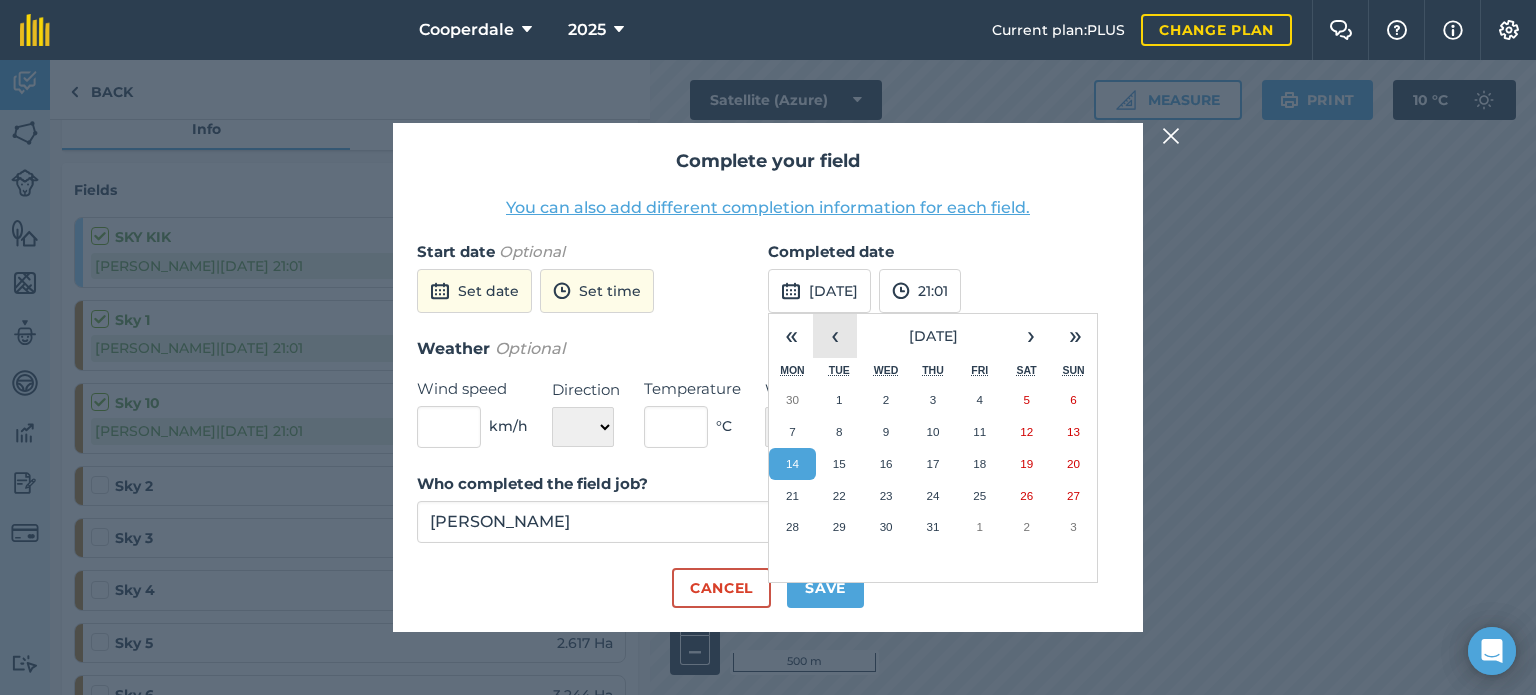 click on "‹" at bounding box center [835, 336] 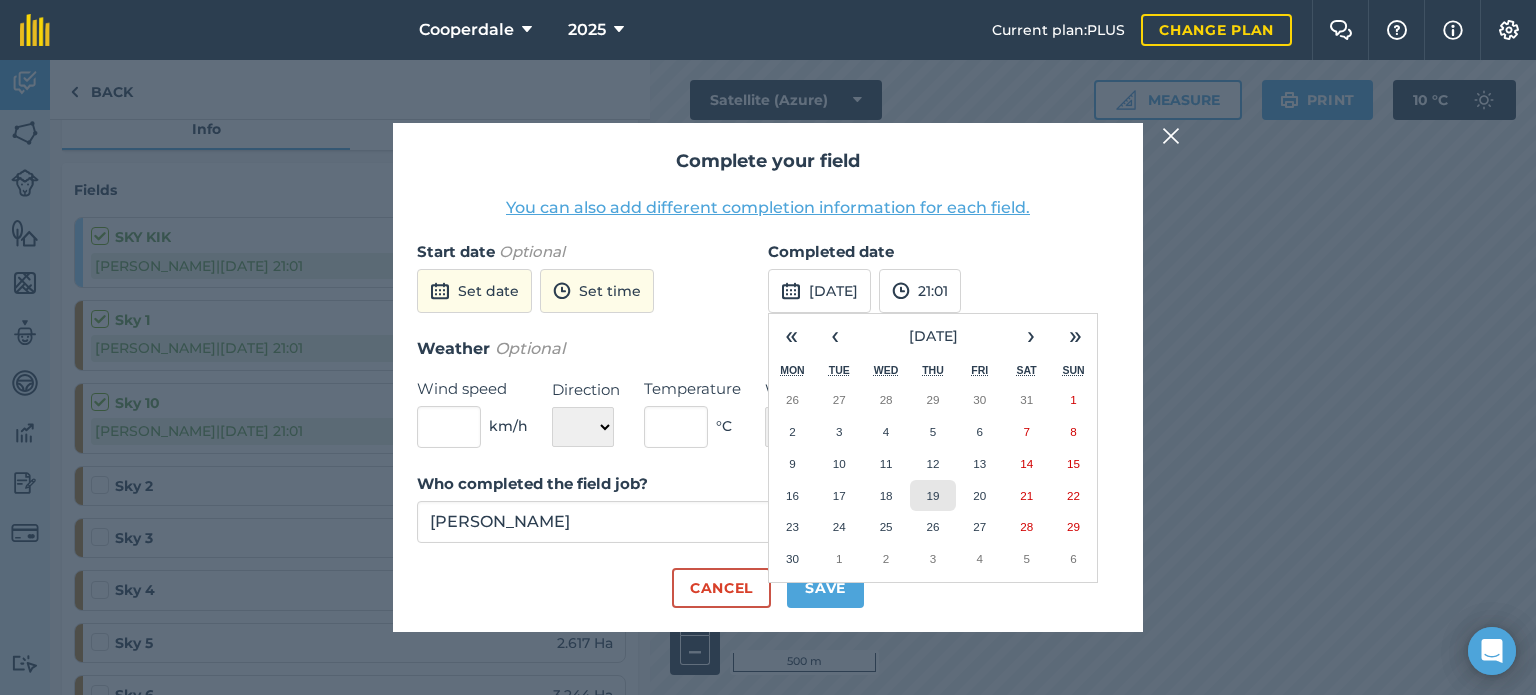 click on "19" at bounding box center (932, 495) 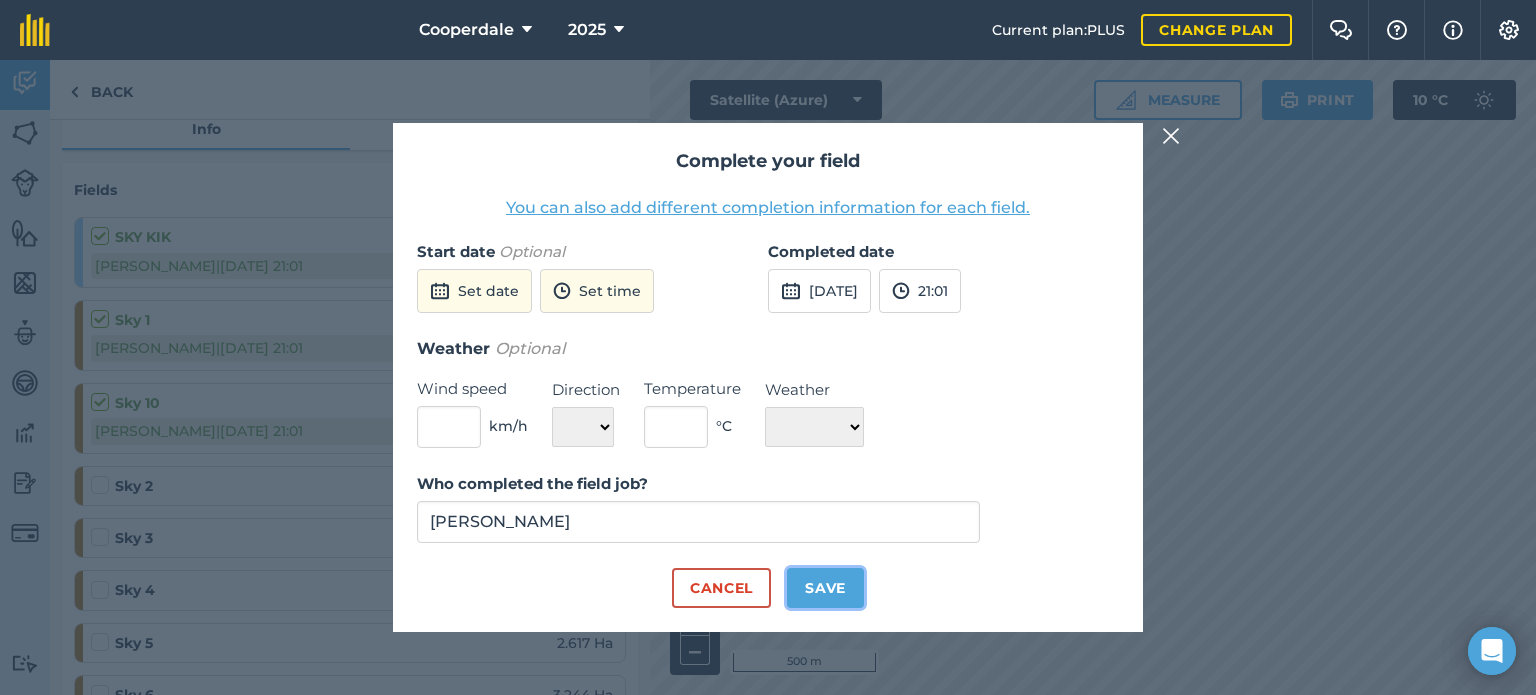 click on "Save" at bounding box center (825, 588) 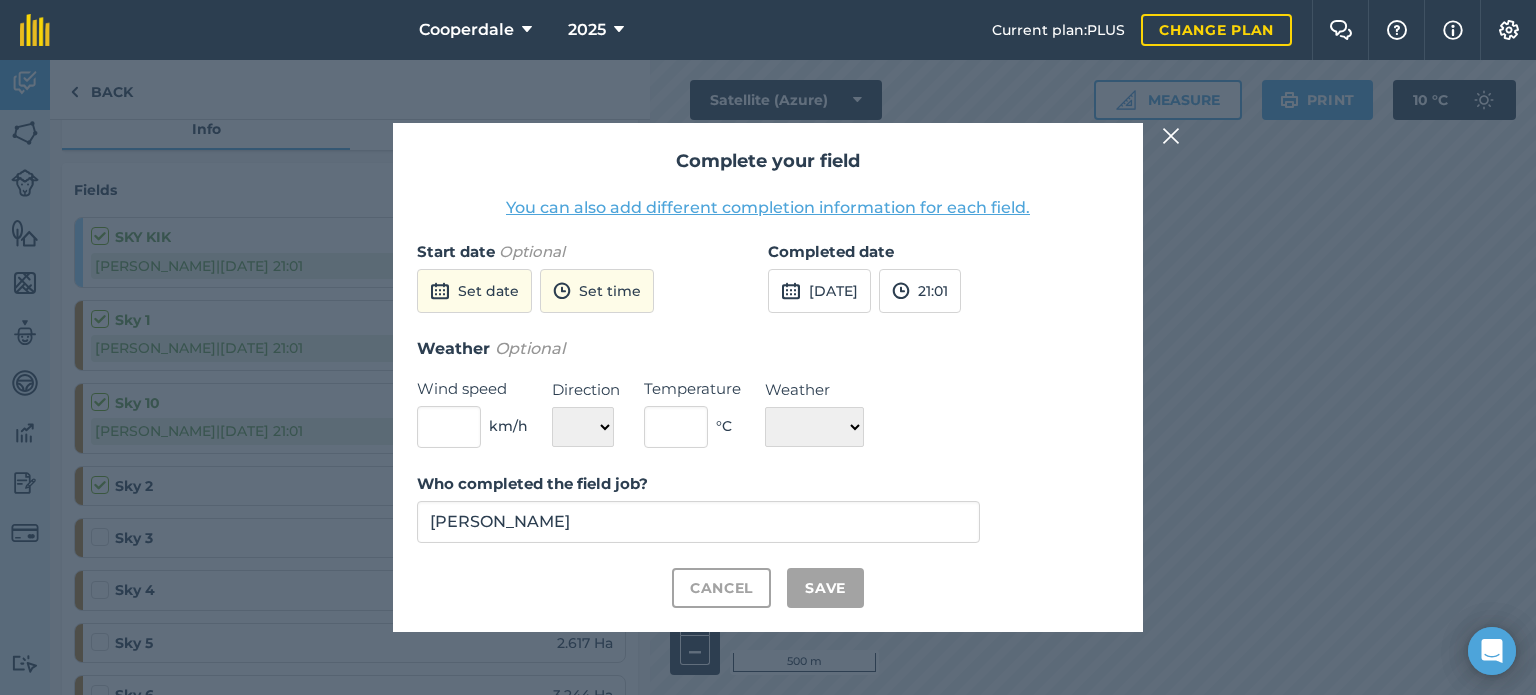 checkbox on "true" 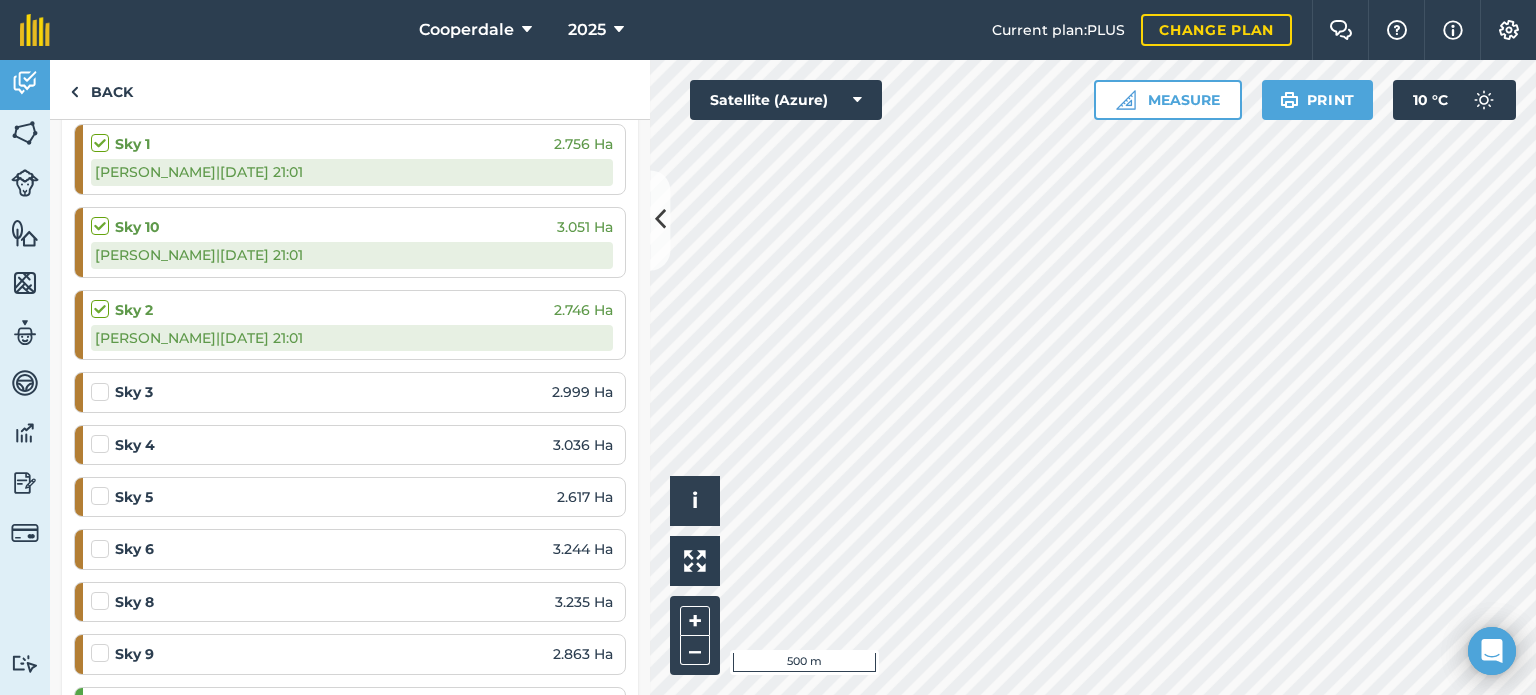 scroll, scrollTop: 404, scrollLeft: 0, axis: vertical 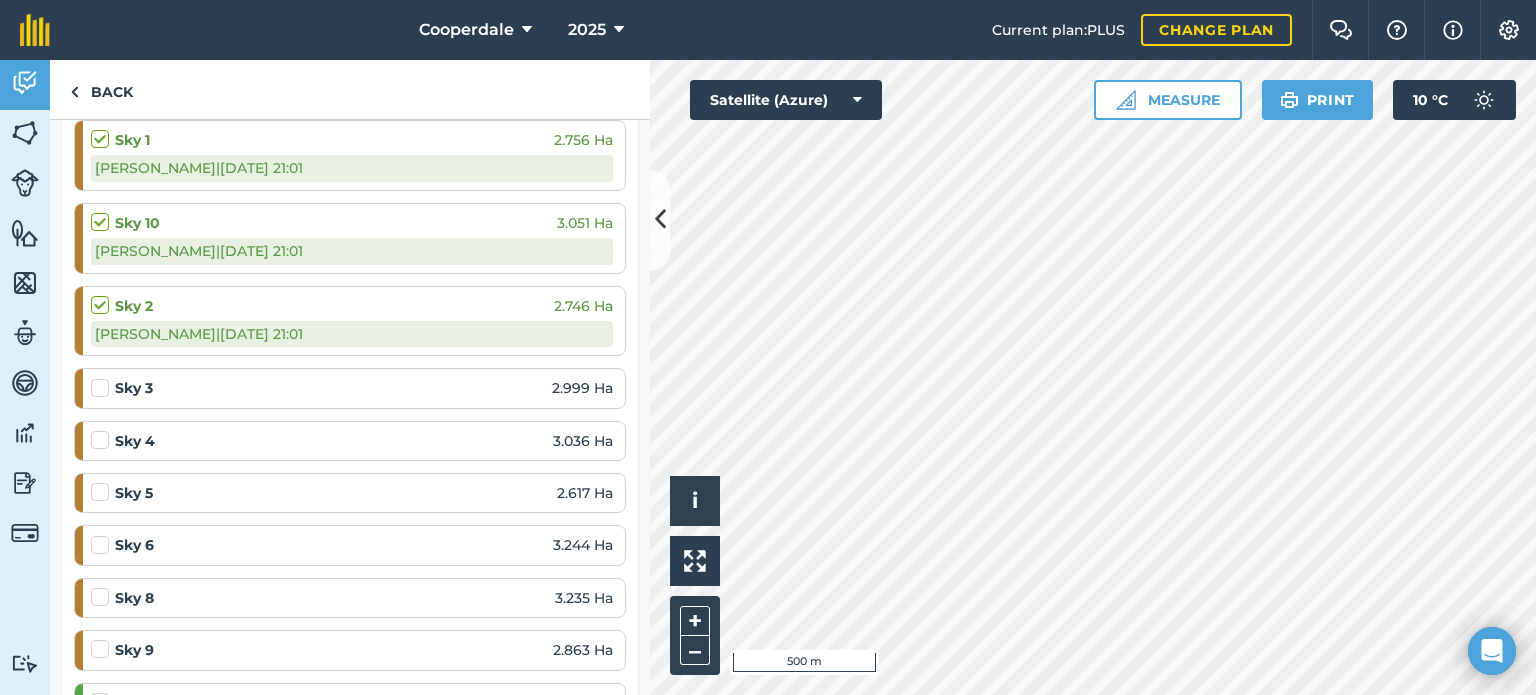 click at bounding box center [103, 378] 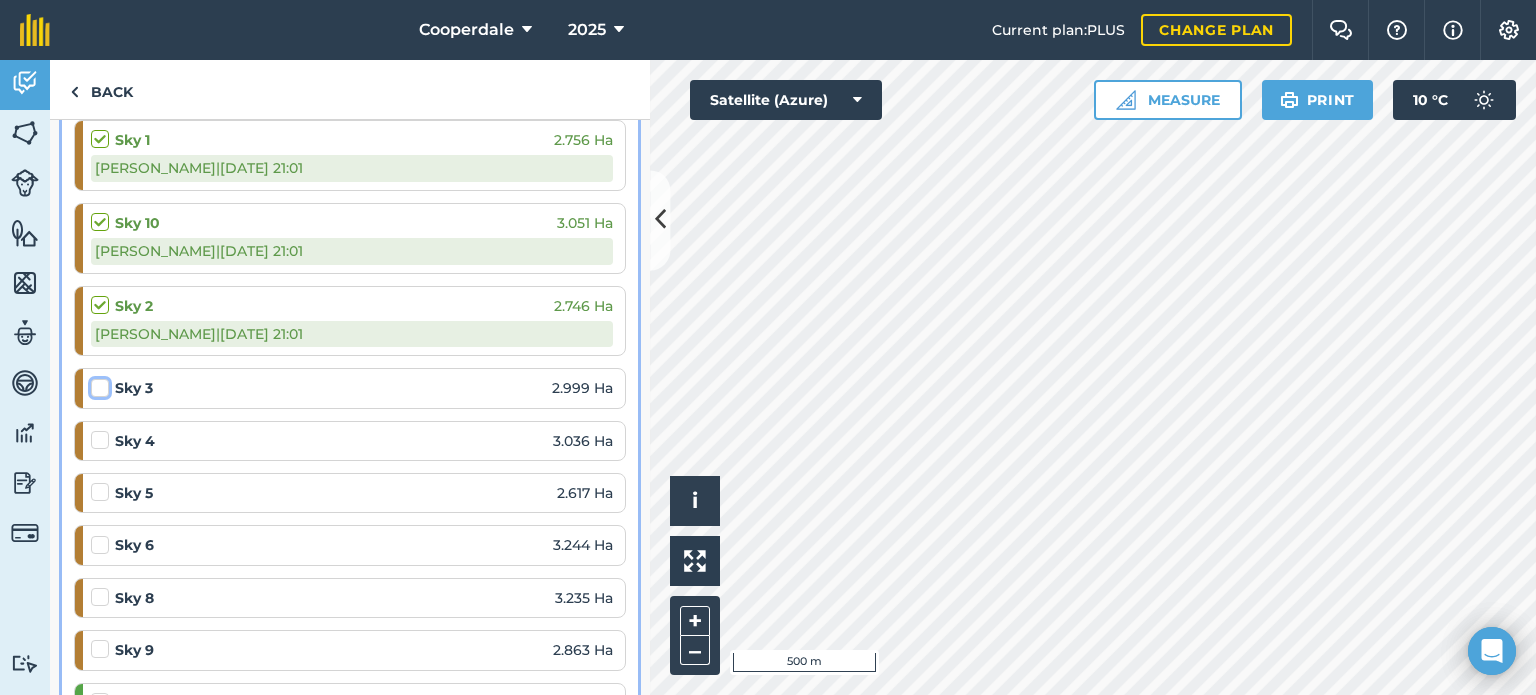 click at bounding box center [97, 384] 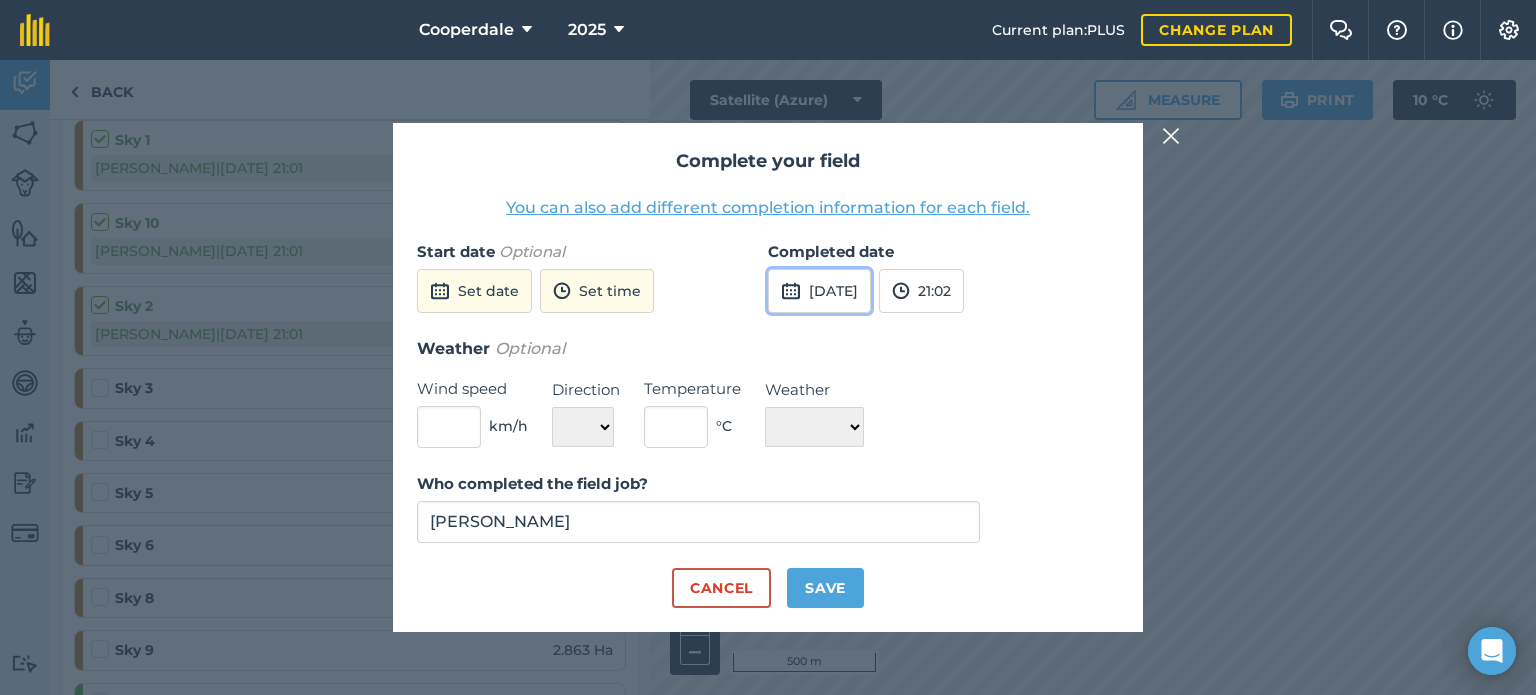 click on "14th Jul 2025" at bounding box center (819, 291) 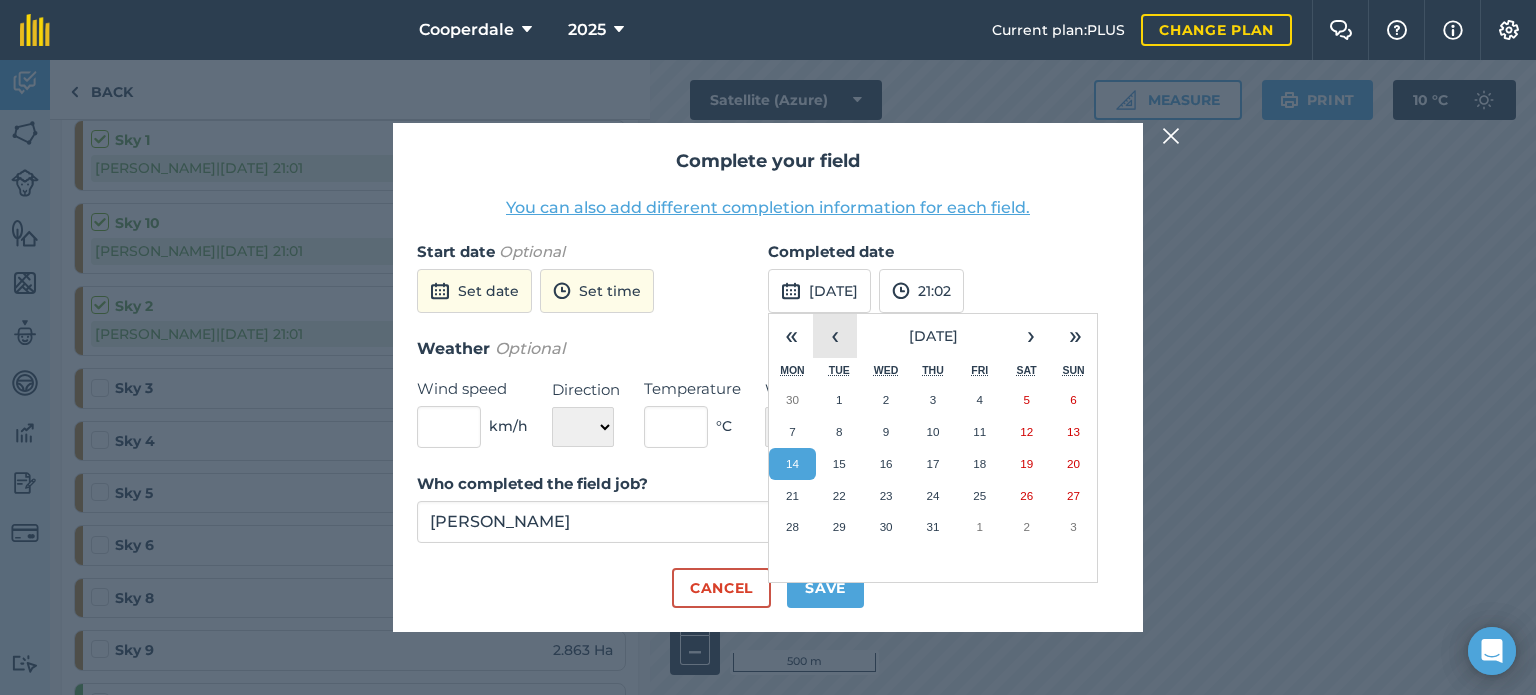 click on "‹" at bounding box center (835, 336) 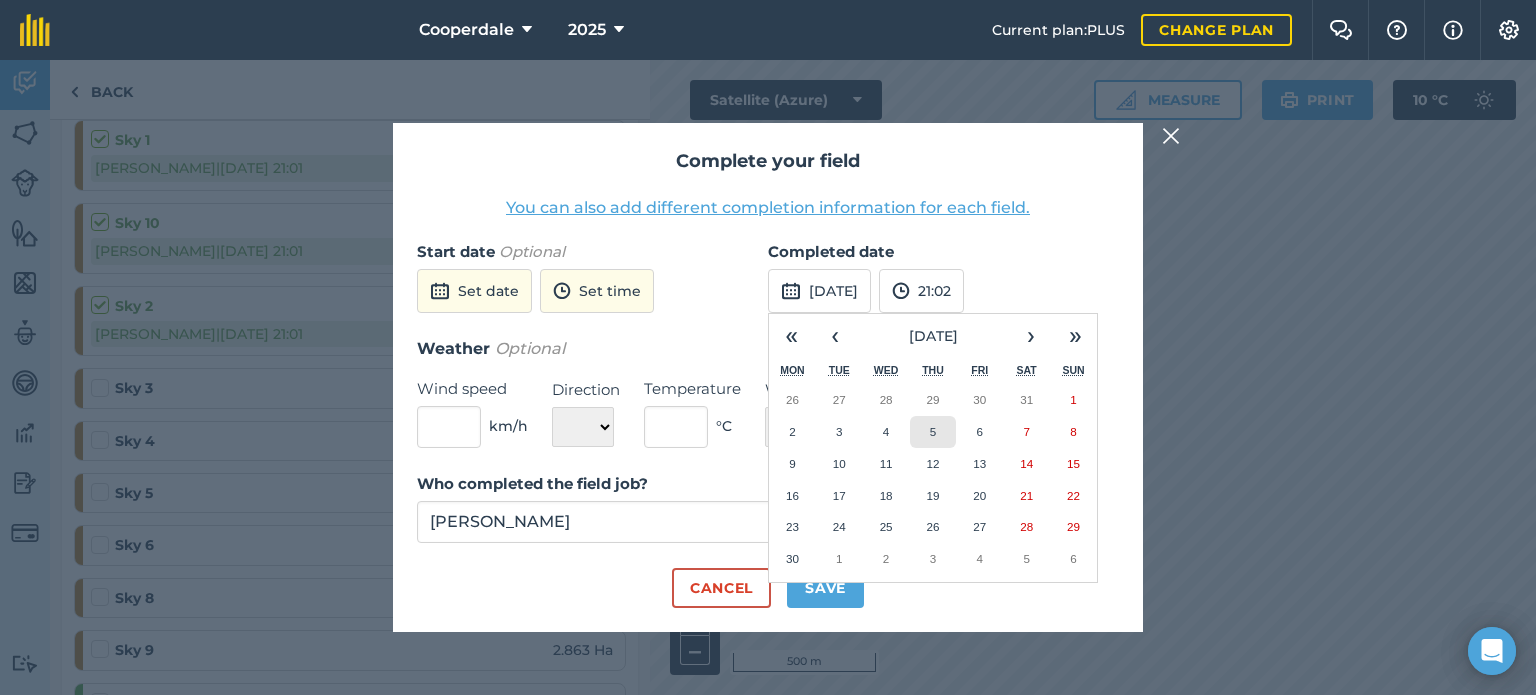 click on "5" at bounding box center [933, 431] 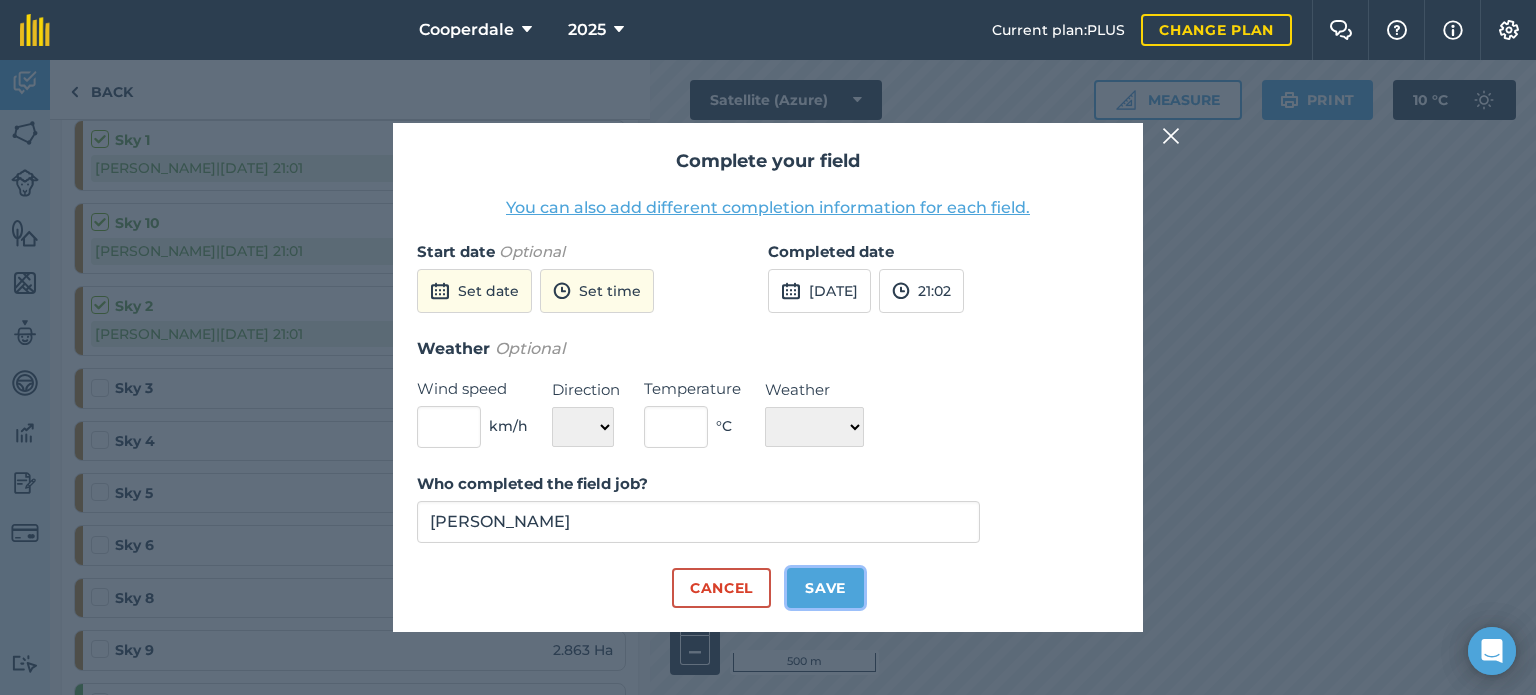 click on "Save" at bounding box center (825, 588) 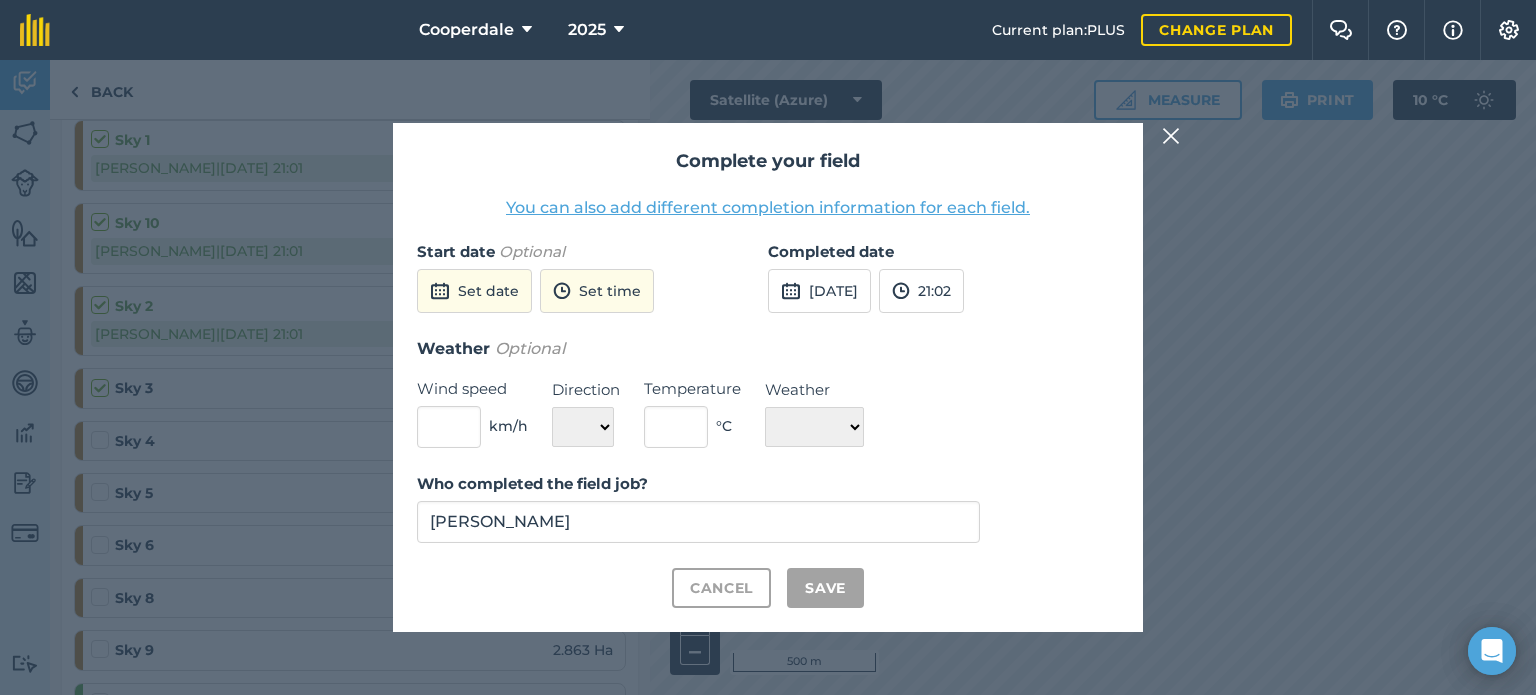 checkbox on "true" 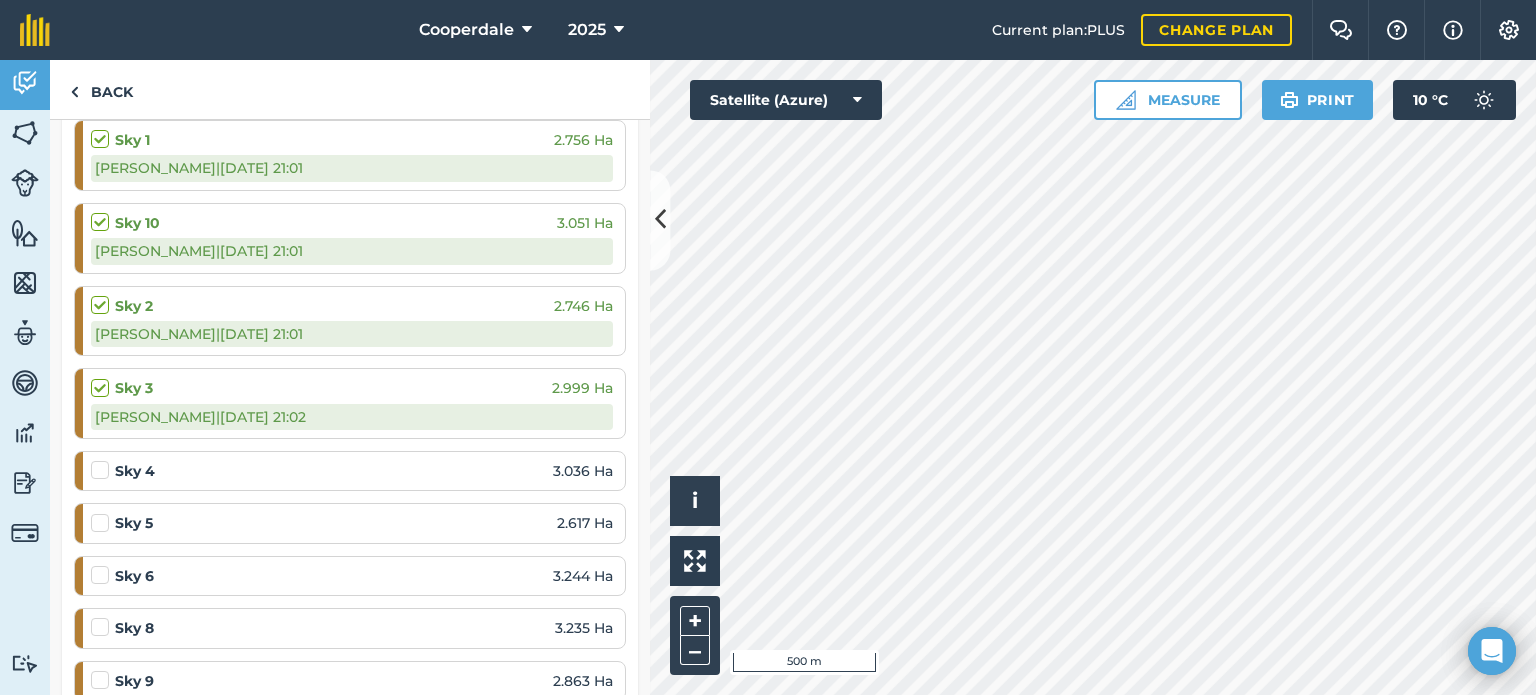 click at bounding box center [103, 460] 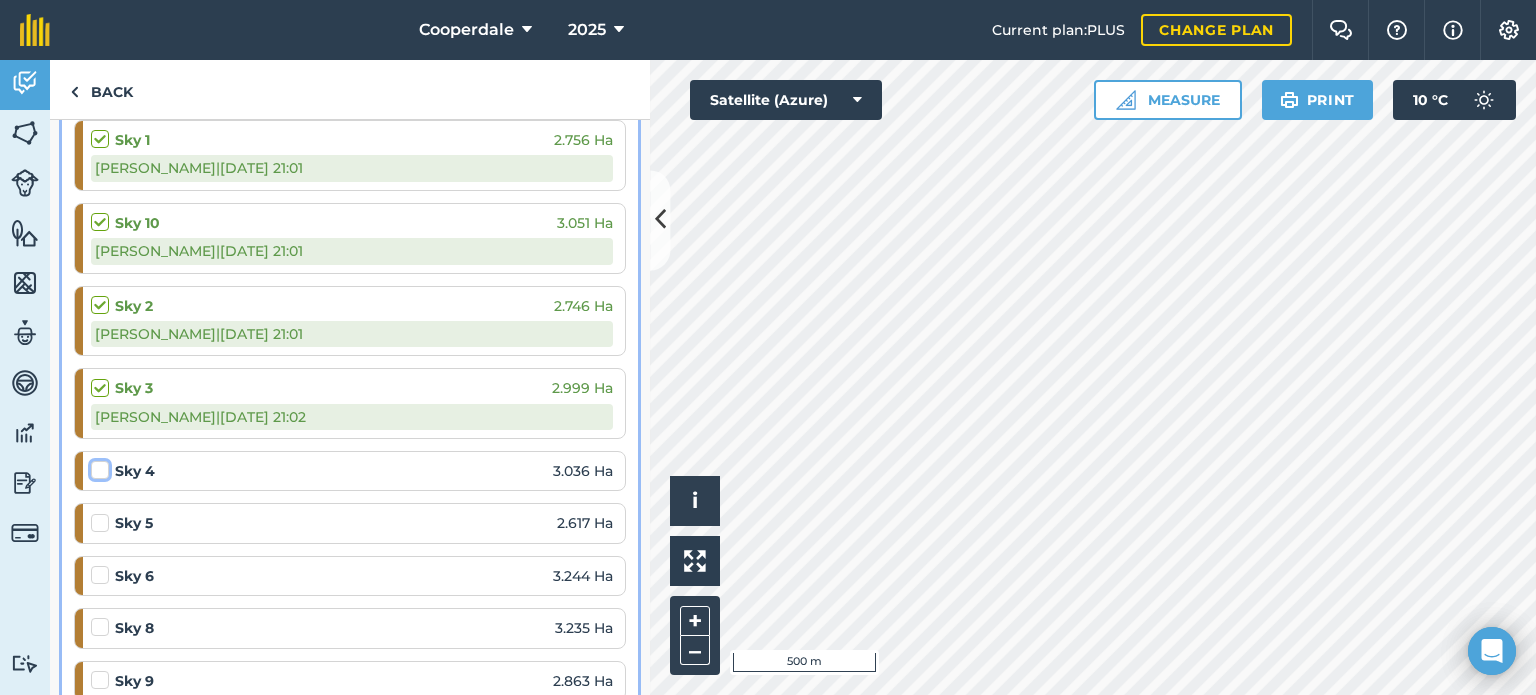 click at bounding box center [97, 466] 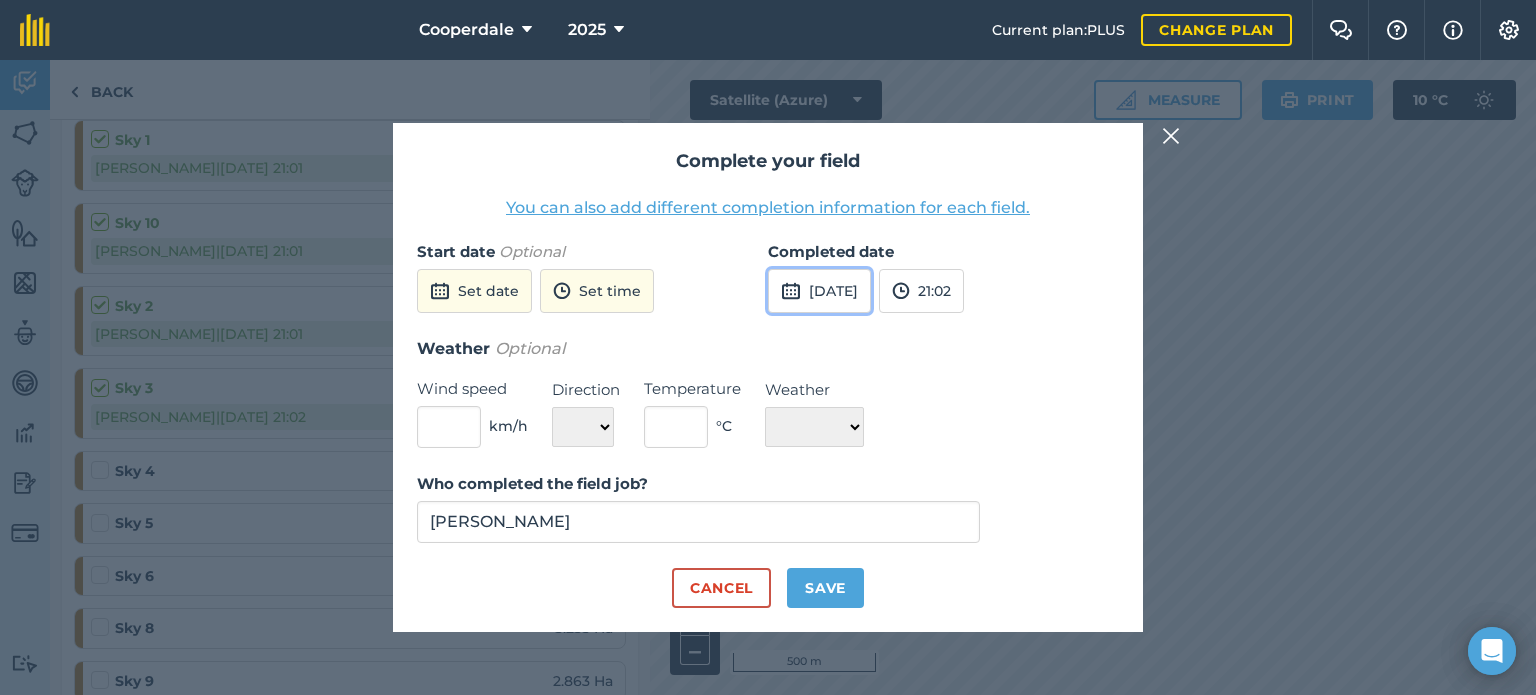 click on "14th Jul 2025" at bounding box center [819, 291] 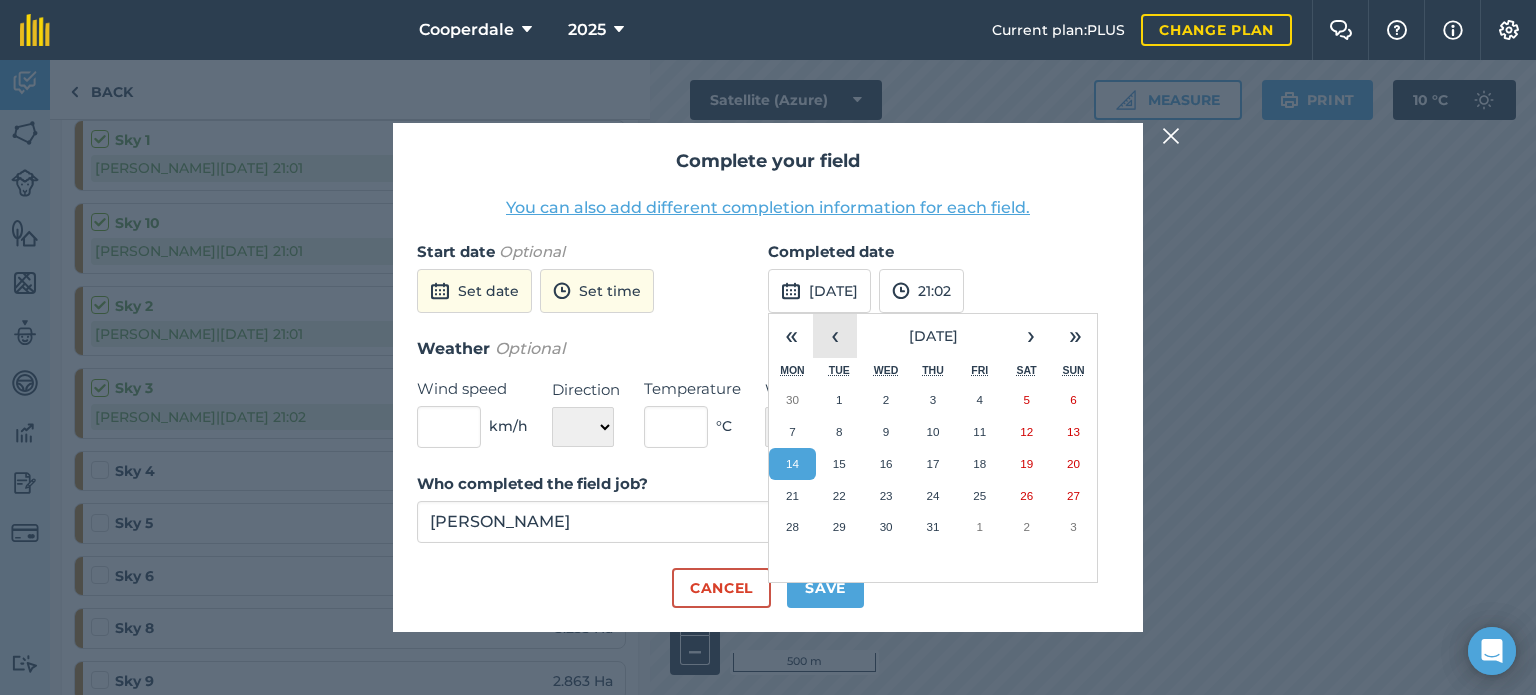click on "‹" at bounding box center (835, 336) 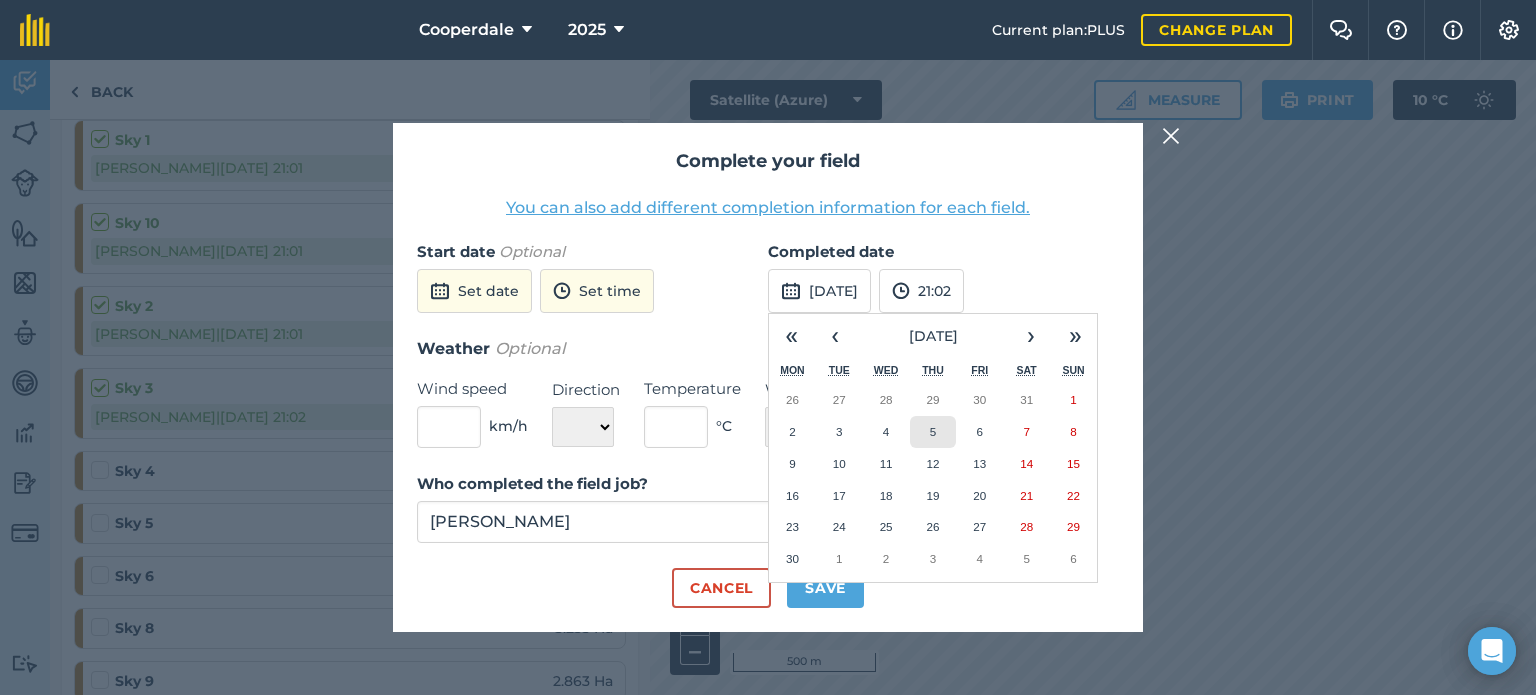 click on "5" at bounding box center [933, 431] 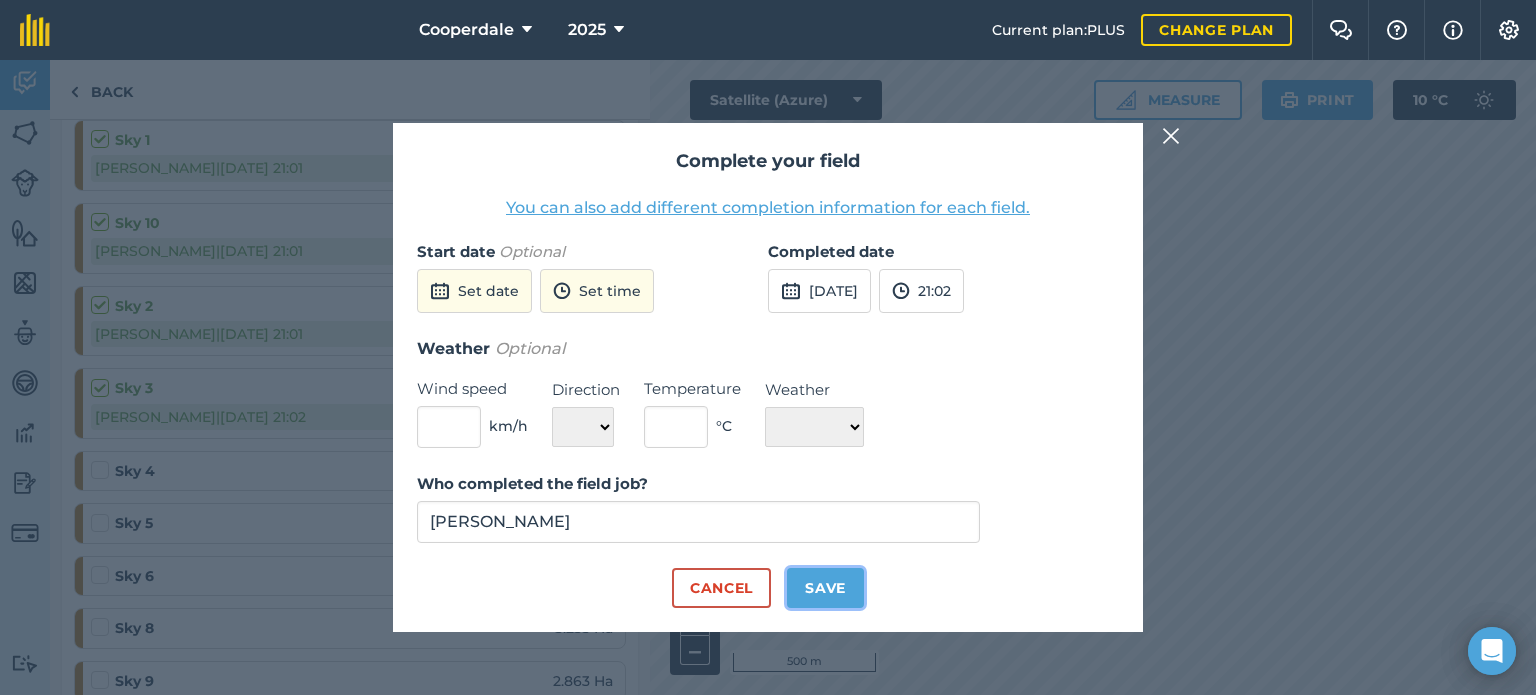 click on "Save" at bounding box center (825, 588) 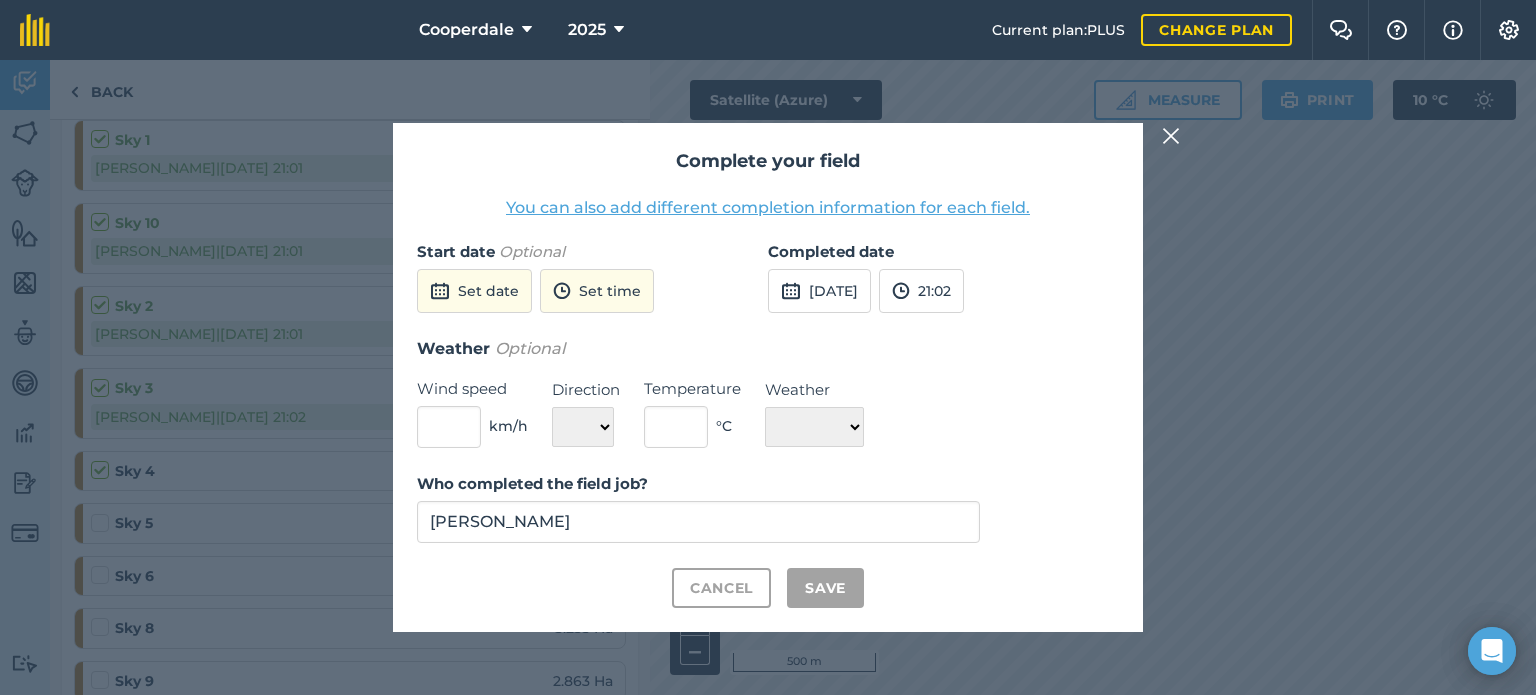 checkbox on "true" 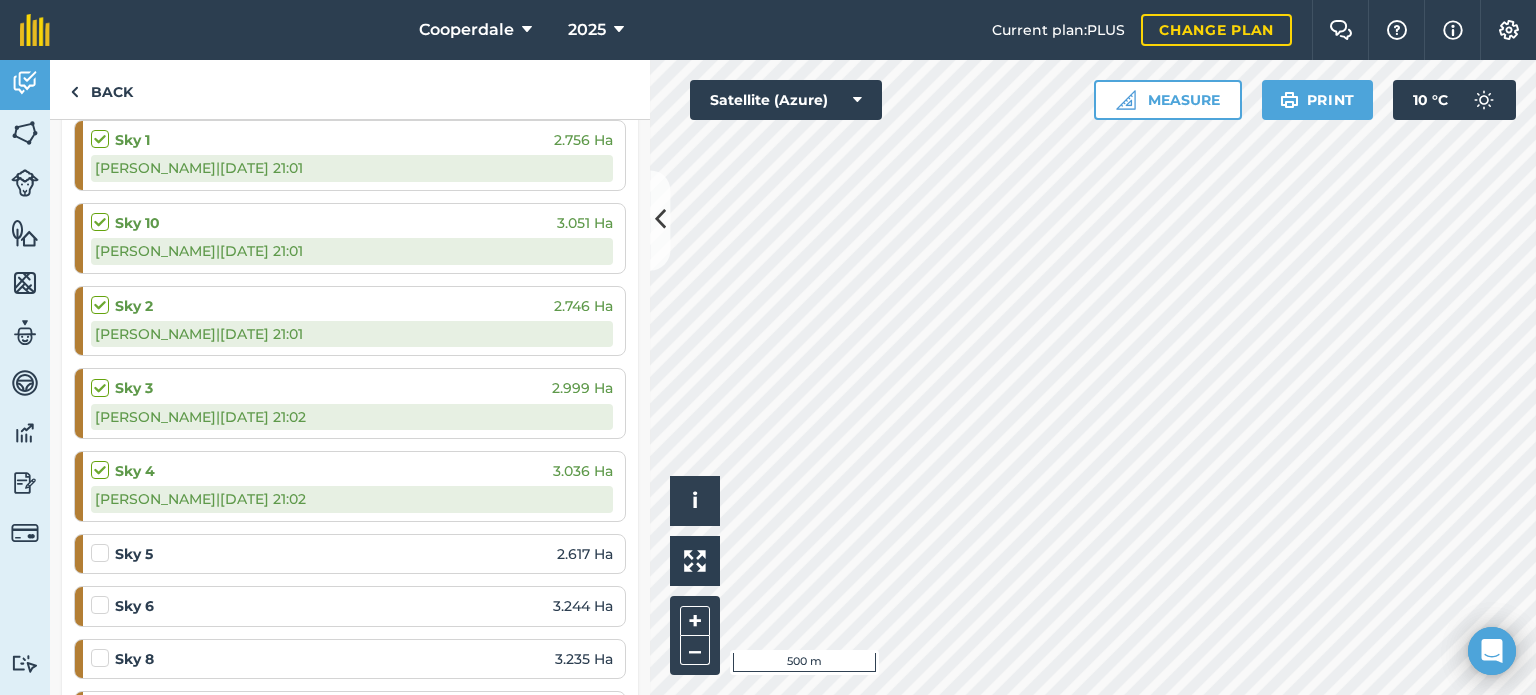 click at bounding box center (103, 543) 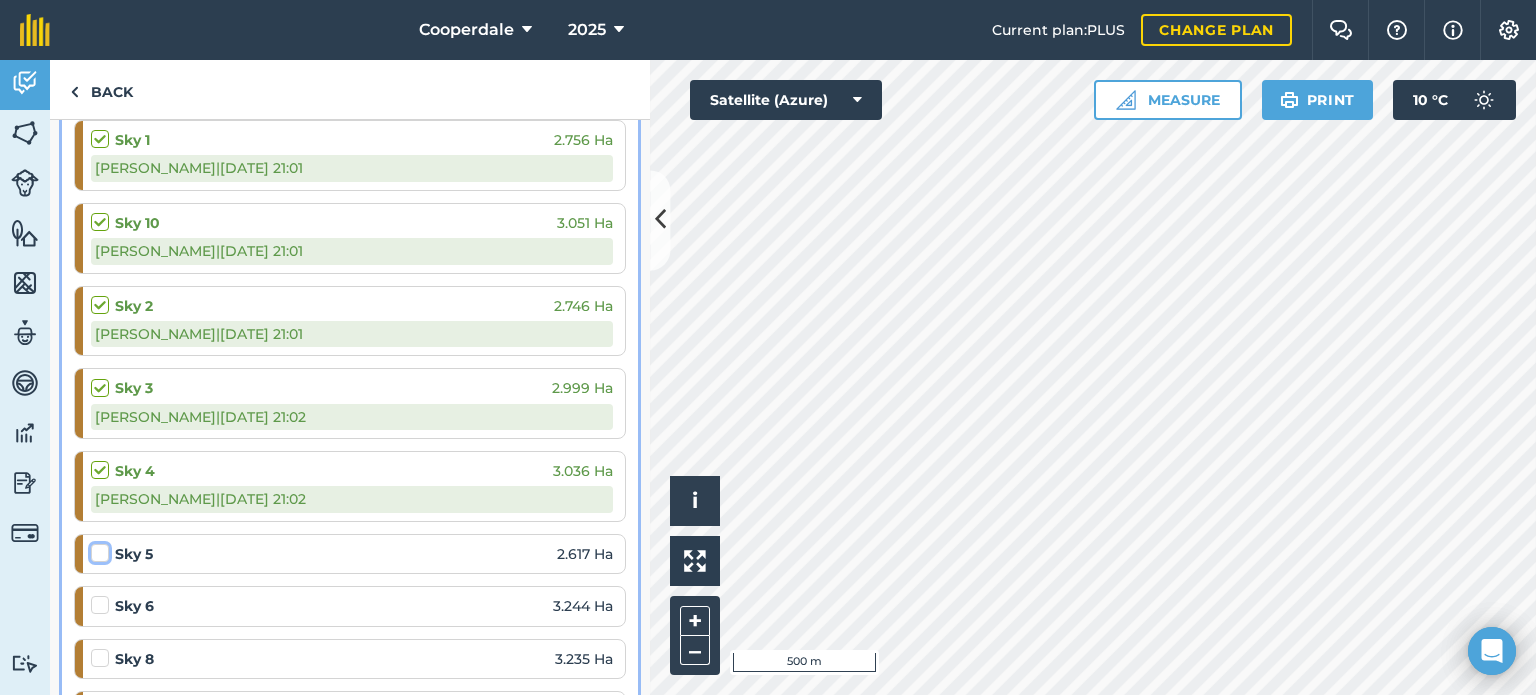 click at bounding box center (97, 549) 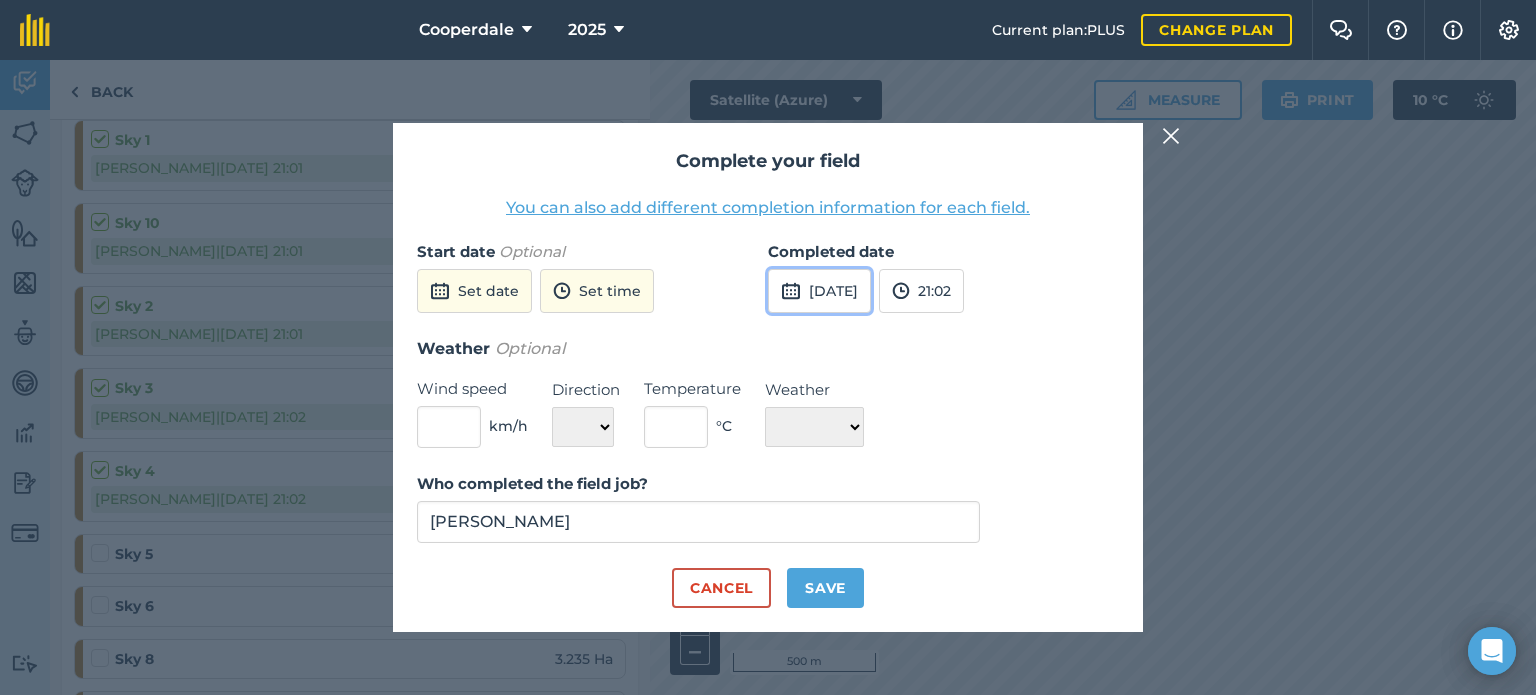 click on "14th Jul 2025" at bounding box center (819, 291) 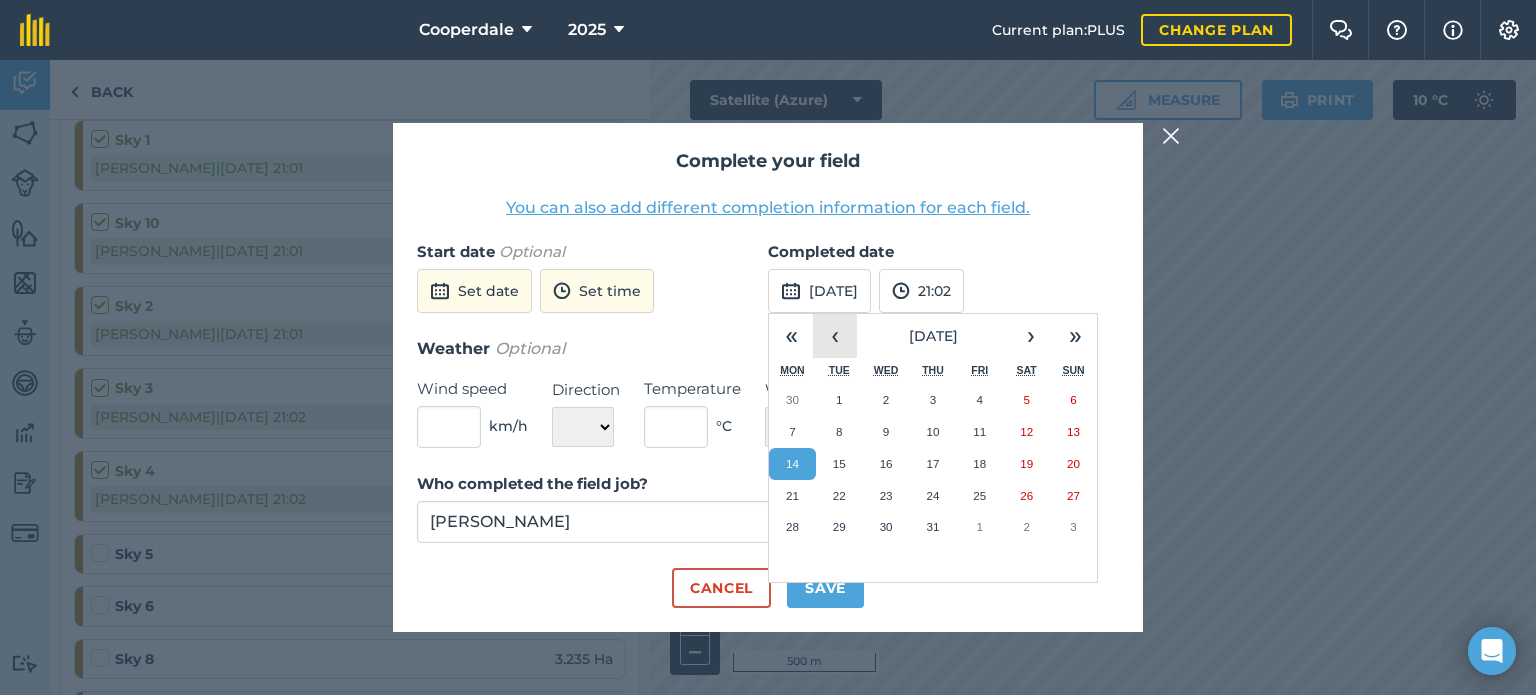 click on "‹" at bounding box center (835, 336) 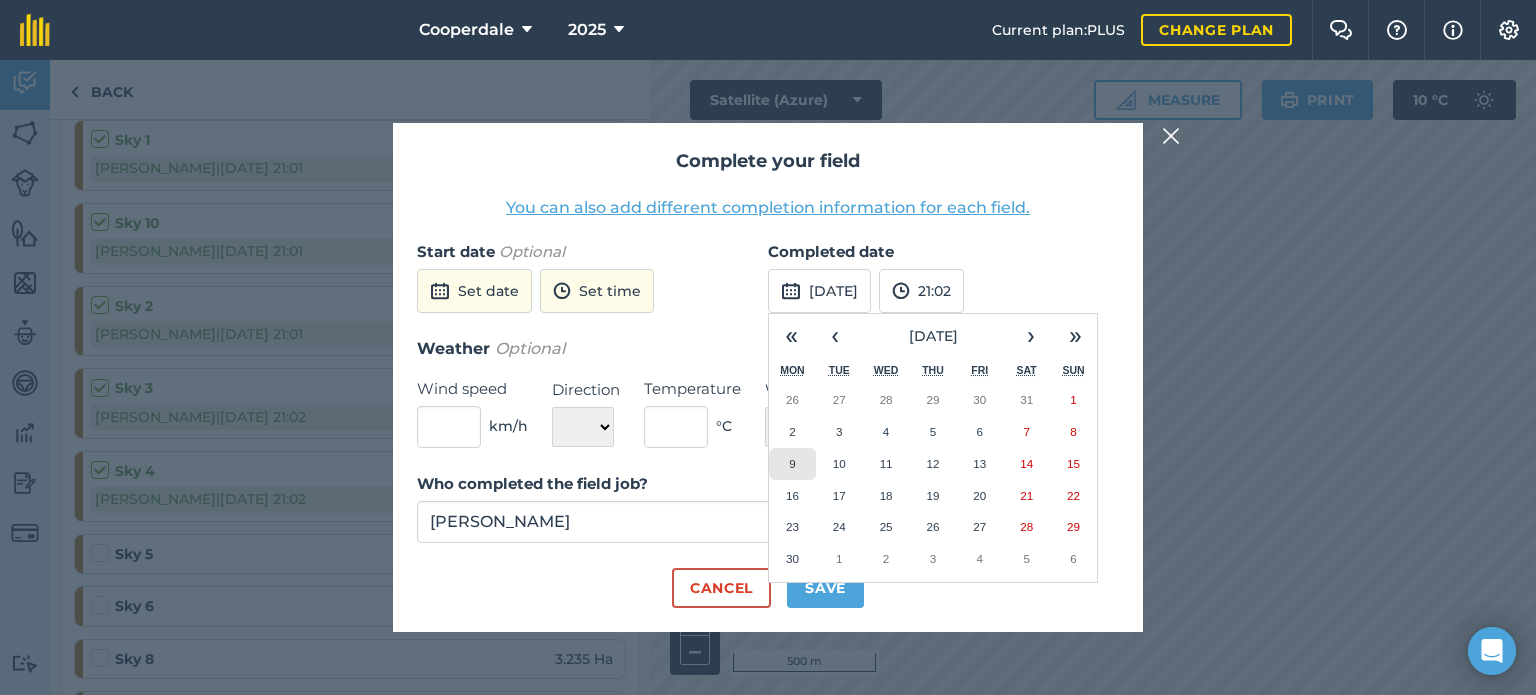 click on "9" at bounding box center [792, 464] 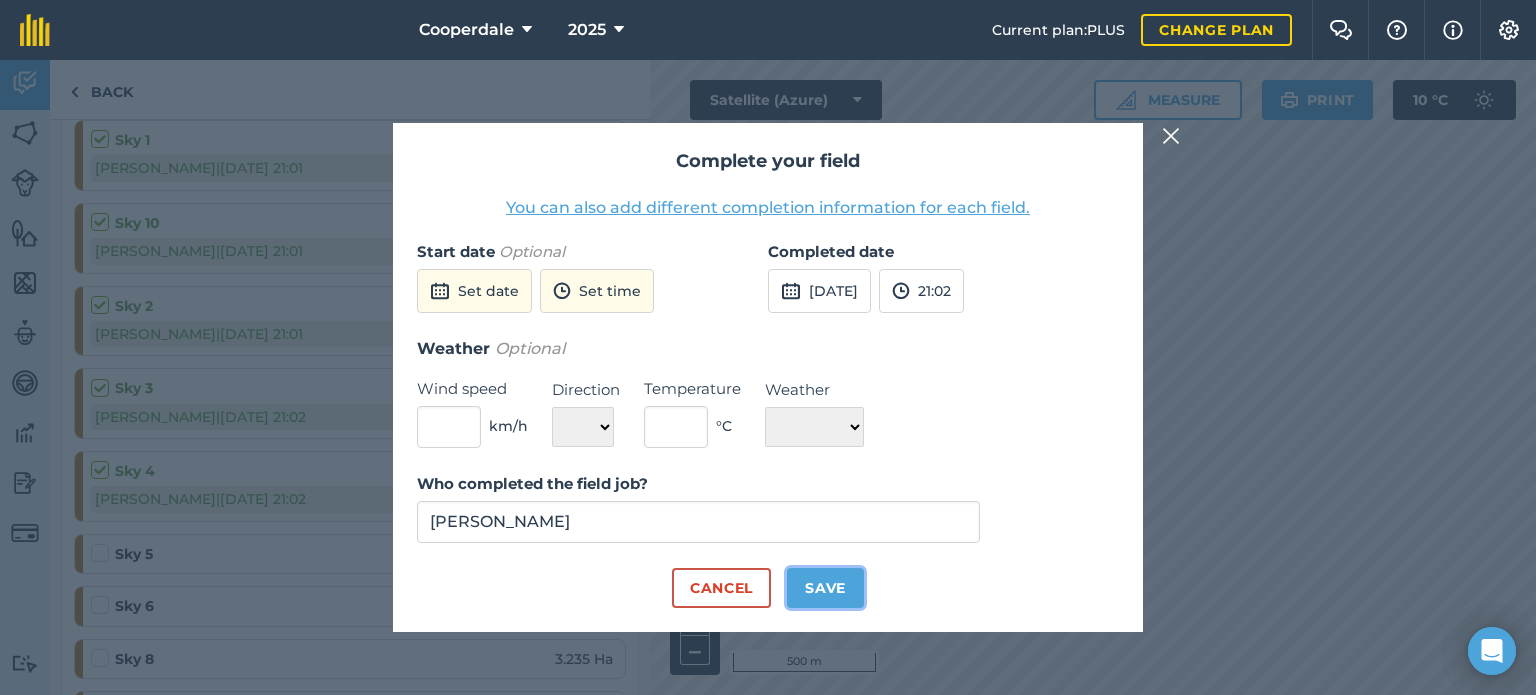 click on "Save" at bounding box center [825, 588] 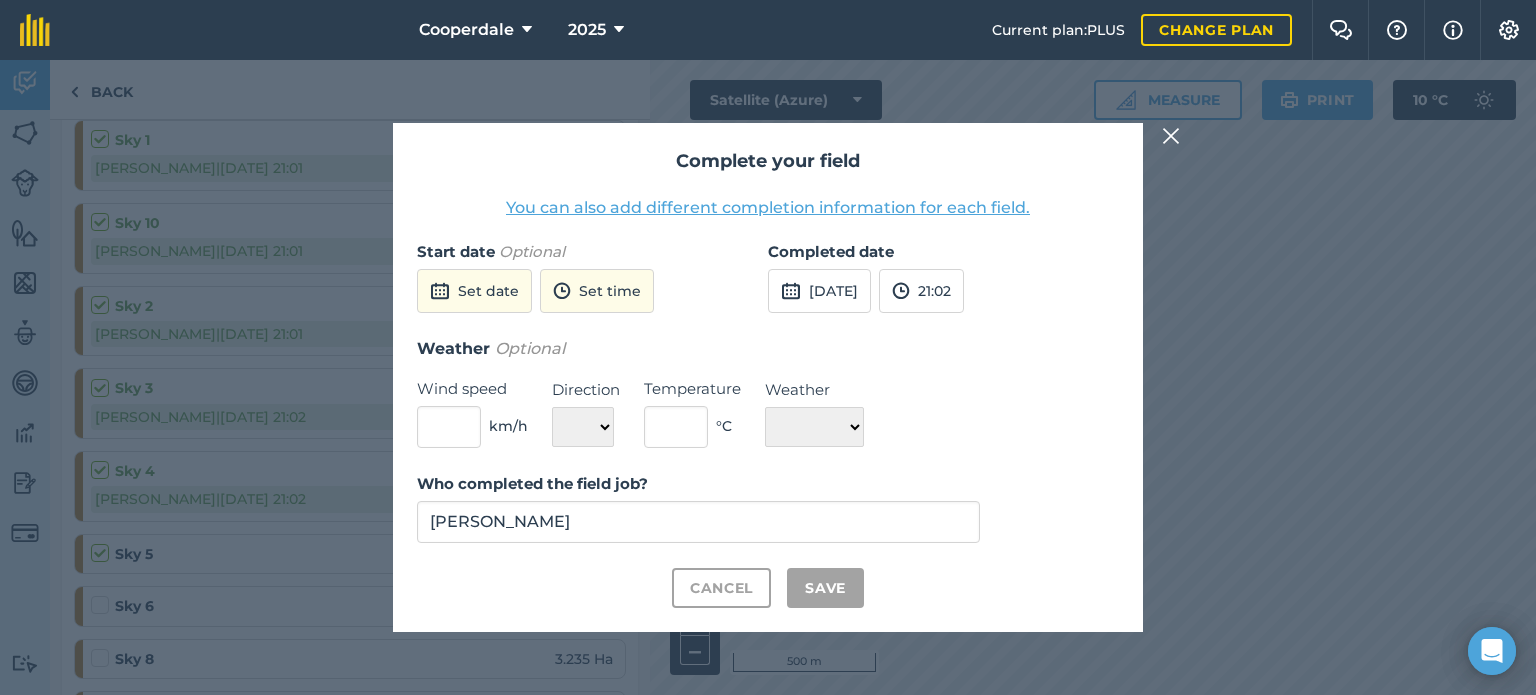 checkbox on "true" 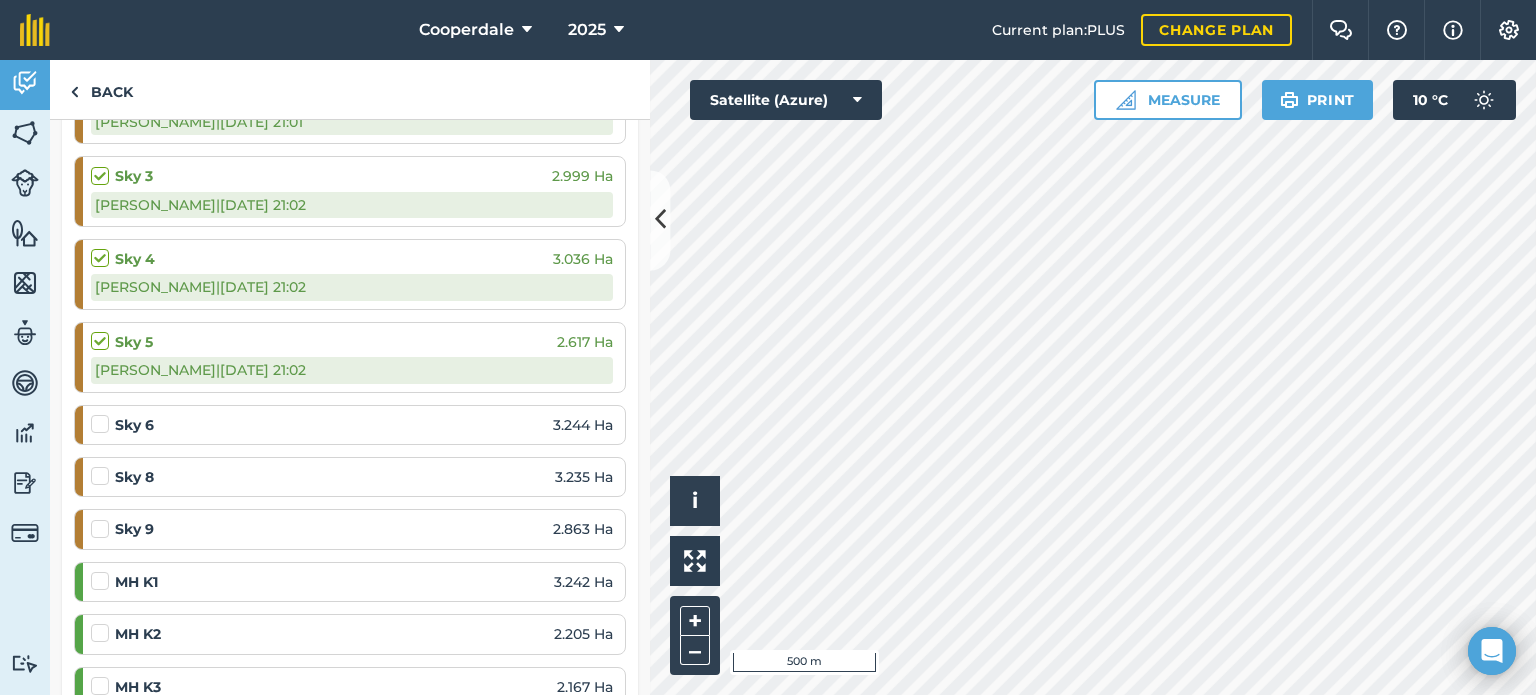 scroll, scrollTop: 620, scrollLeft: 0, axis: vertical 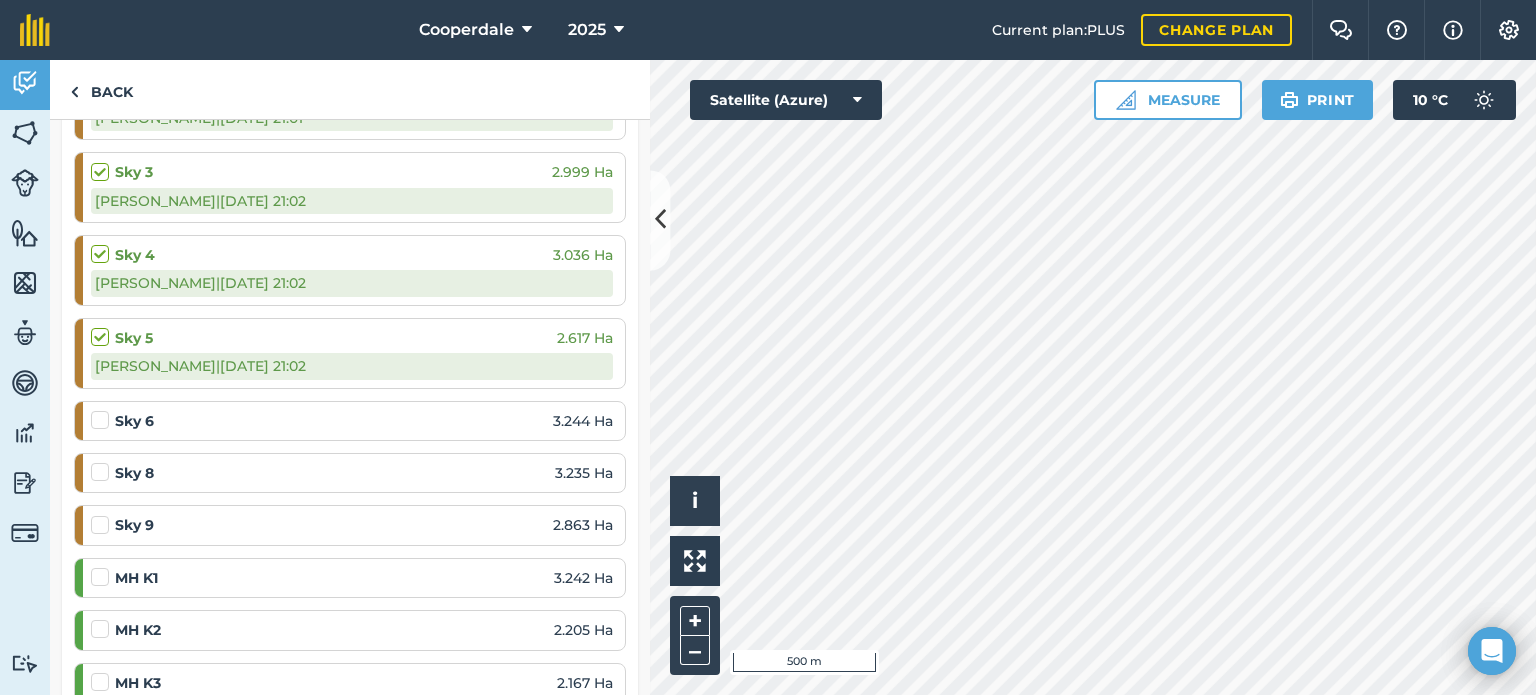 click at bounding box center [103, 410] 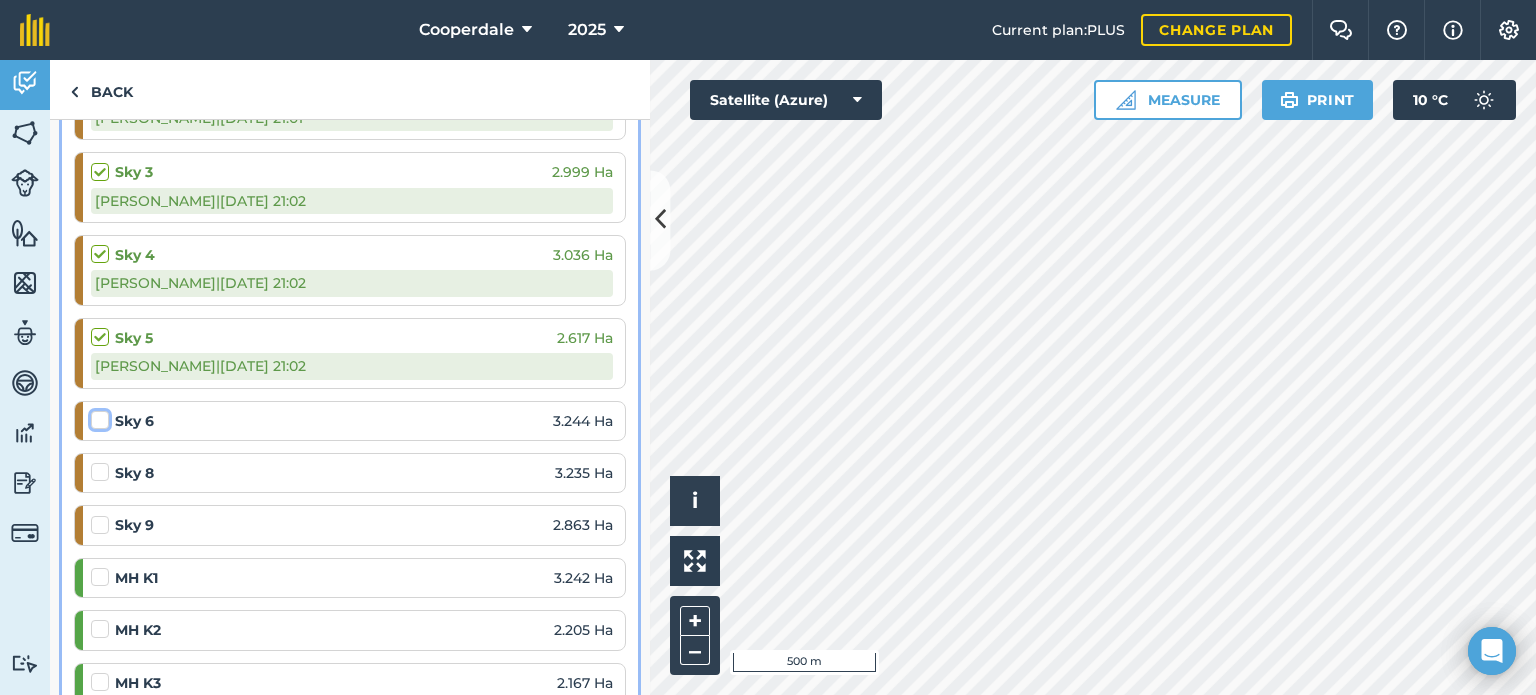 click at bounding box center (97, 416) 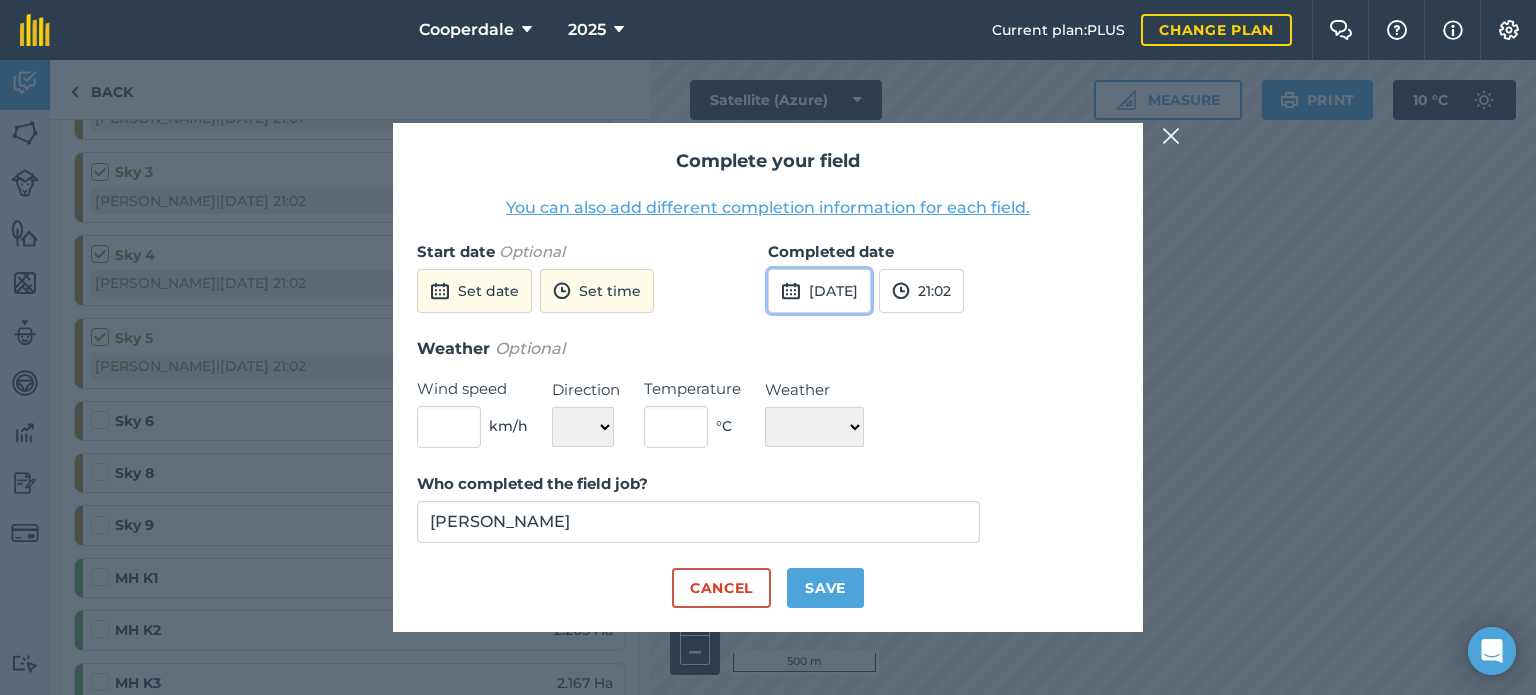 click on "14th Jul 2025" at bounding box center [819, 291] 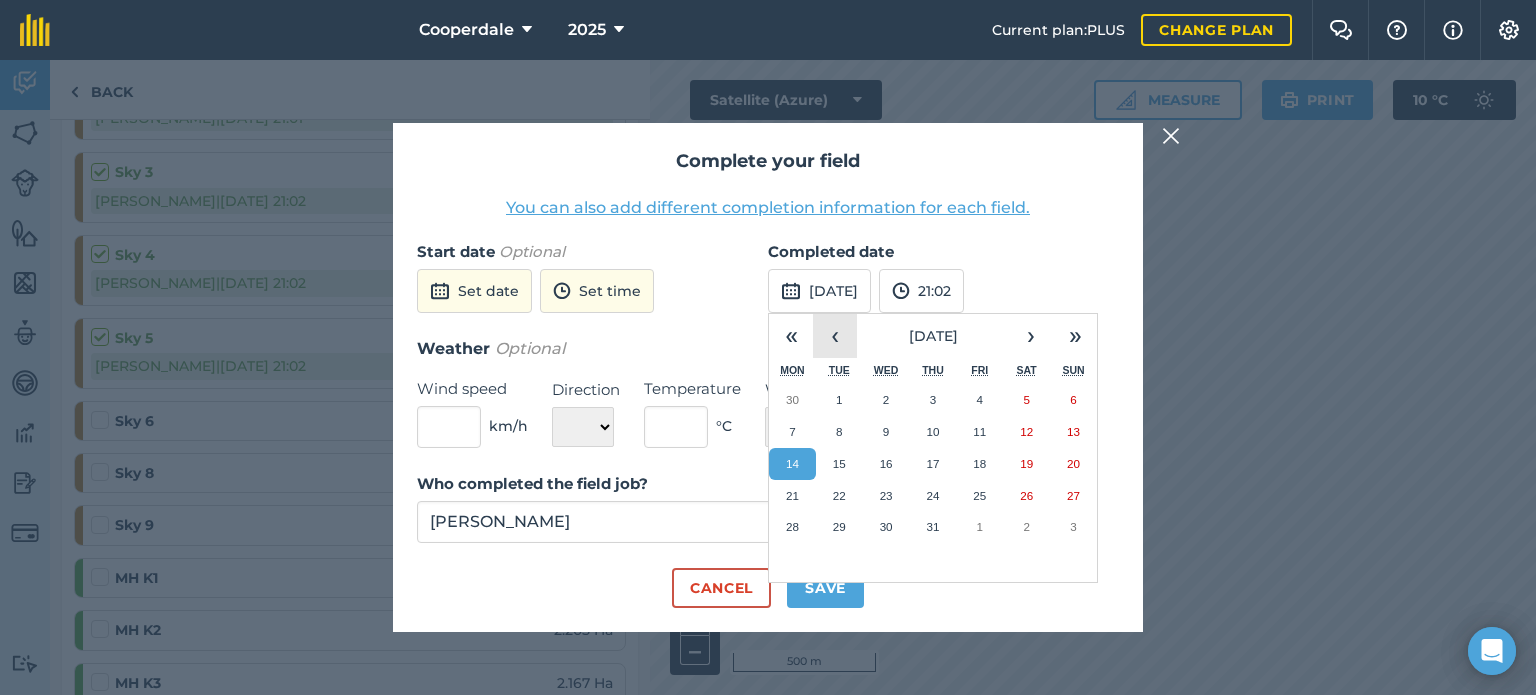 click on "‹" at bounding box center [835, 336] 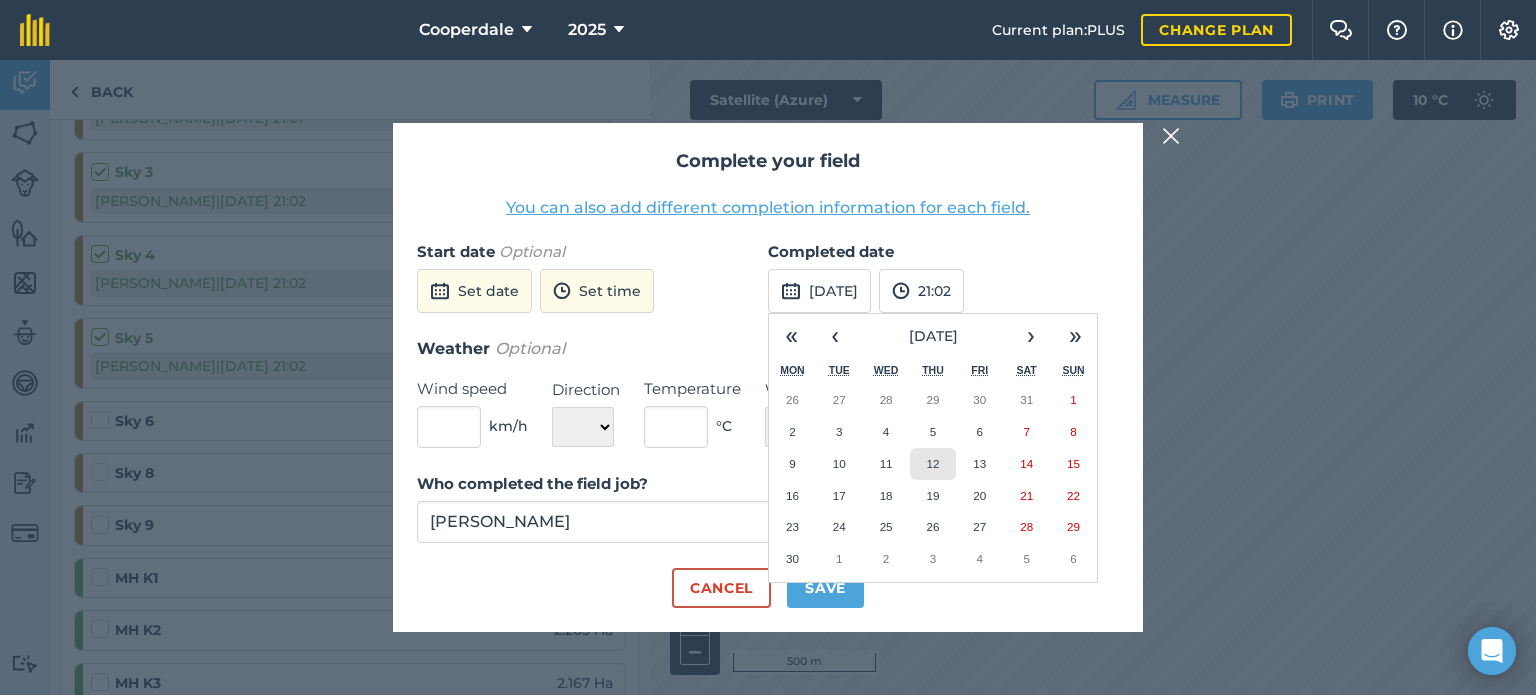 click on "12" at bounding box center (933, 464) 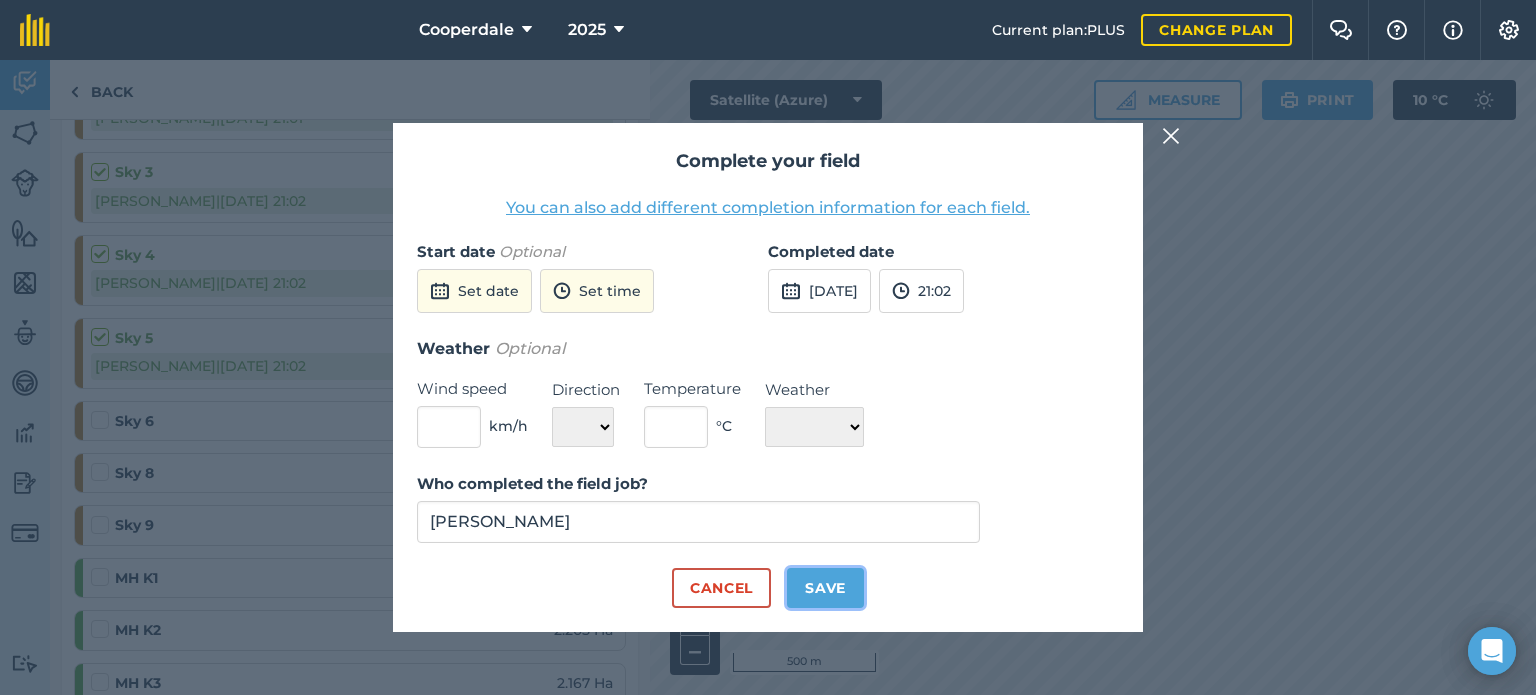 click on "Save" at bounding box center (825, 588) 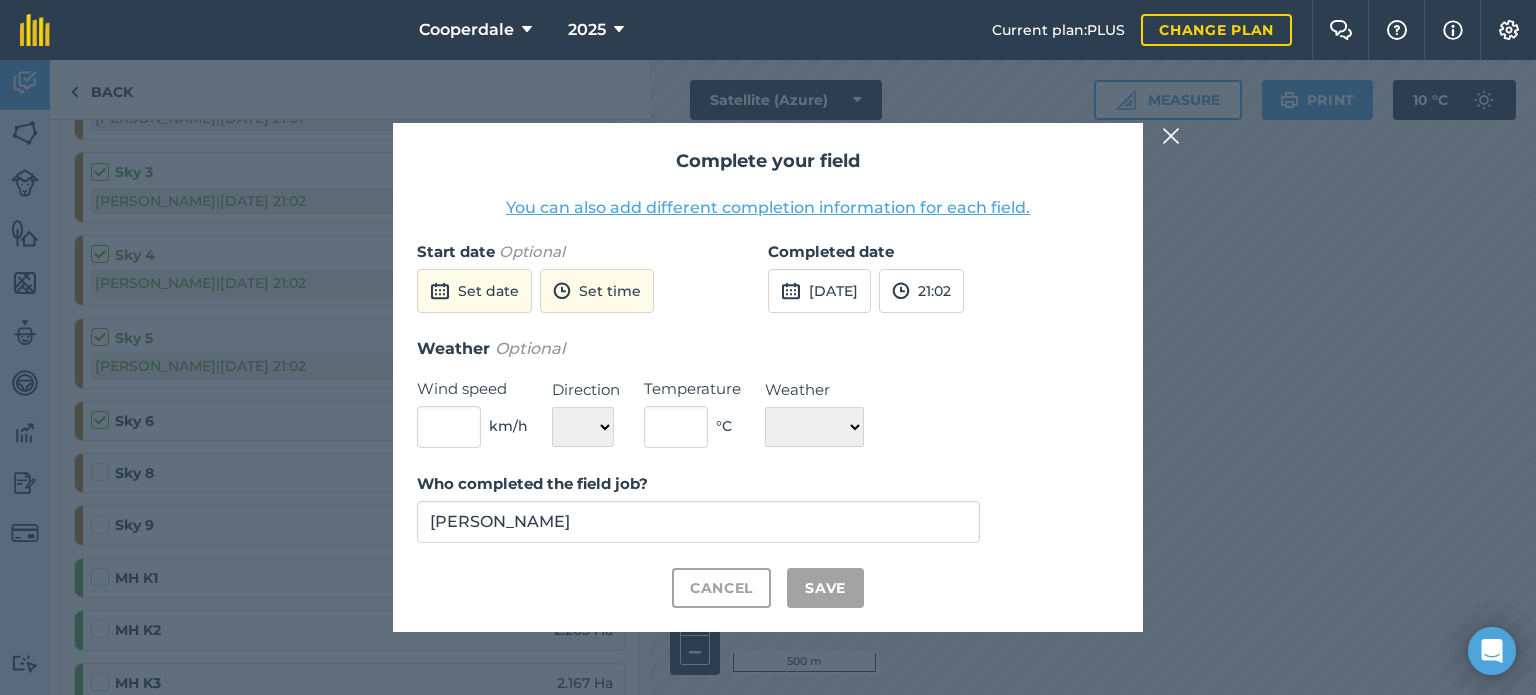 checkbox on "true" 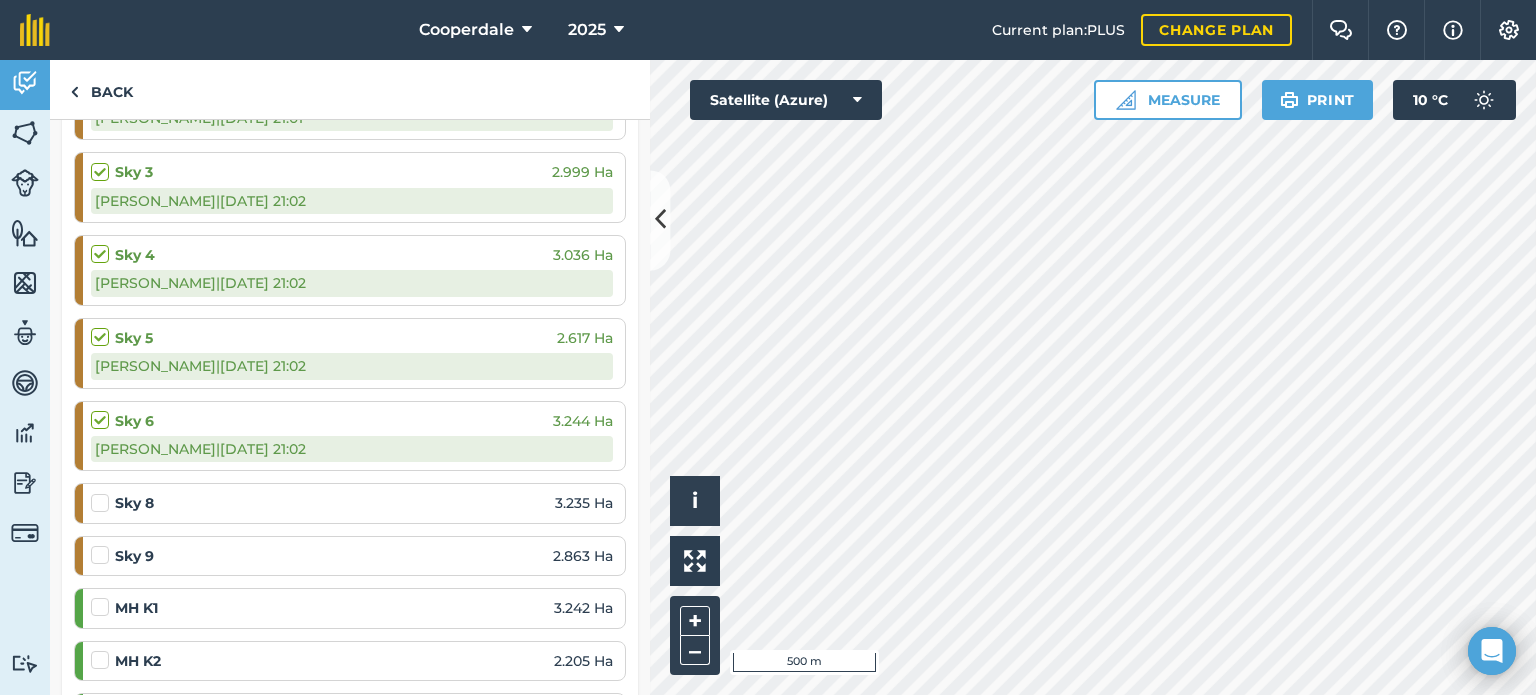 click at bounding box center (103, 493) 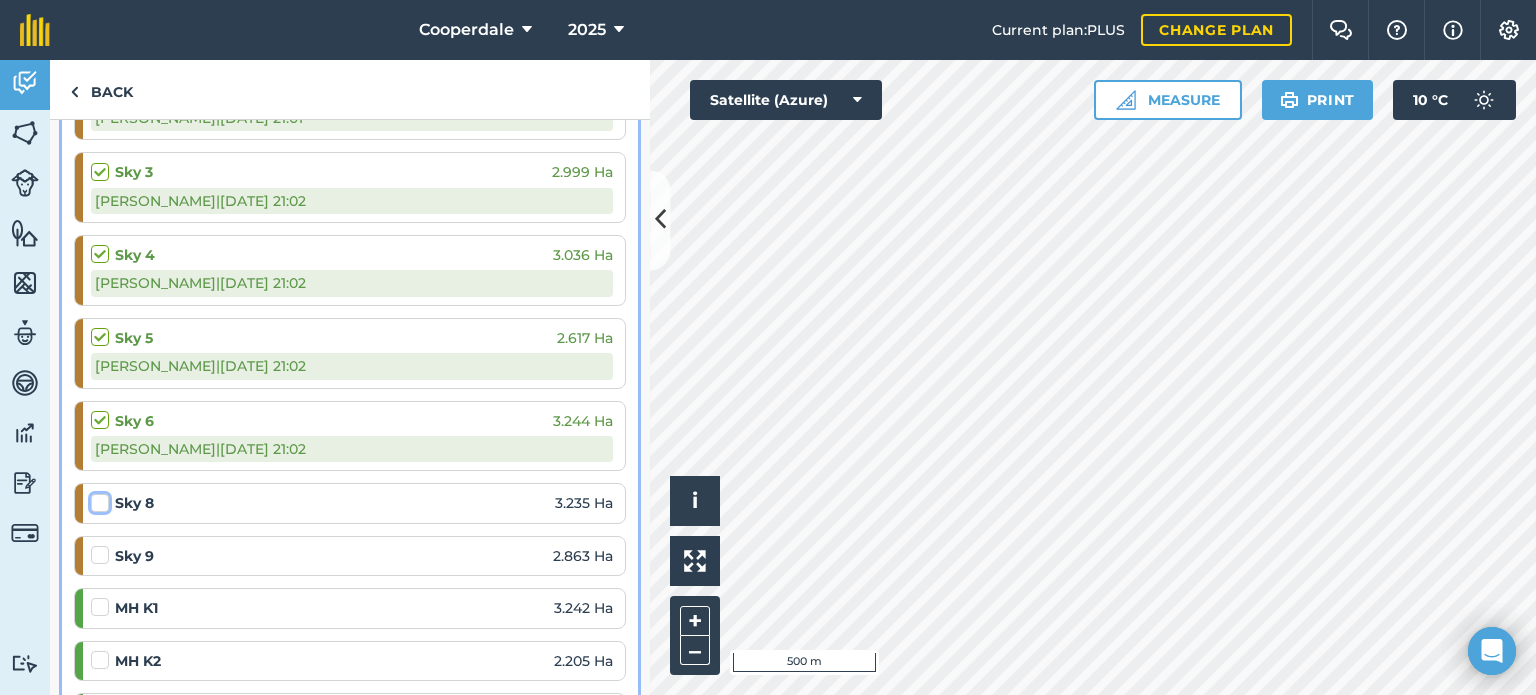 click at bounding box center [97, 499] 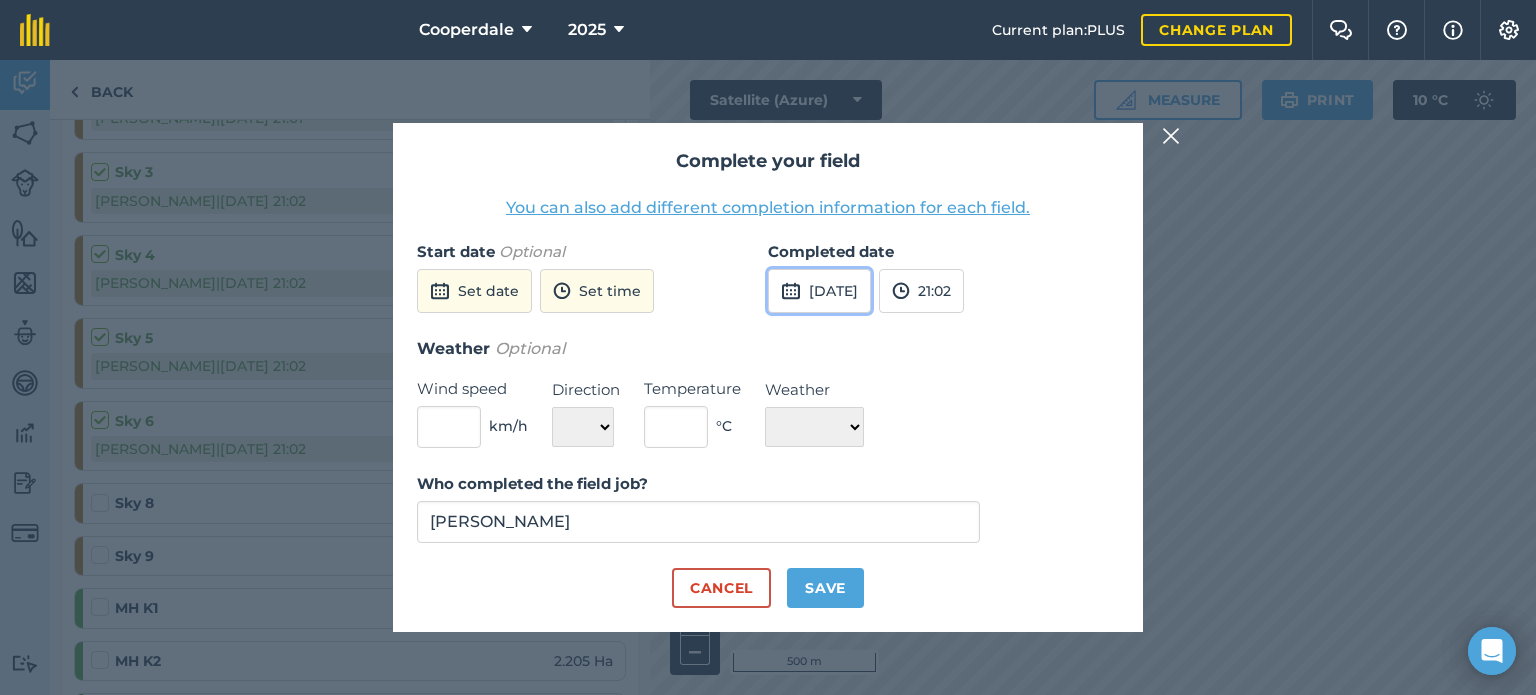 click on "14th Jul 2025" at bounding box center (819, 291) 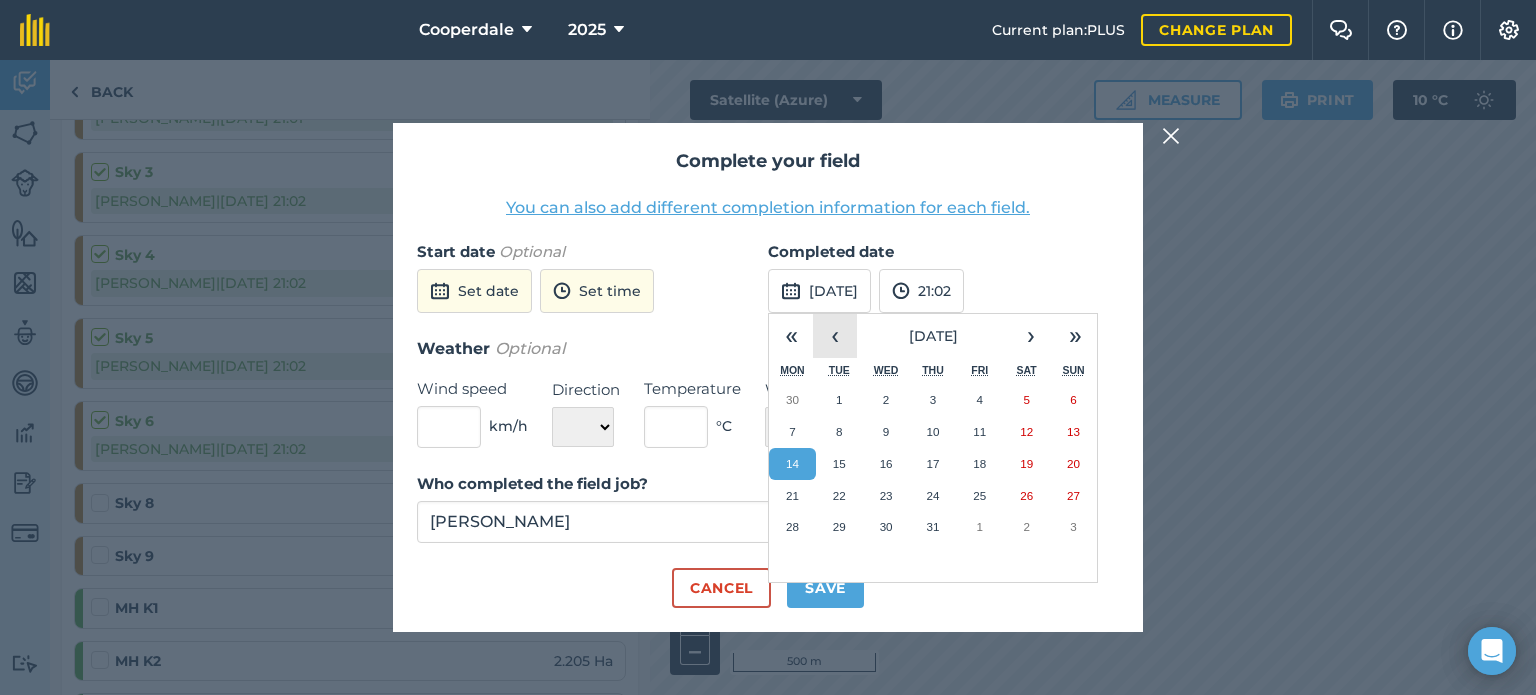 click on "‹" at bounding box center (835, 336) 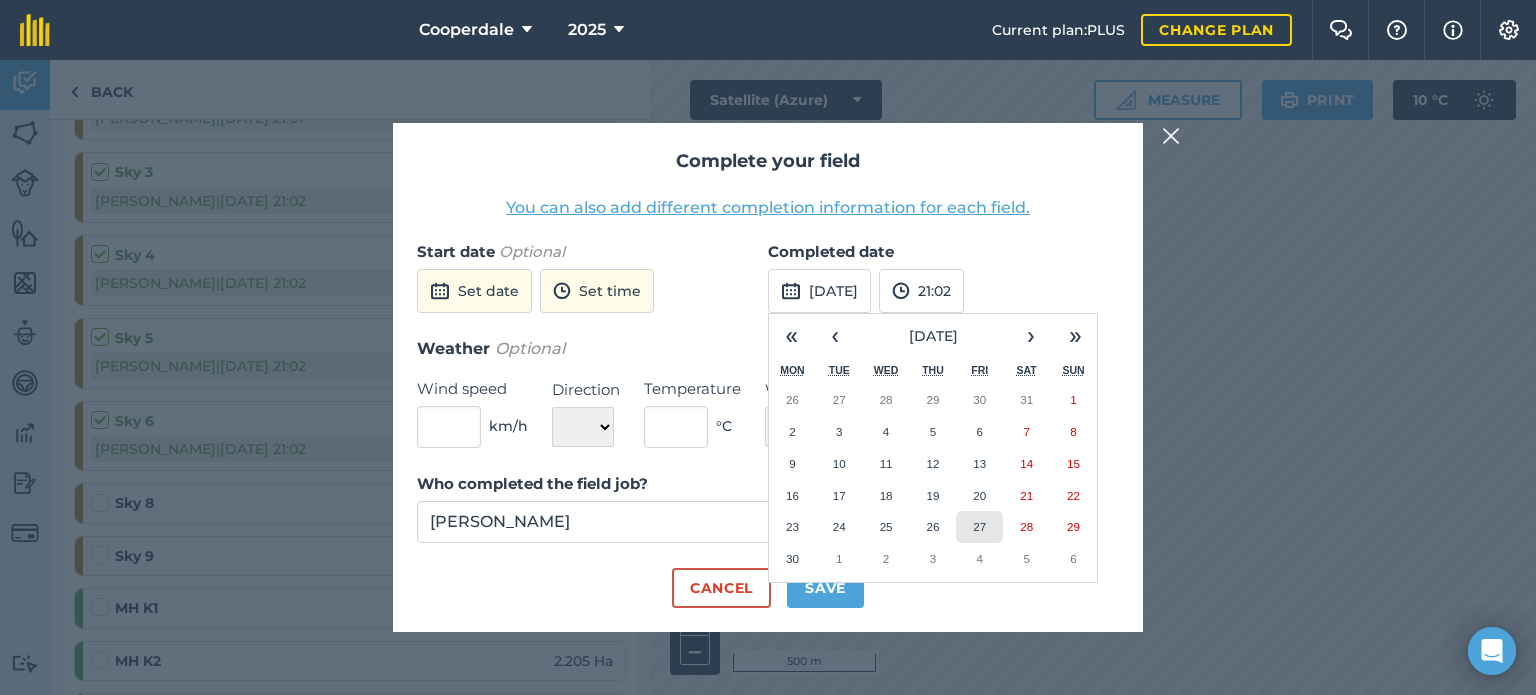 click on "27" at bounding box center (979, 527) 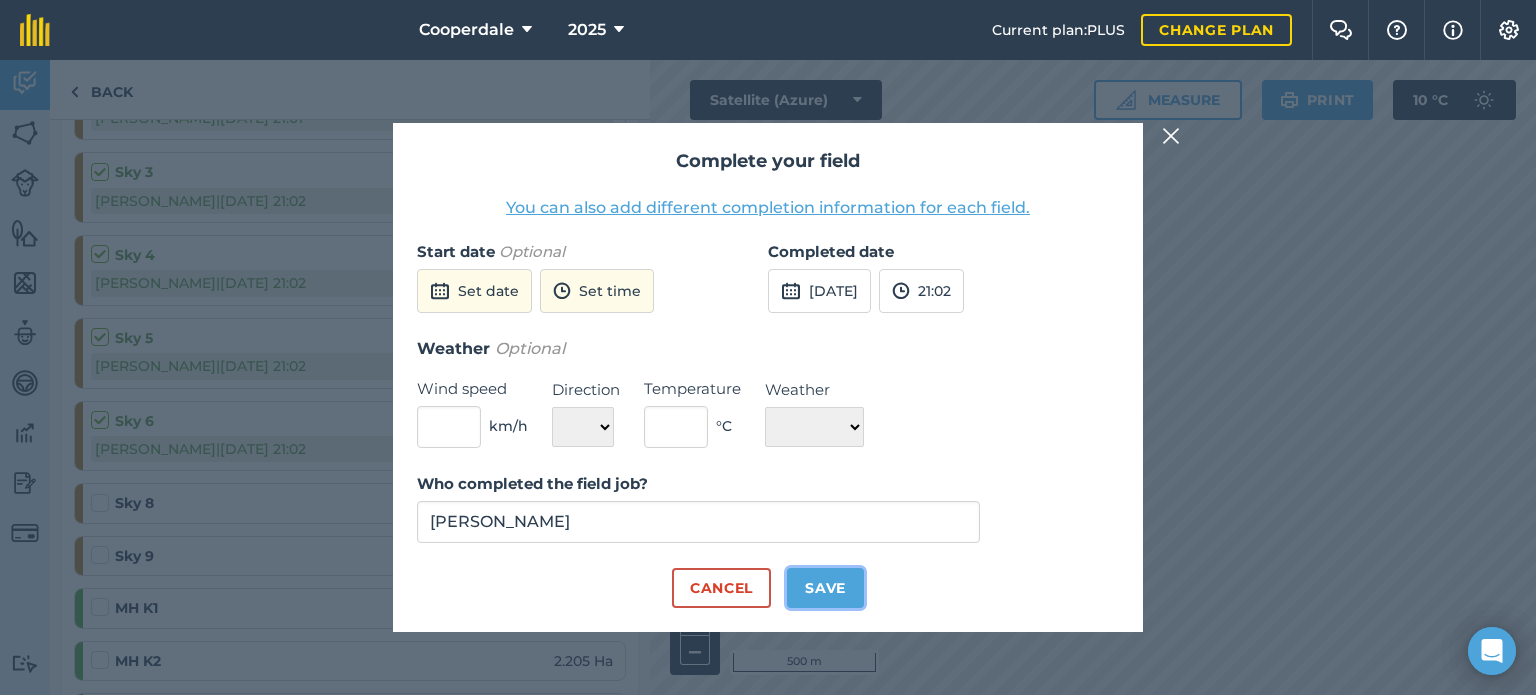 click on "Save" at bounding box center [825, 588] 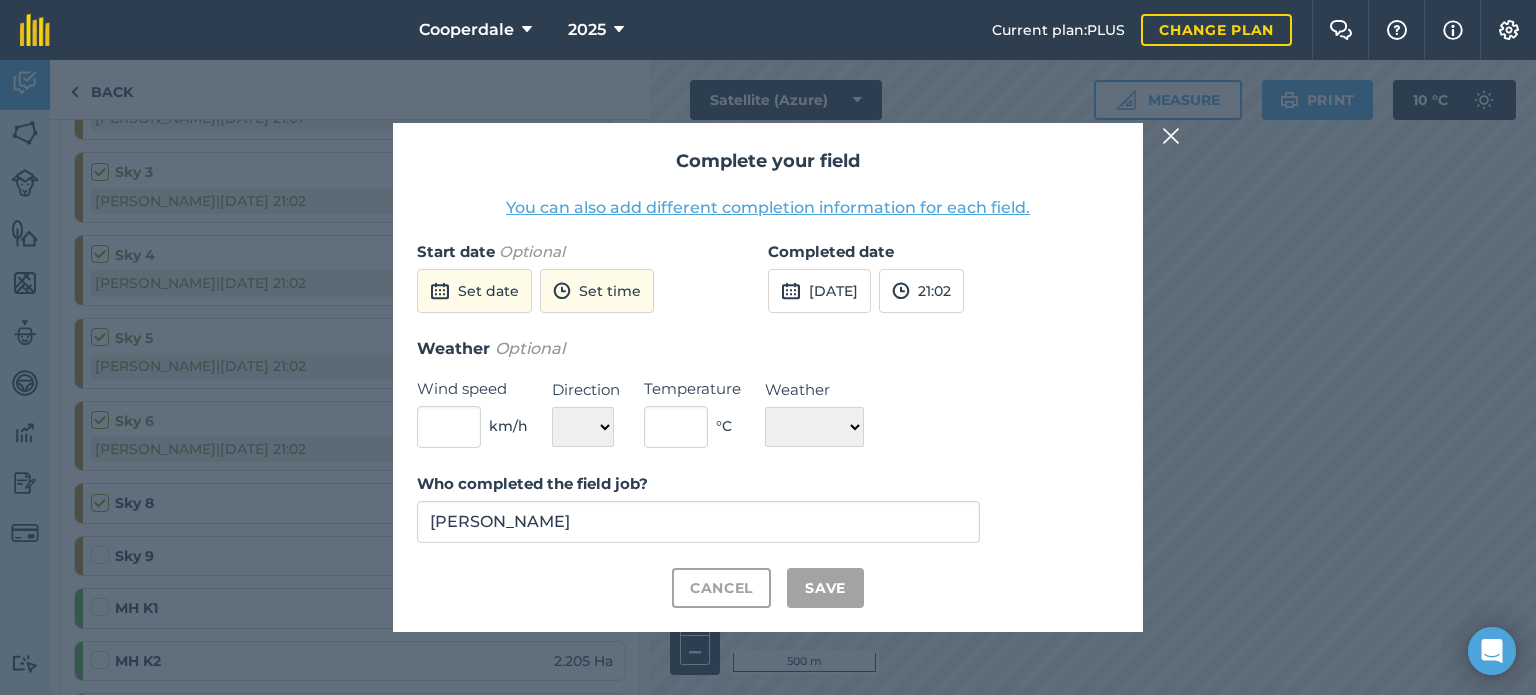 checkbox on "true" 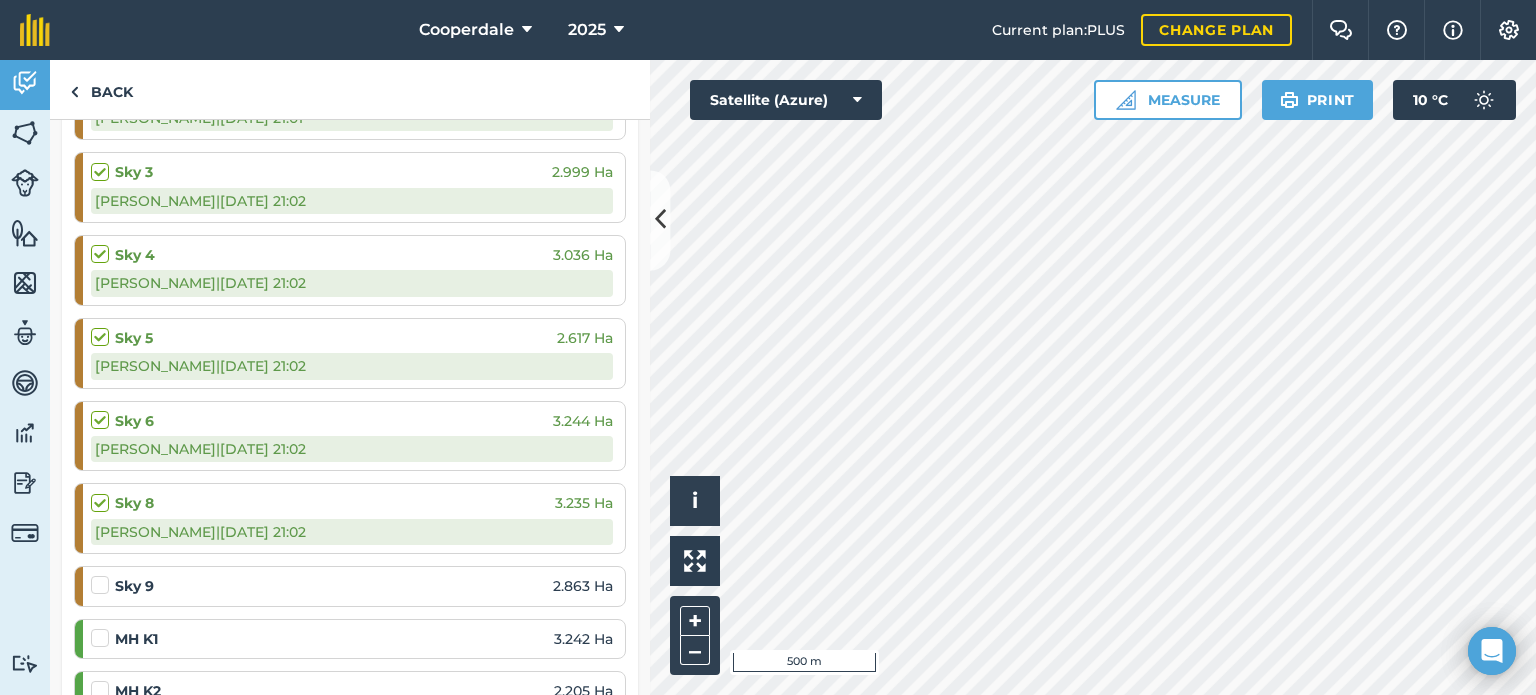 click at bounding box center [103, 575] 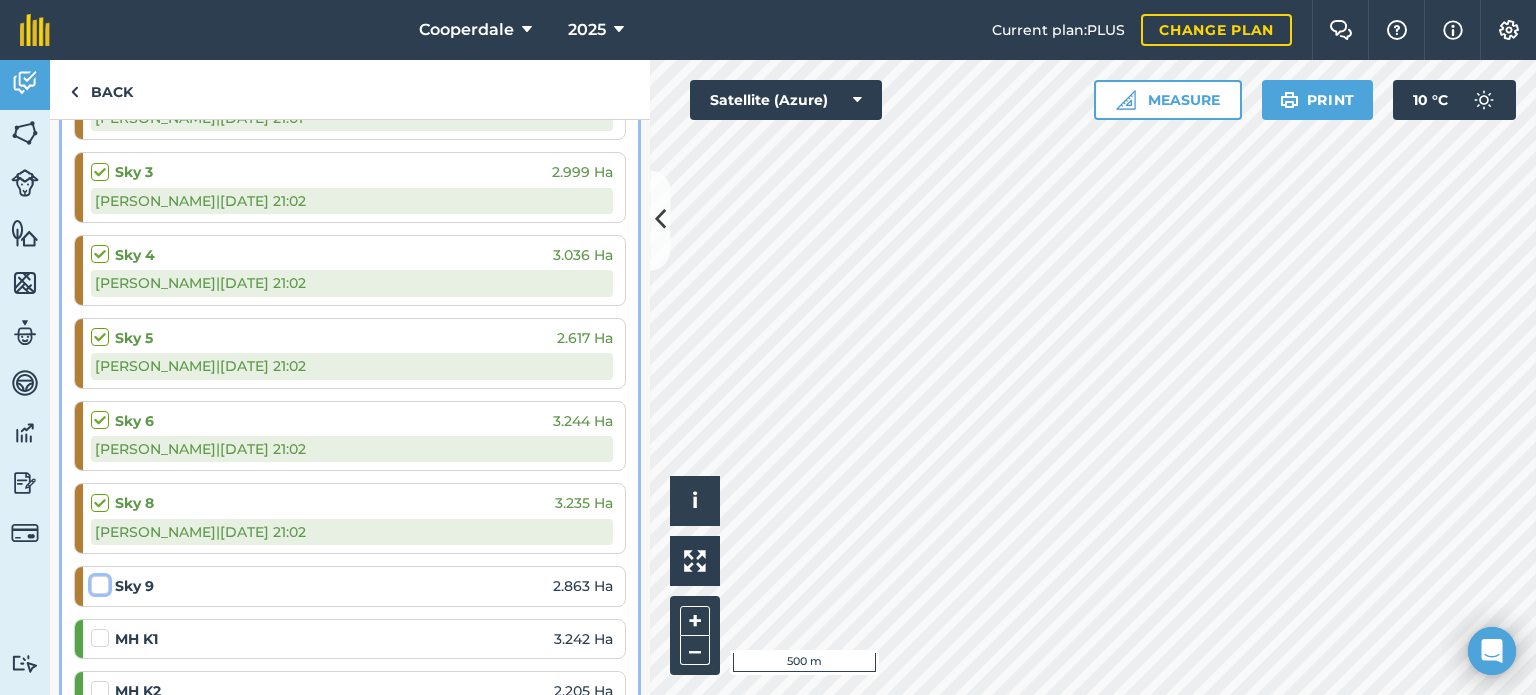 click at bounding box center [97, 581] 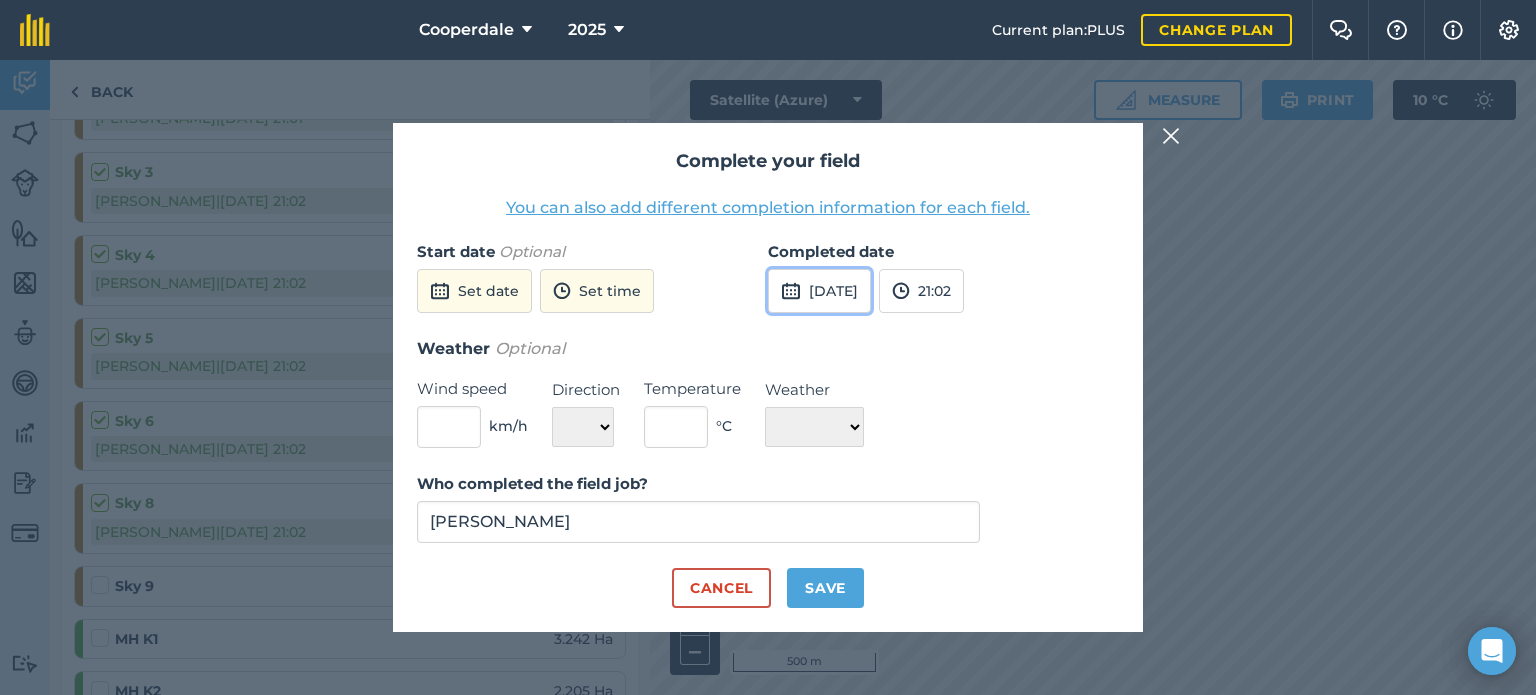 click on "14th Jul 2025" at bounding box center (819, 291) 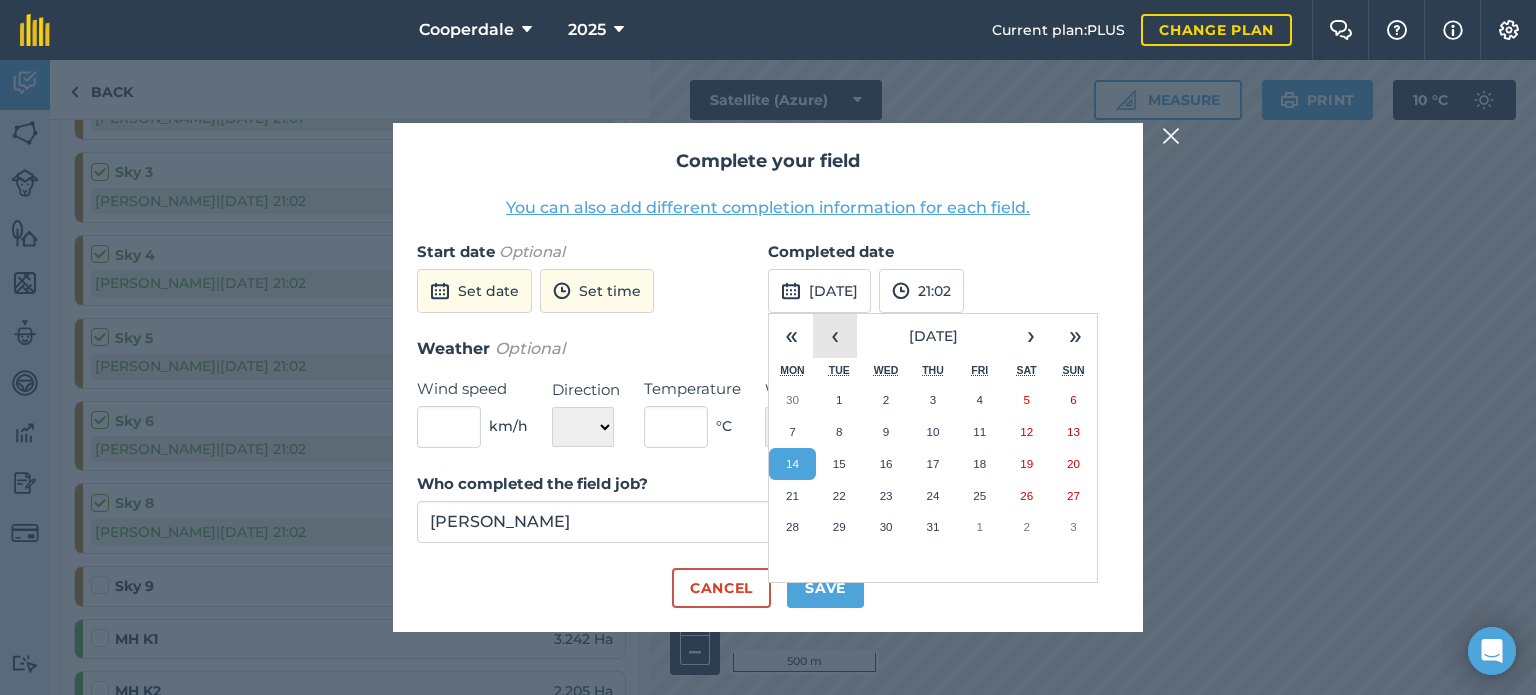 click on "‹" at bounding box center [835, 336] 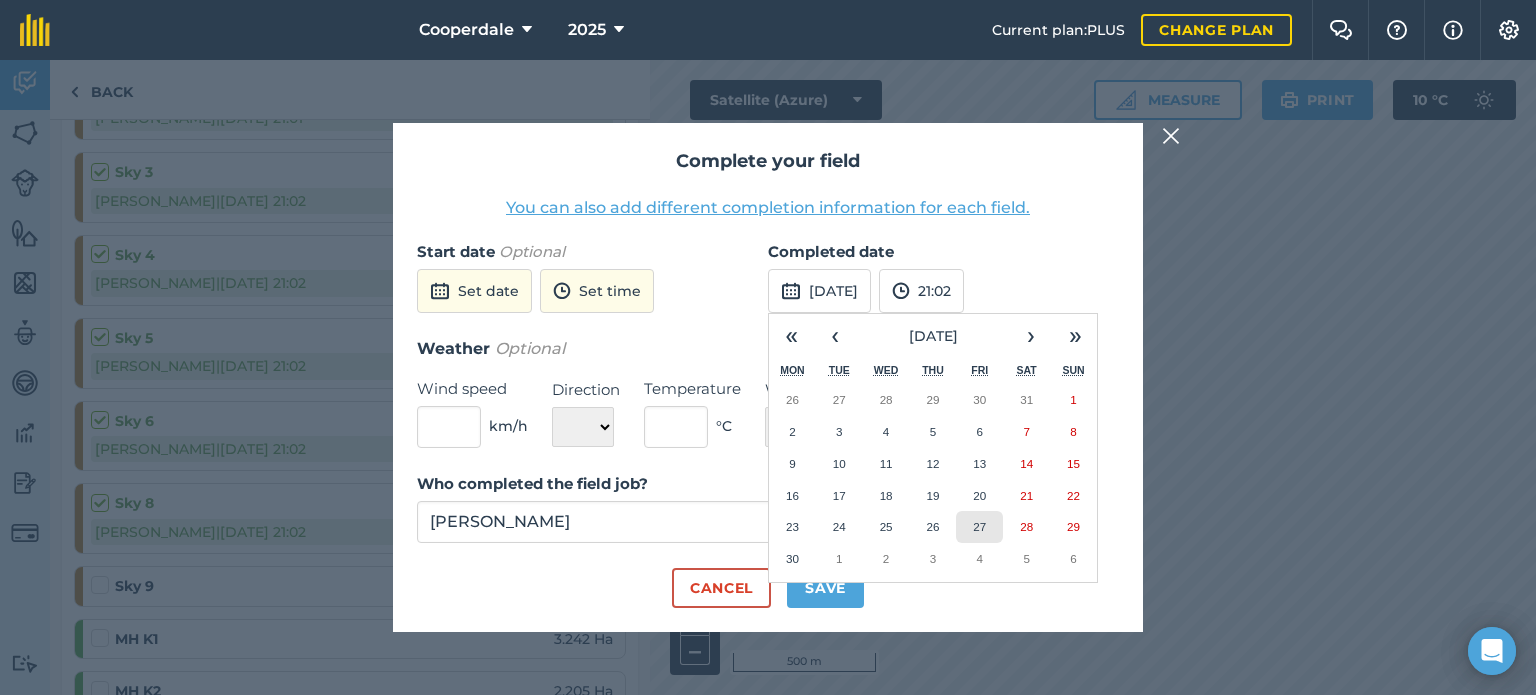 click on "27" at bounding box center (979, 527) 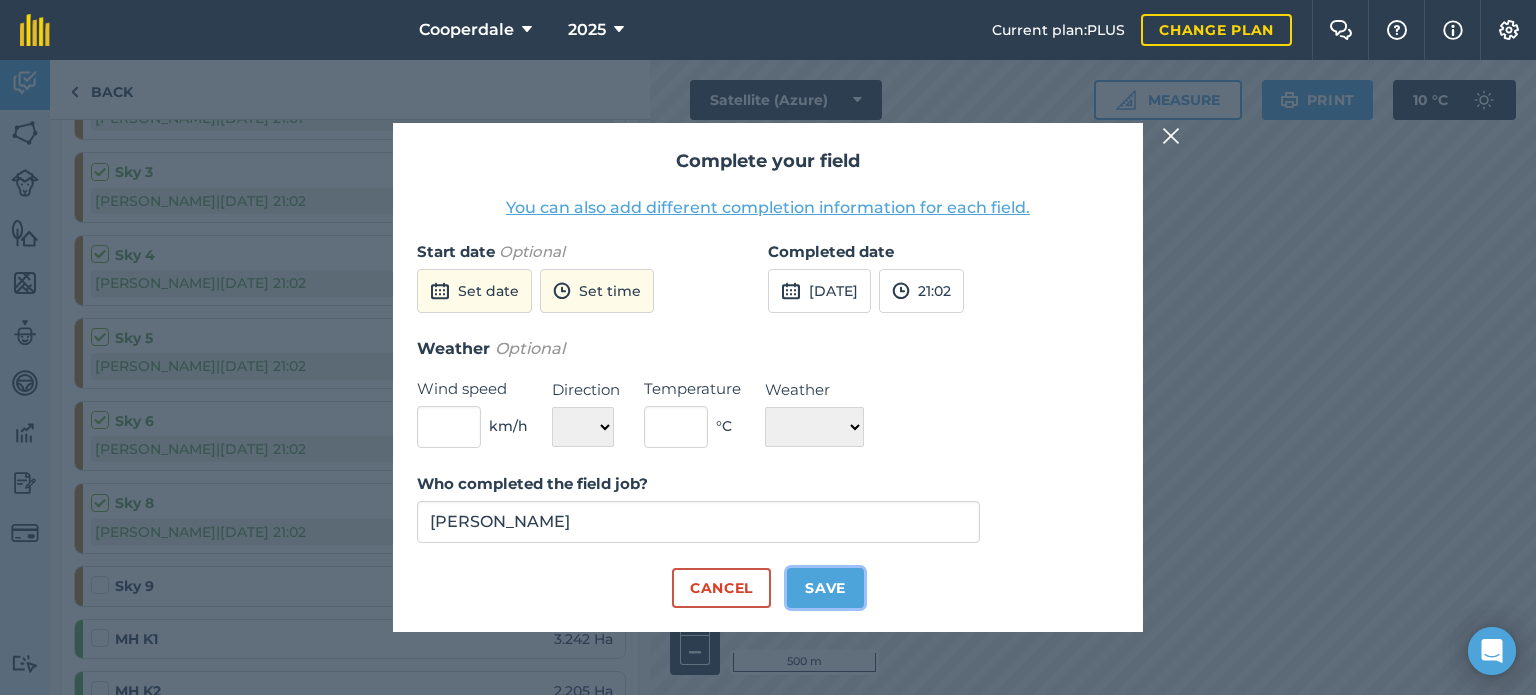 click on "Save" at bounding box center [825, 588] 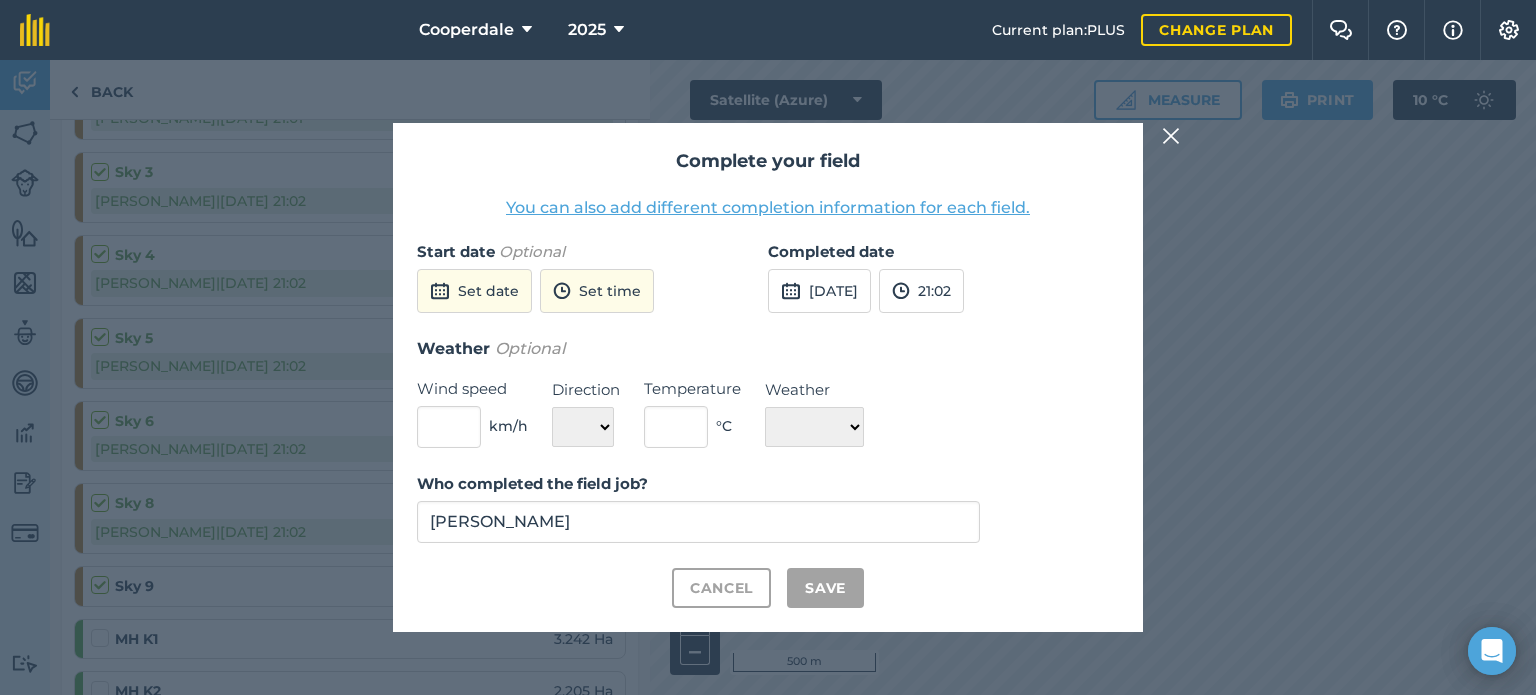 checkbox on "true" 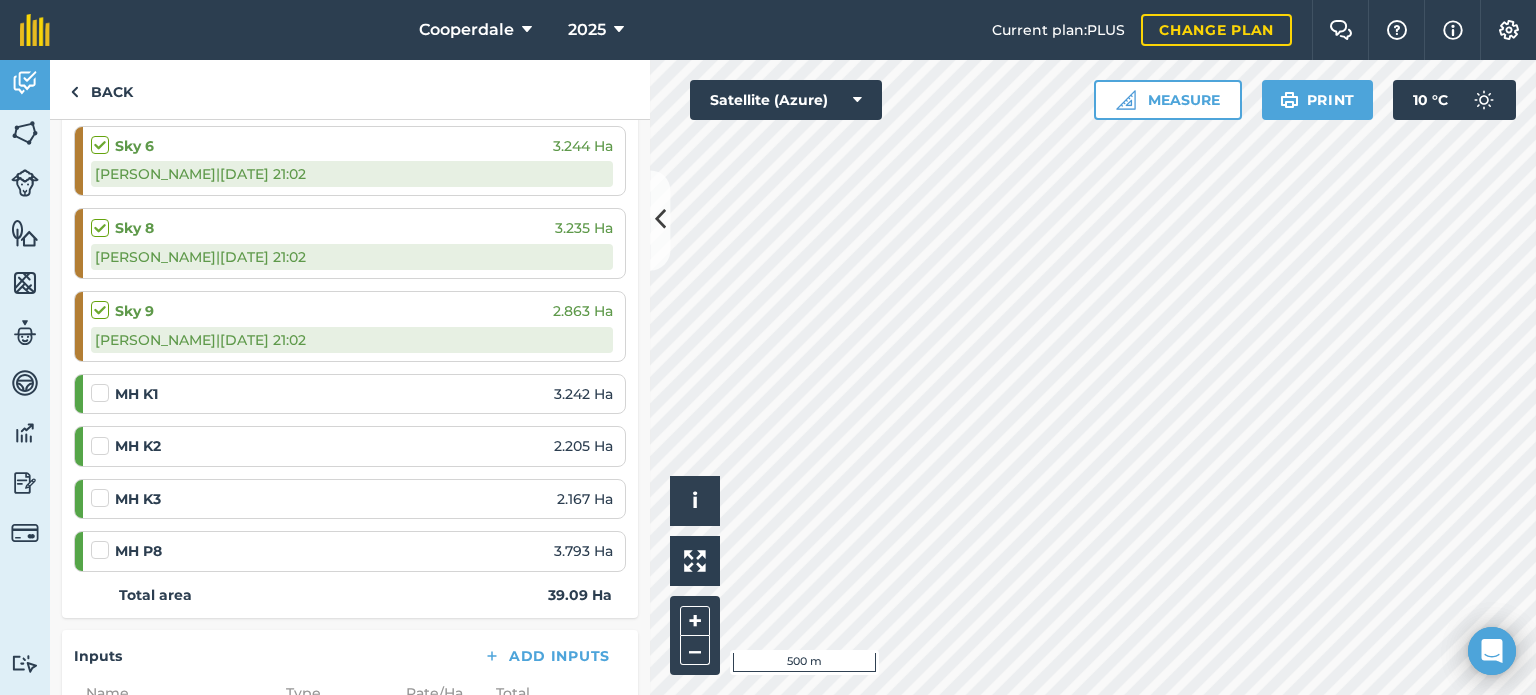 scroll, scrollTop: 896, scrollLeft: 0, axis: vertical 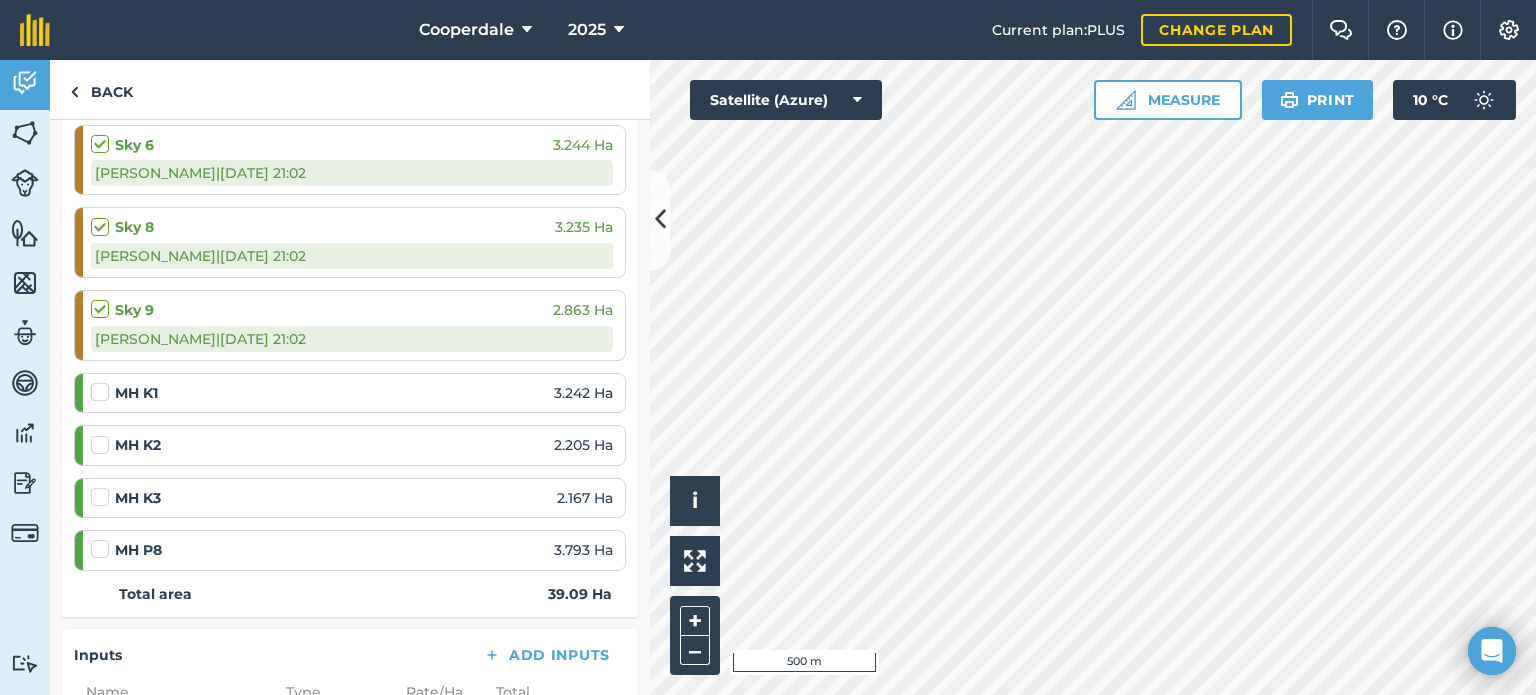 click at bounding box center [103, 382] 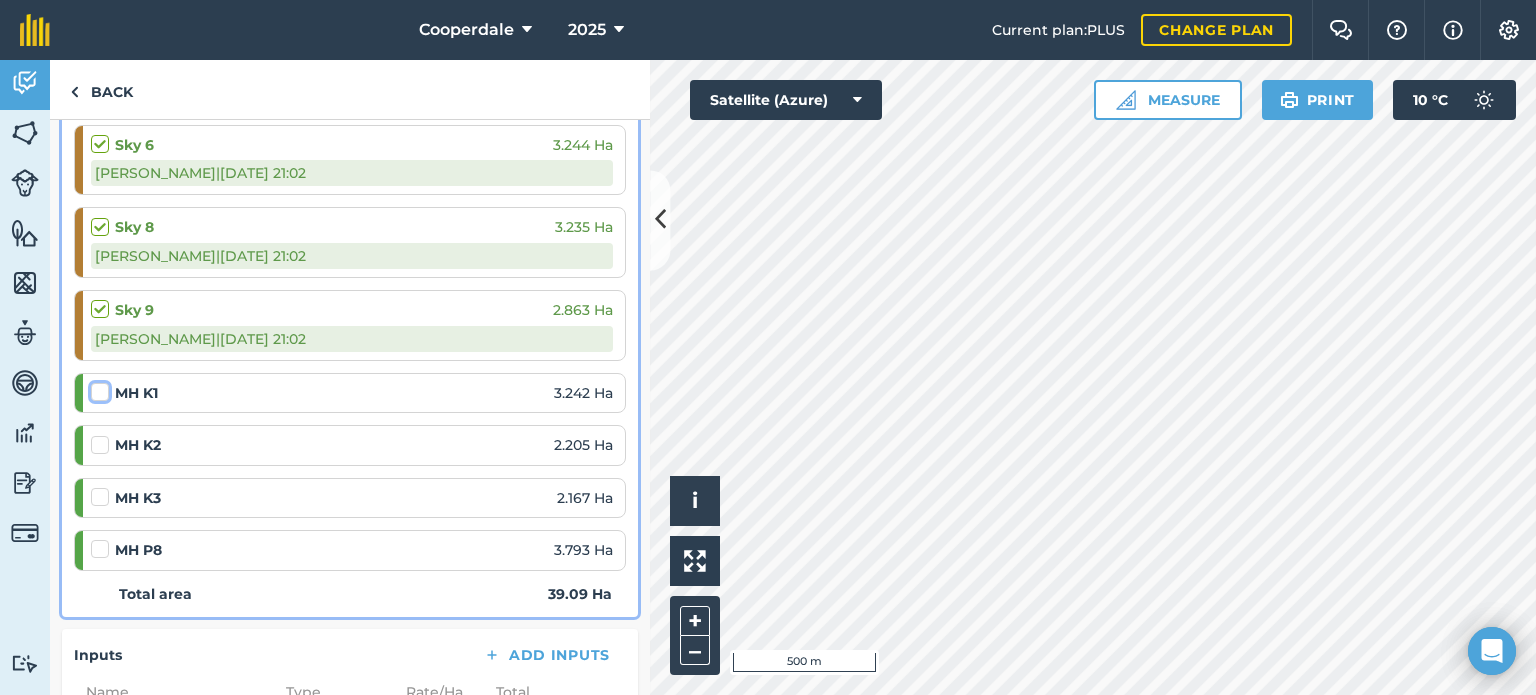 click at bounding box center [97, 388] 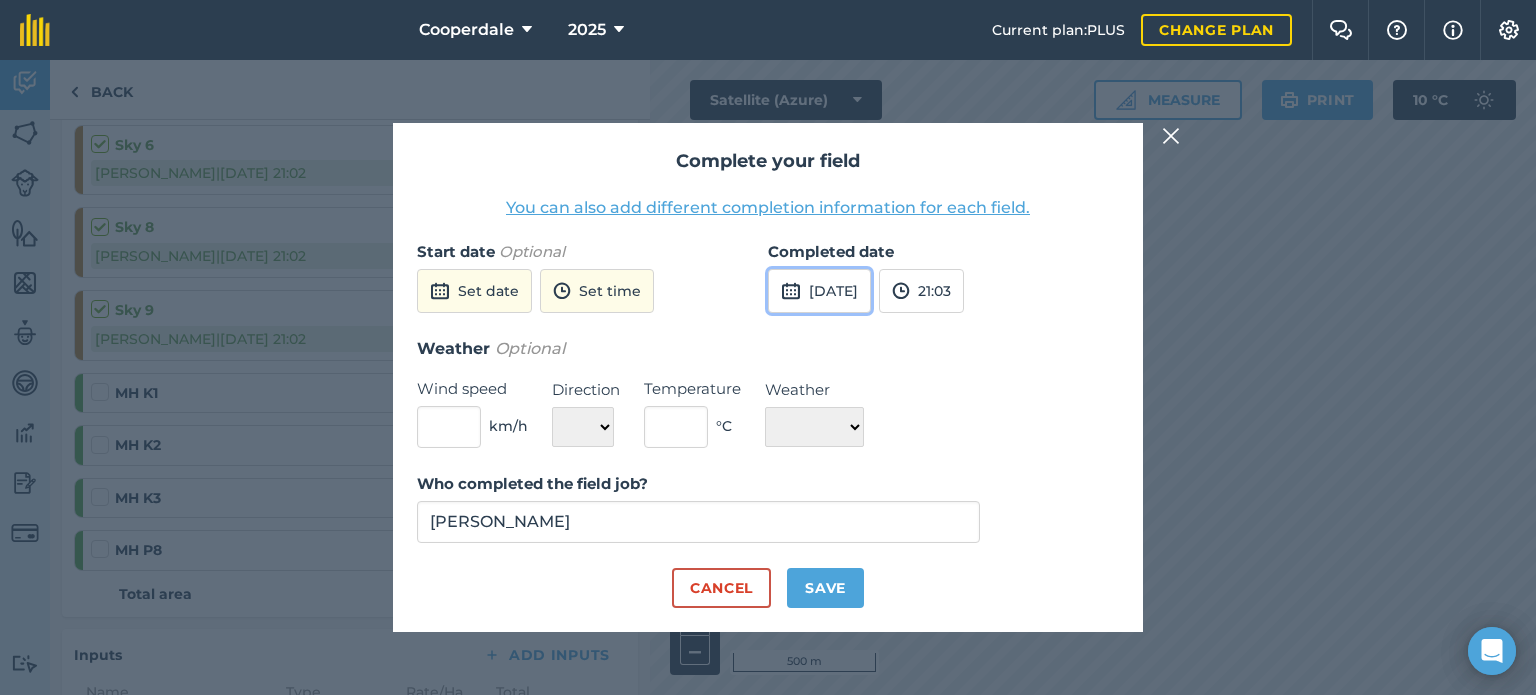 click on "14th Jul 2025" at bounding box center (819, 291) 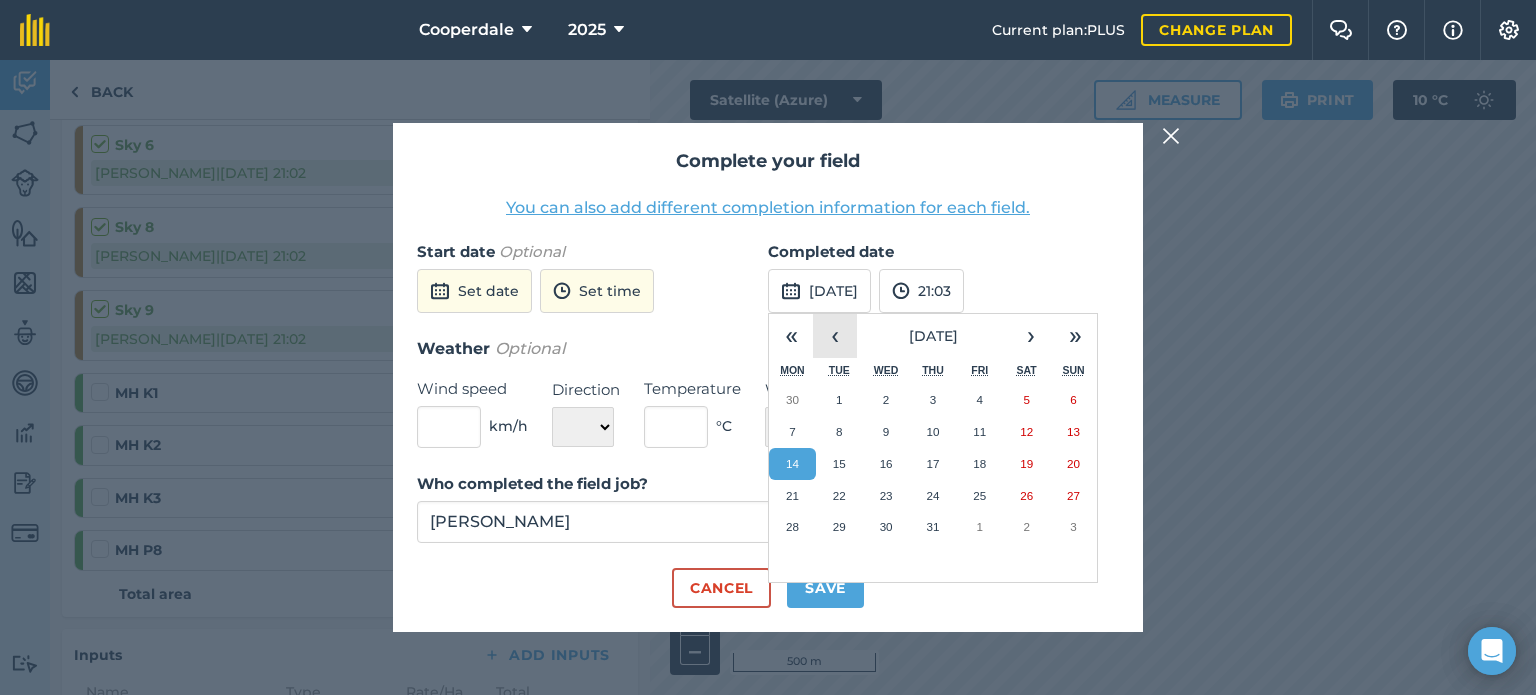 click on "‹" at bounding box center [835, 336] 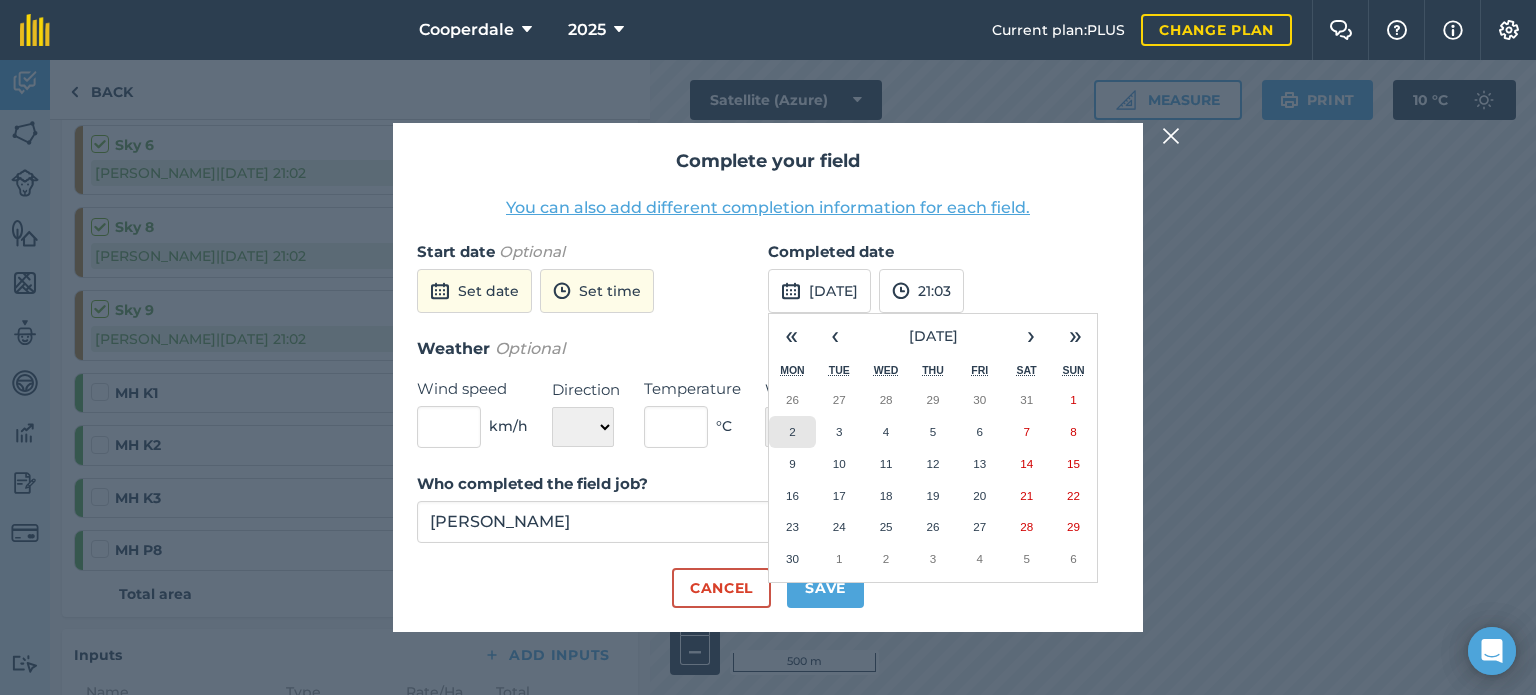 click on "2" at bounding box center (792, 431) 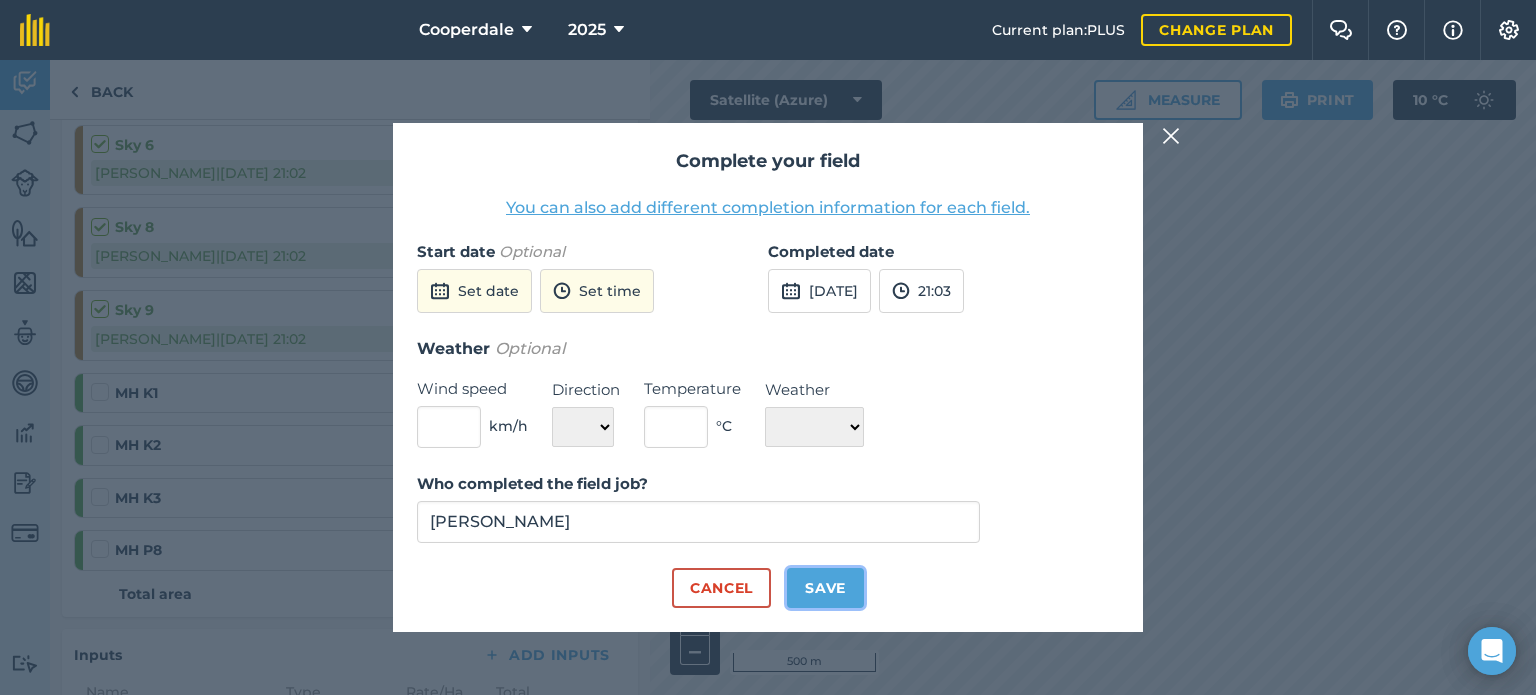 click on "Save" at bounding box center (825, 588) 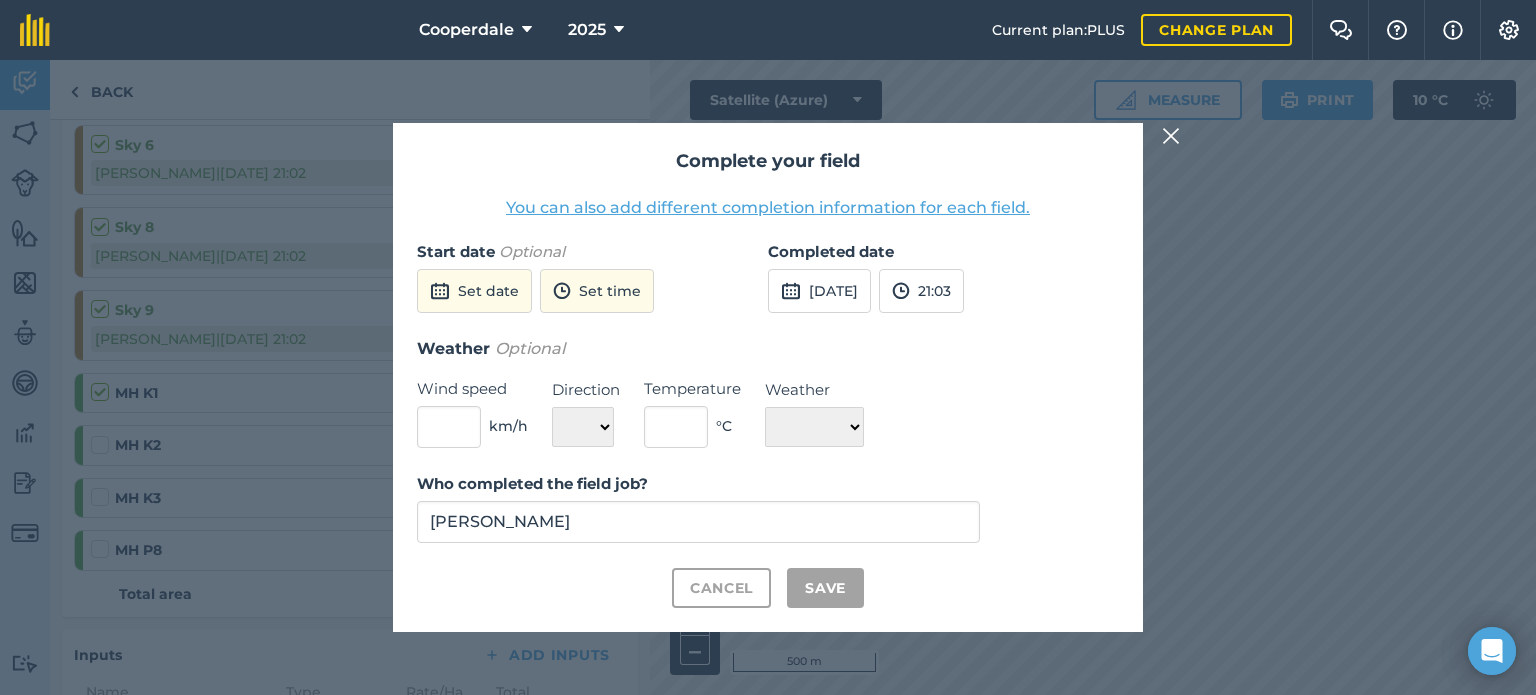 checkbox on "true" 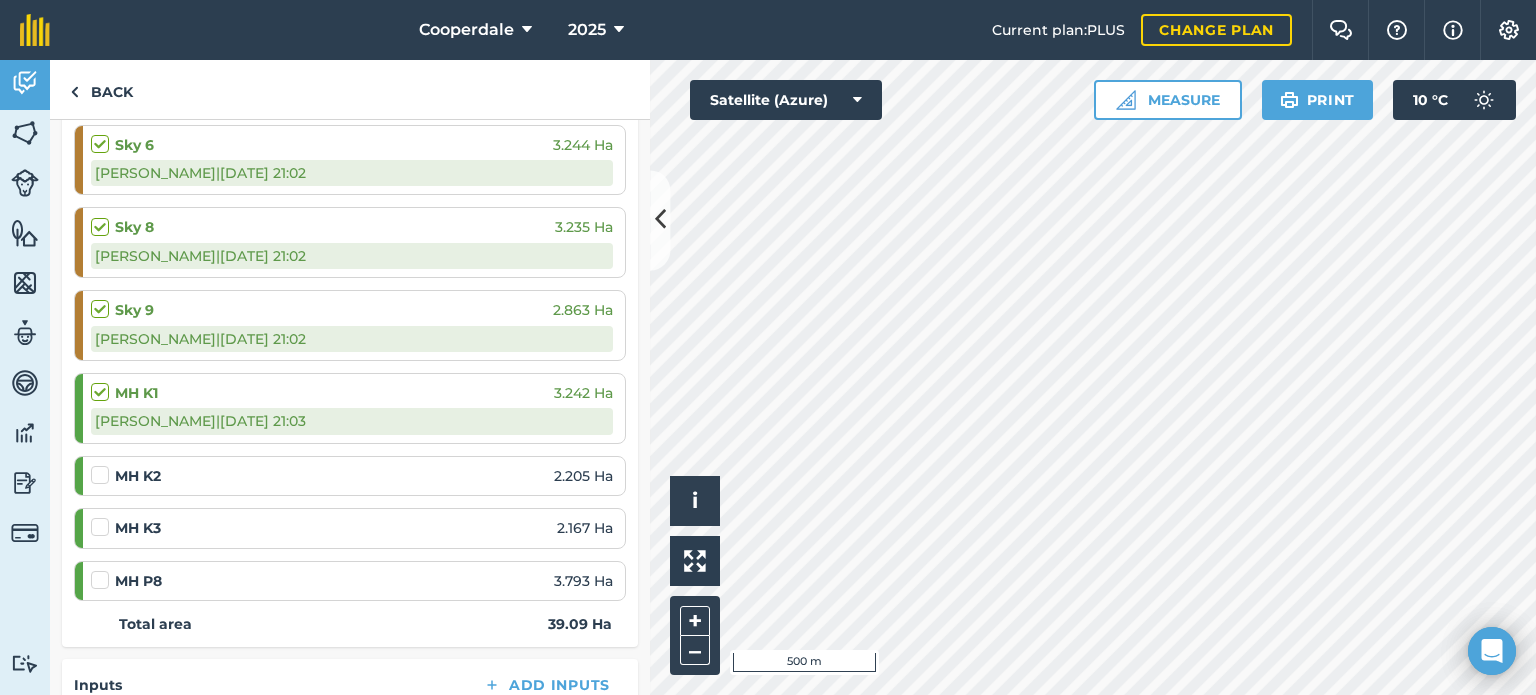 click at bounding box center [103, 465] 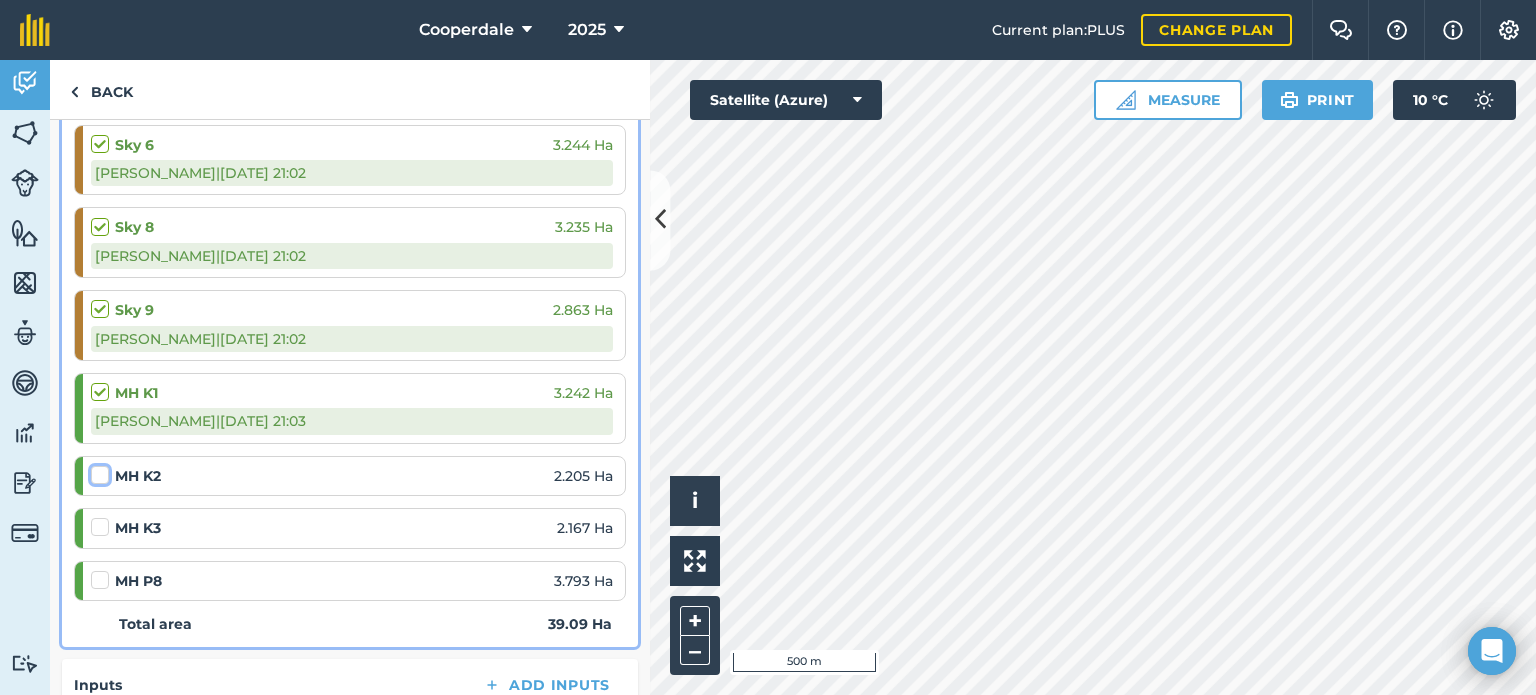 click at bounding box center [97, 471] 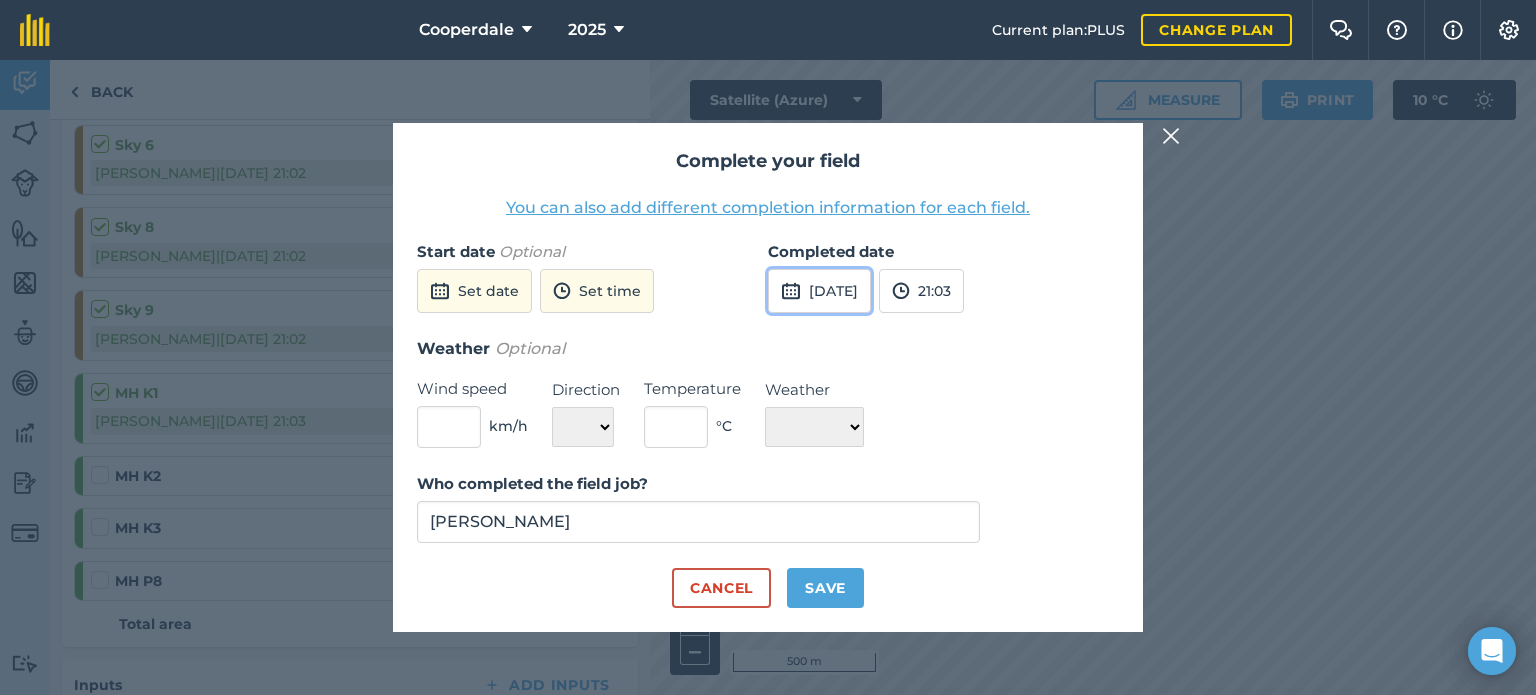 click on "14th Jul 2025" at bounding box center (819, 291) 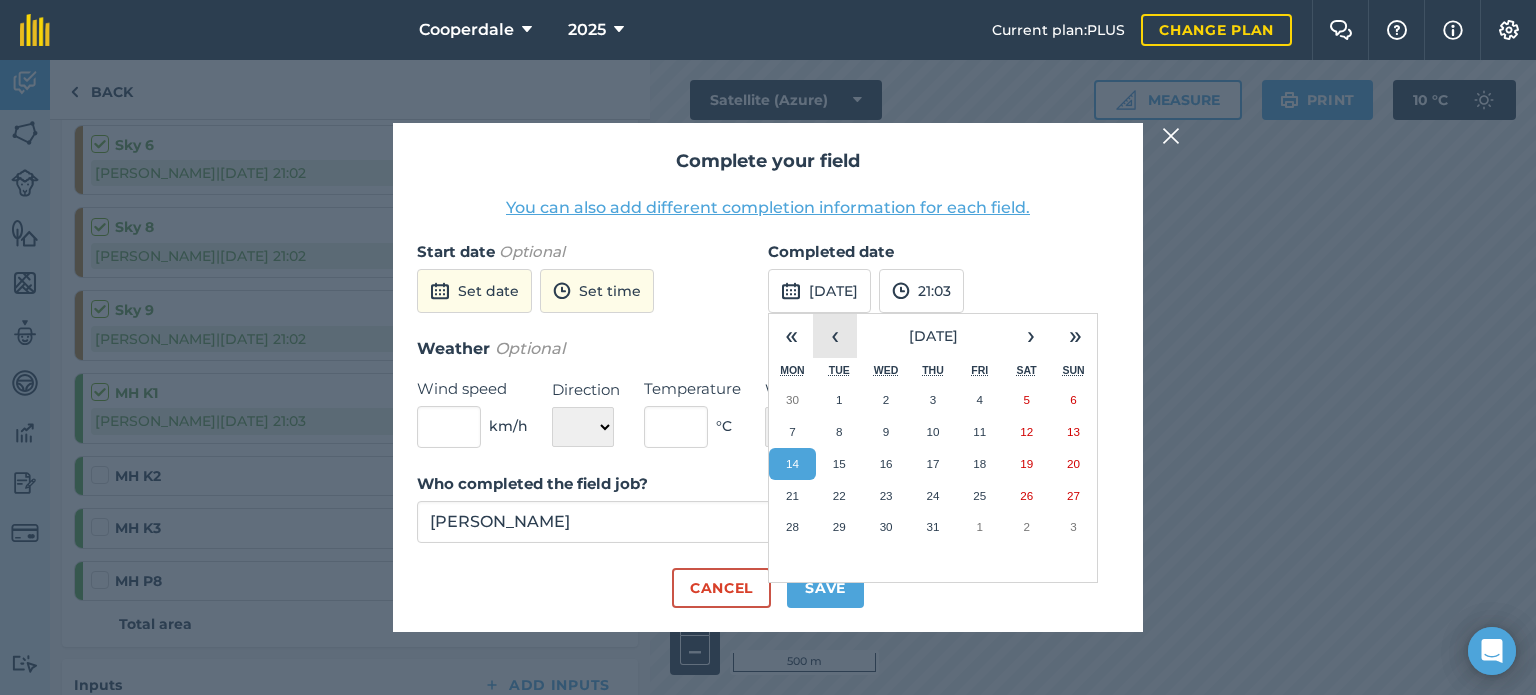 click on "‹" at bounding box center [835, 336] 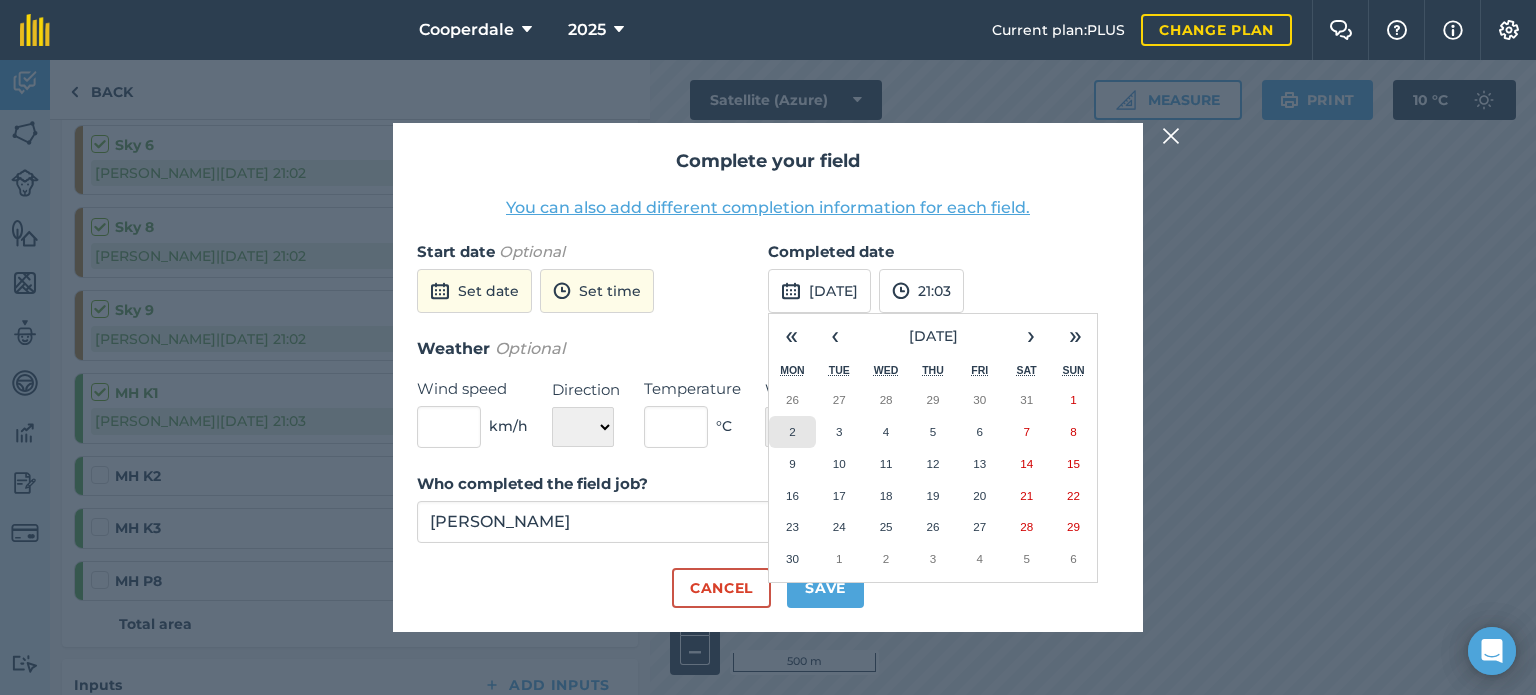 click on "2" at bounding box center (792, 432) 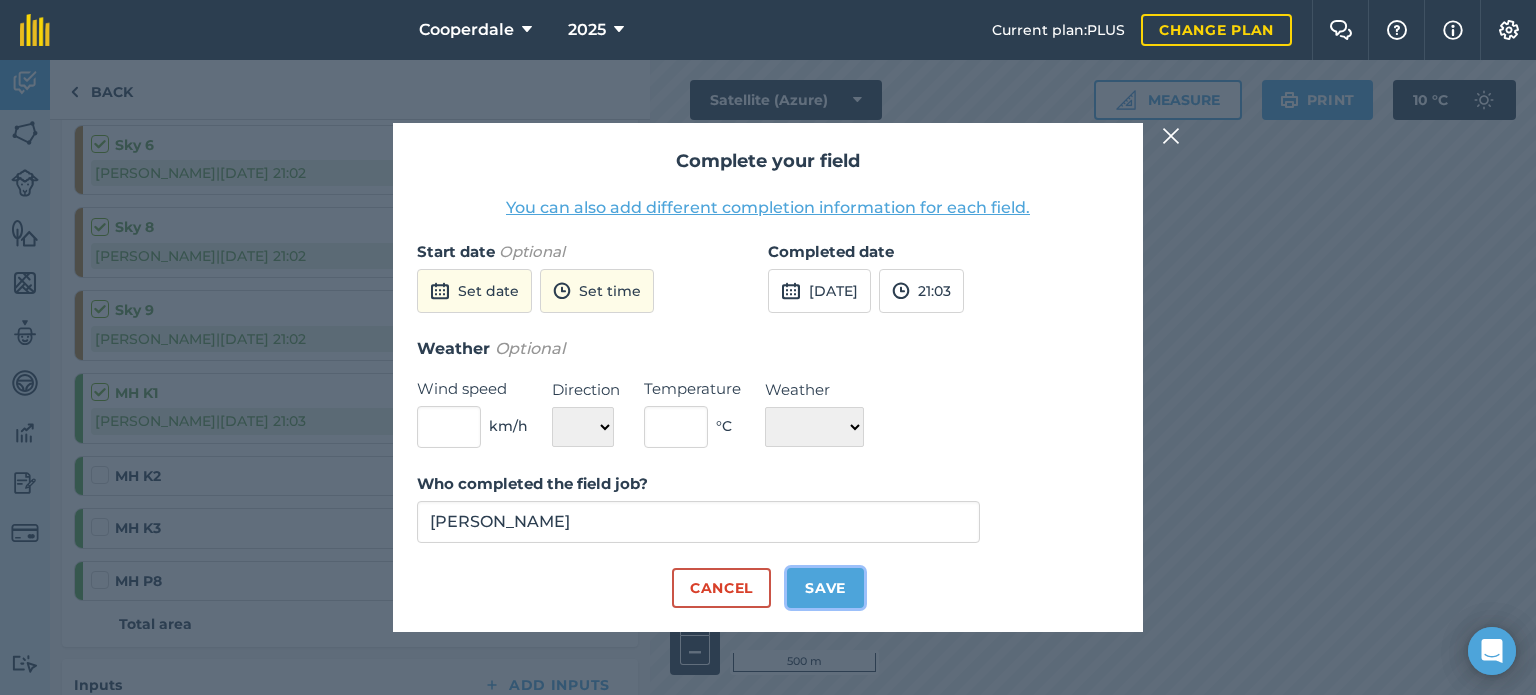 click on "Save" at bounding box center [825, 588] 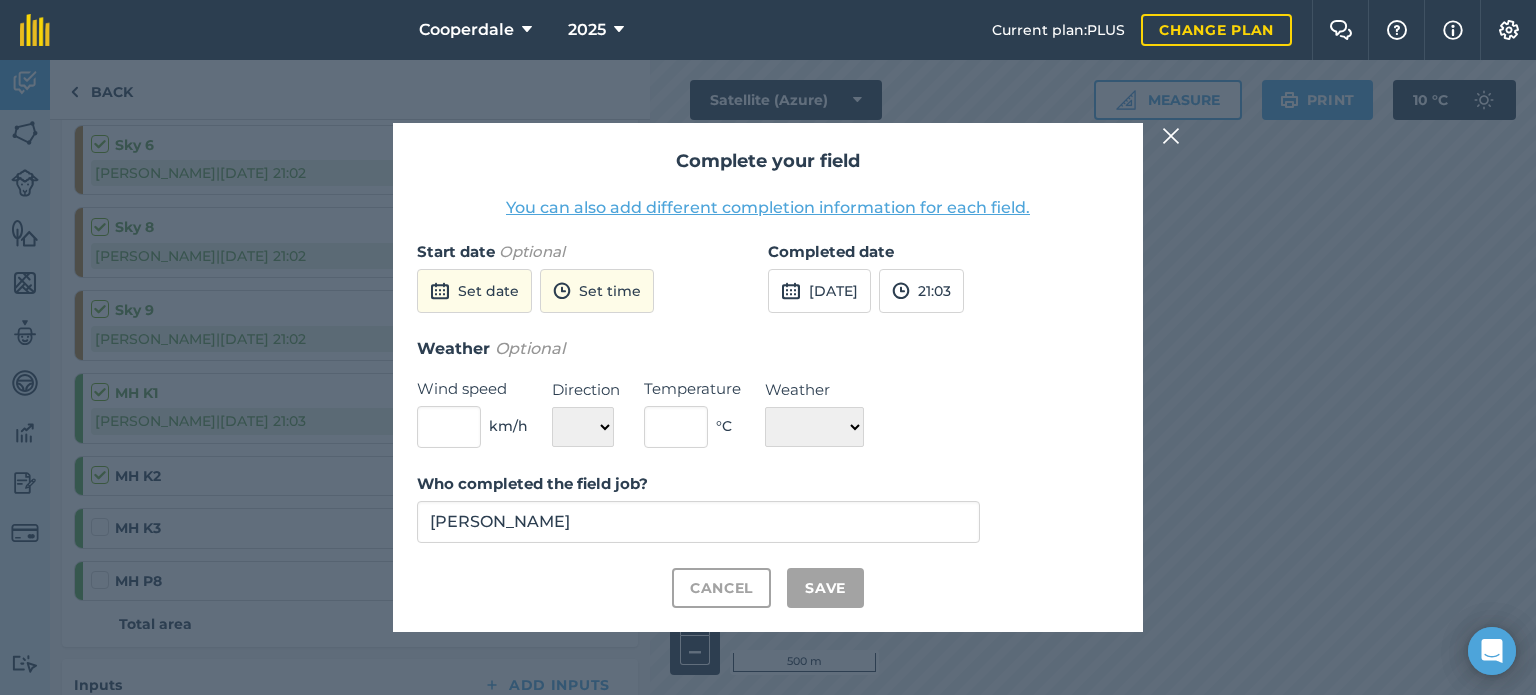 checkbox on "true" 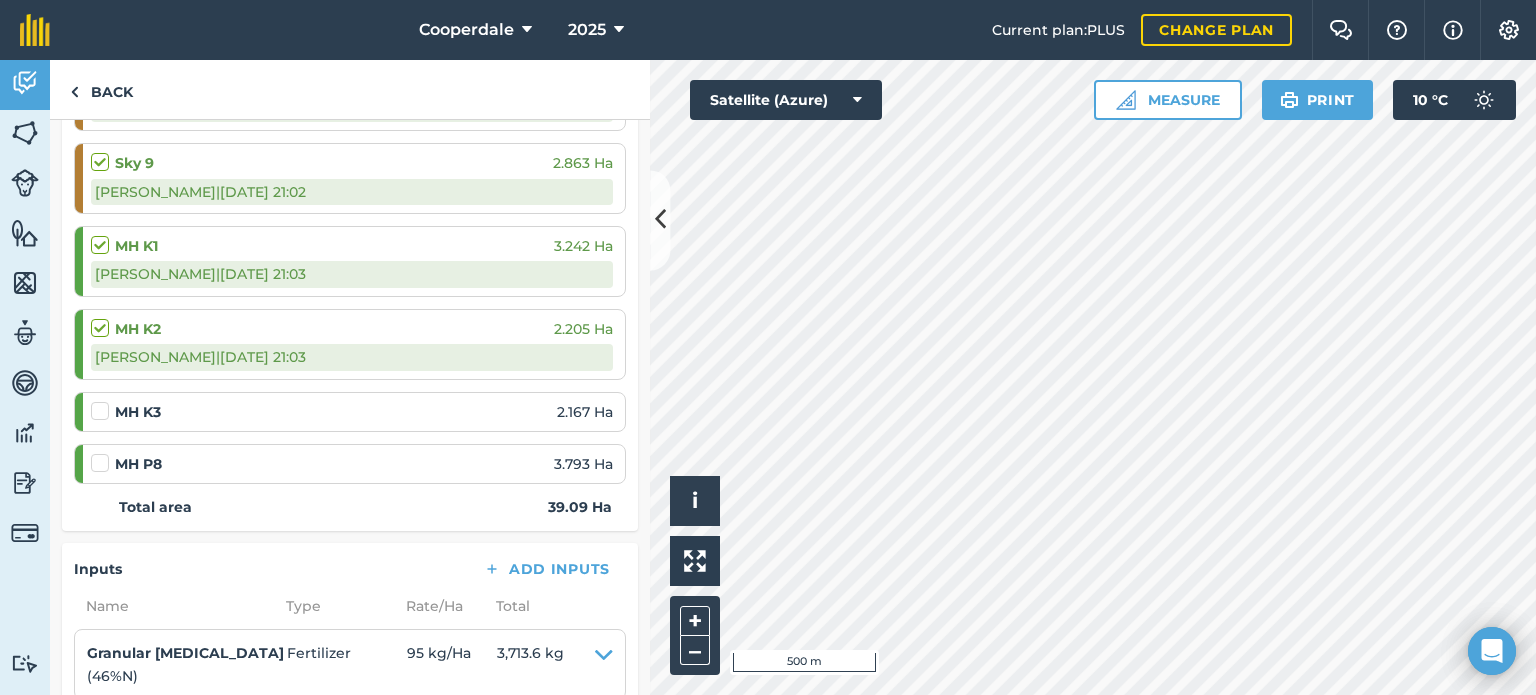 scroll, scrollTop: 1044, scrollLeft: 0, axis: vertical 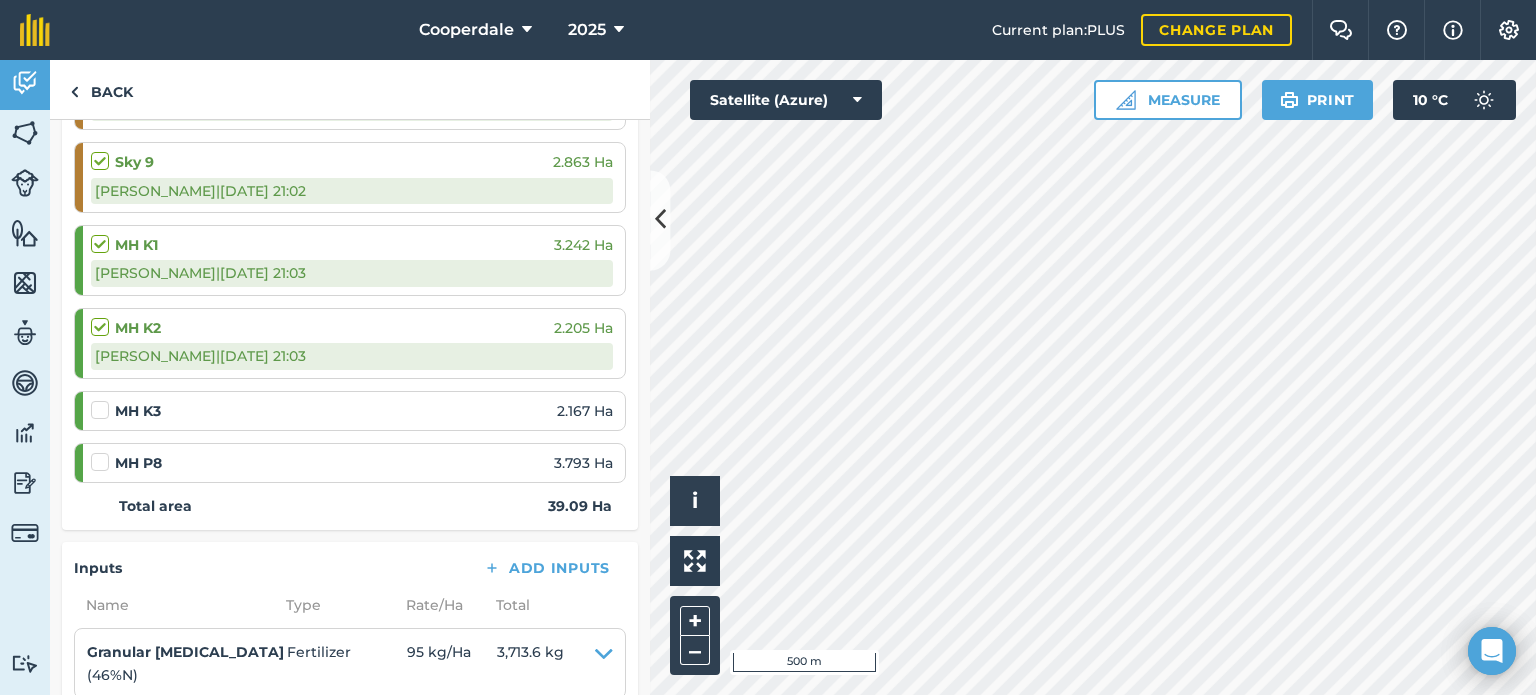 click at bounding box center [103, 400] 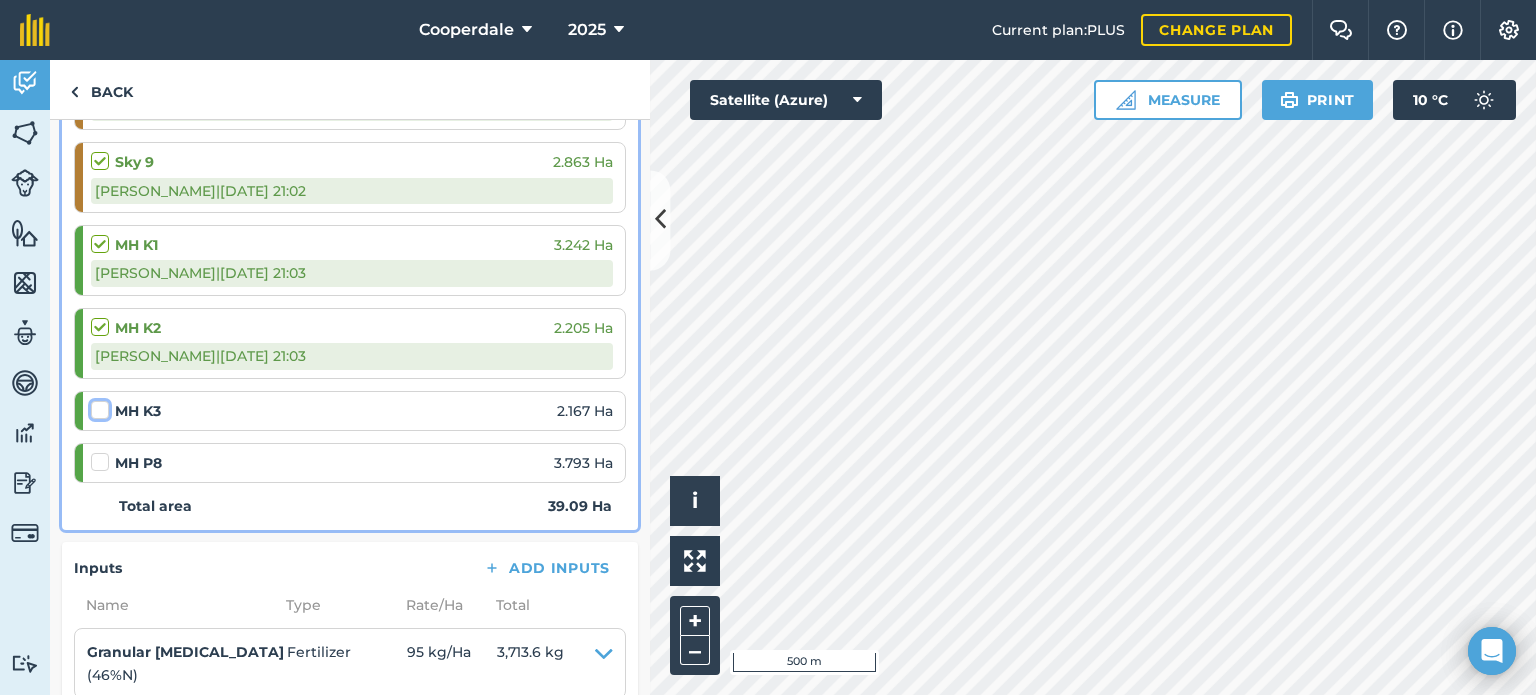 click at bounding box center (97, 406) 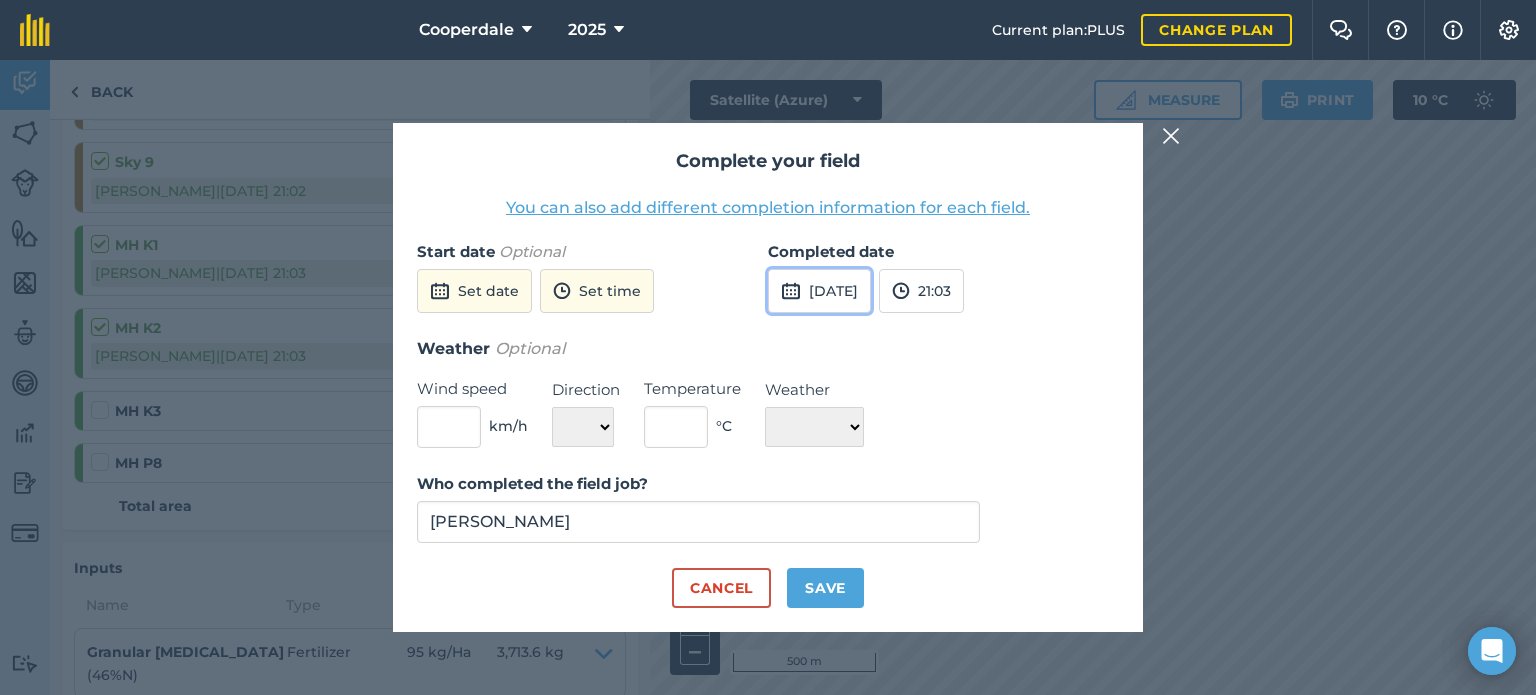 click on "14th Jul 2025" at bounding box center (819, 291) 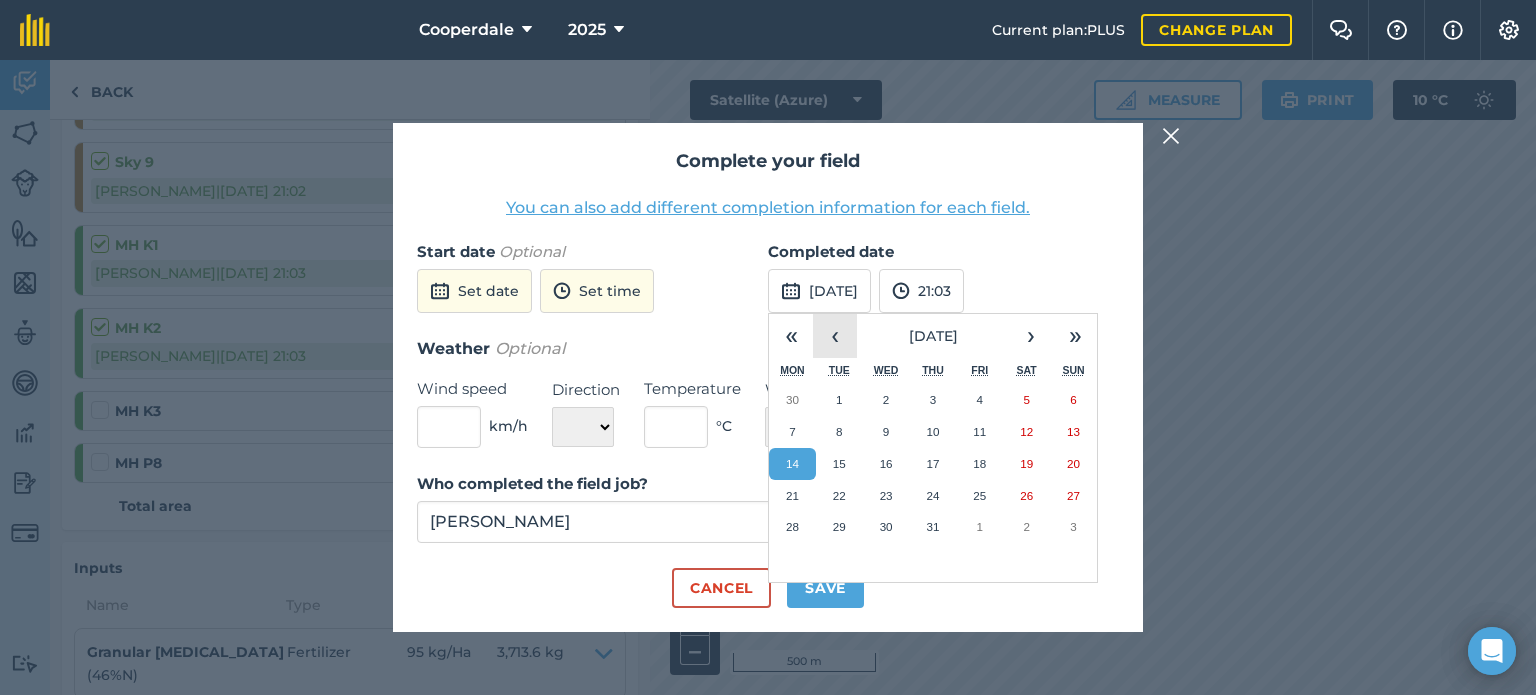 click on "‹" at bounding box center [835, 336] 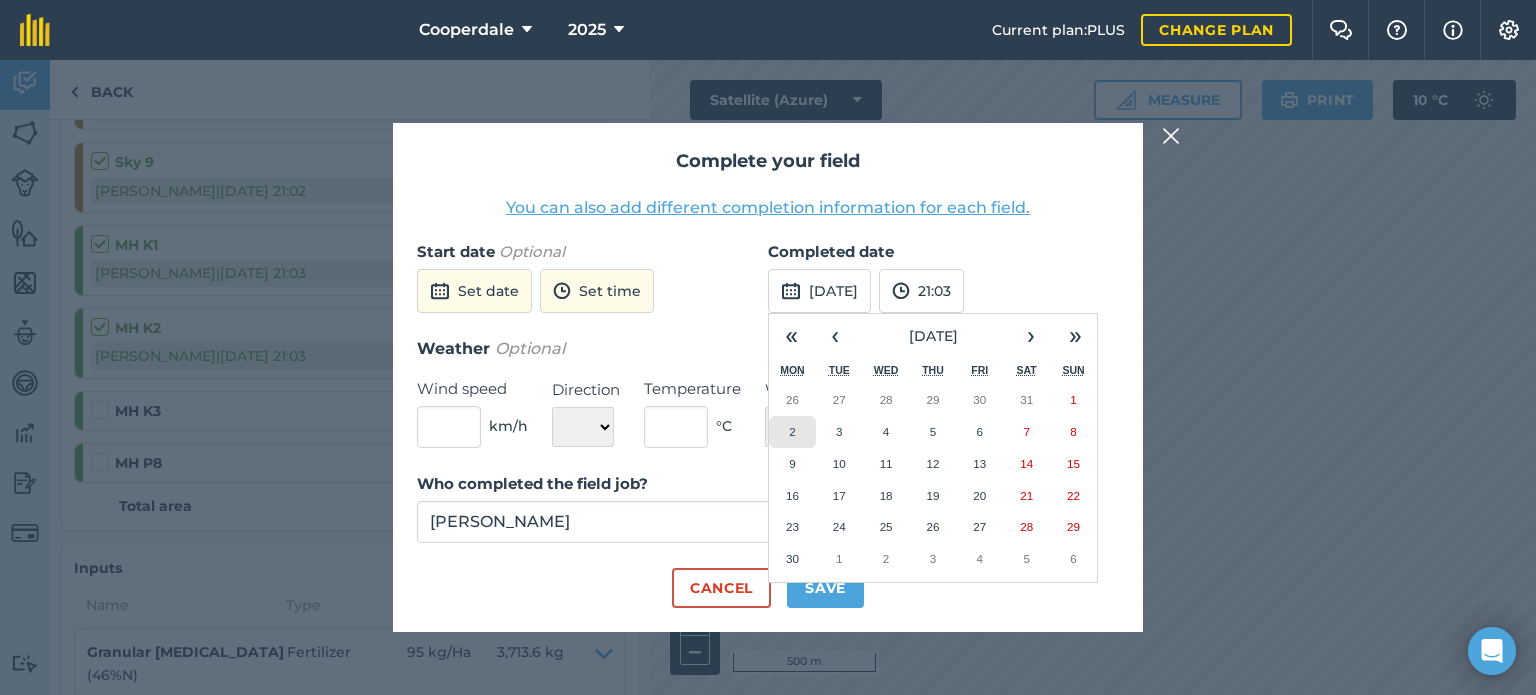 click on "2" at bounding box center [792, 432] 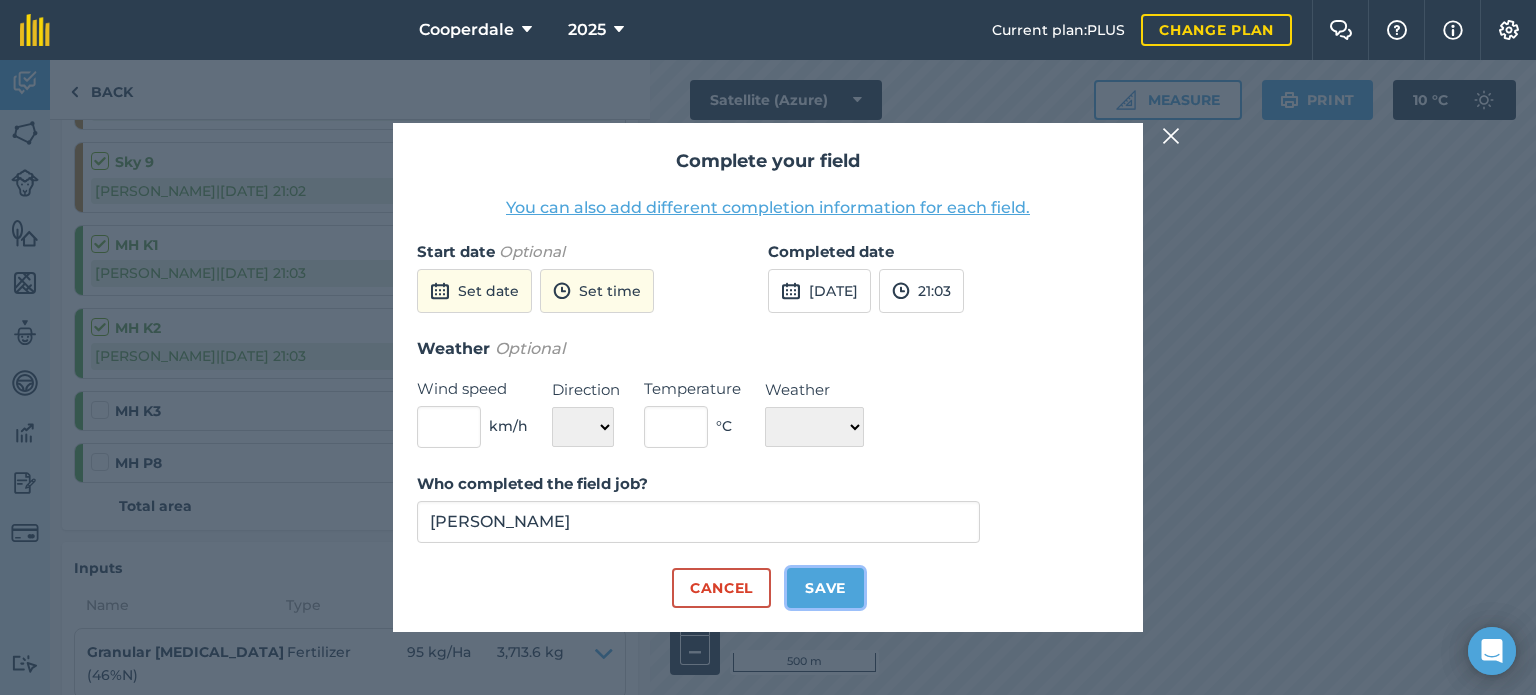 click on "Save" at bounding box center (825, 588) 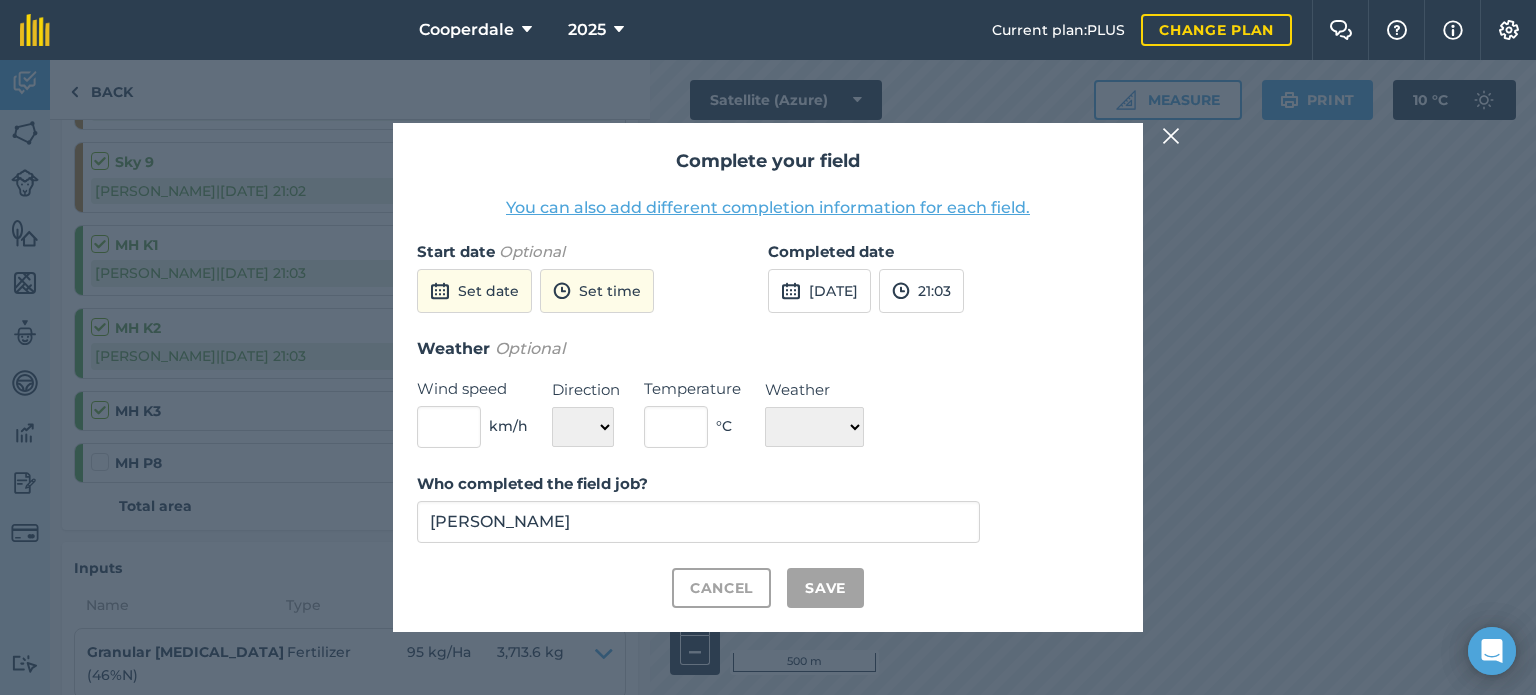 checkbox on "true" 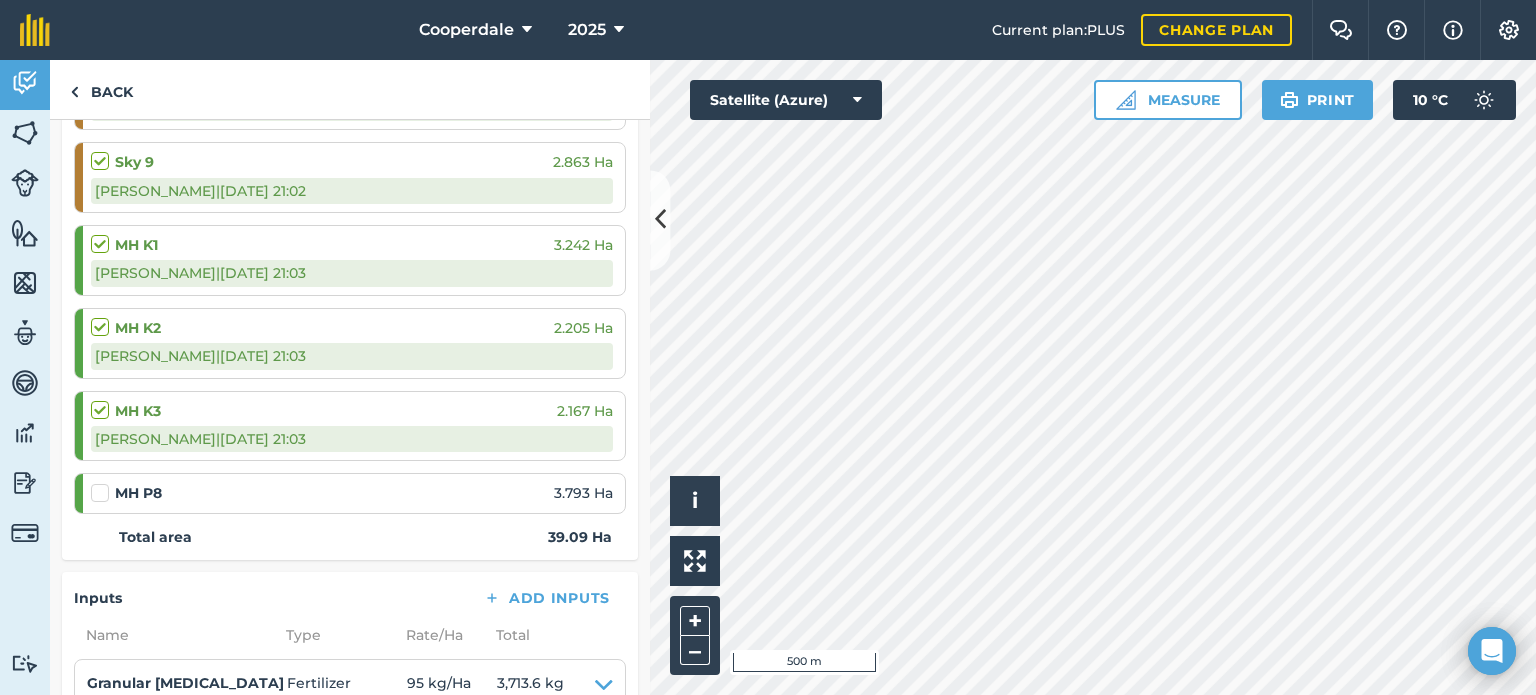 click at bounding box center [103, 483] 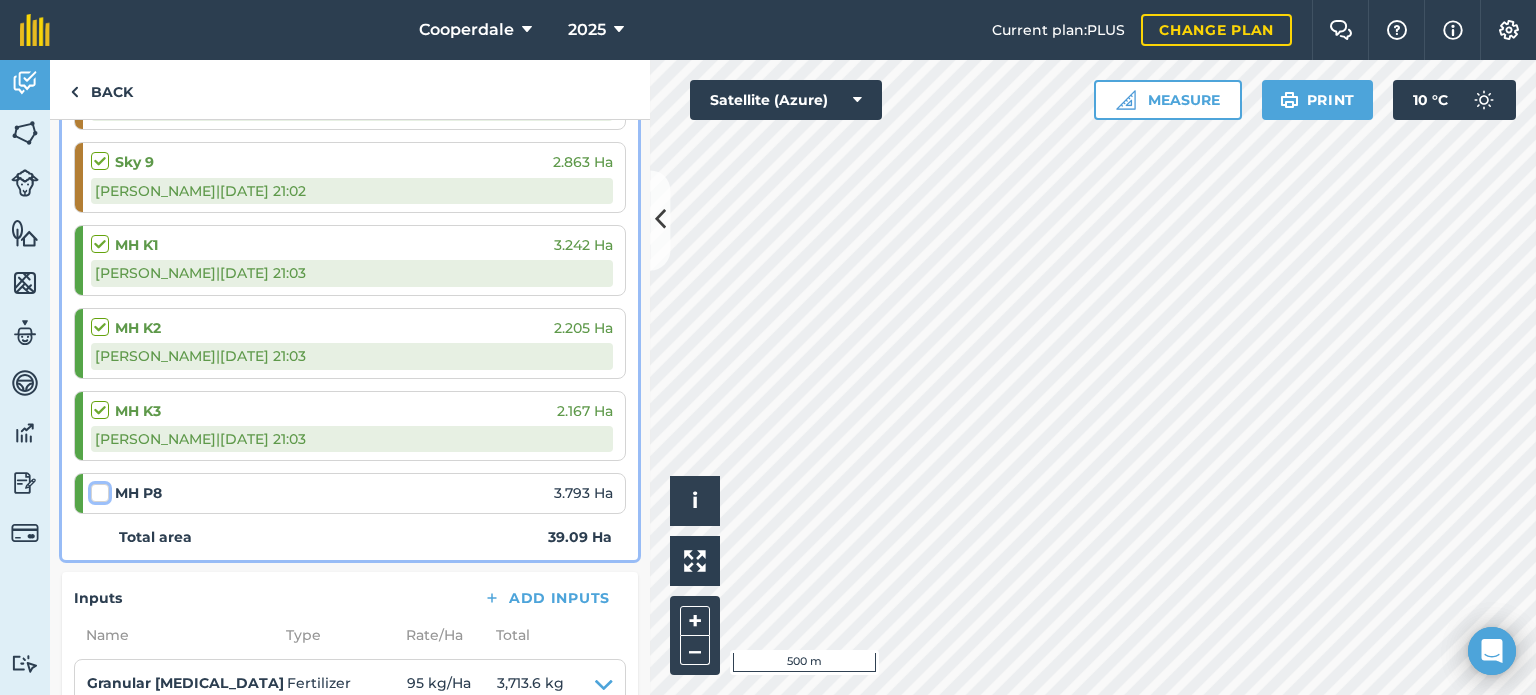 click at bounding box center [97, 489] 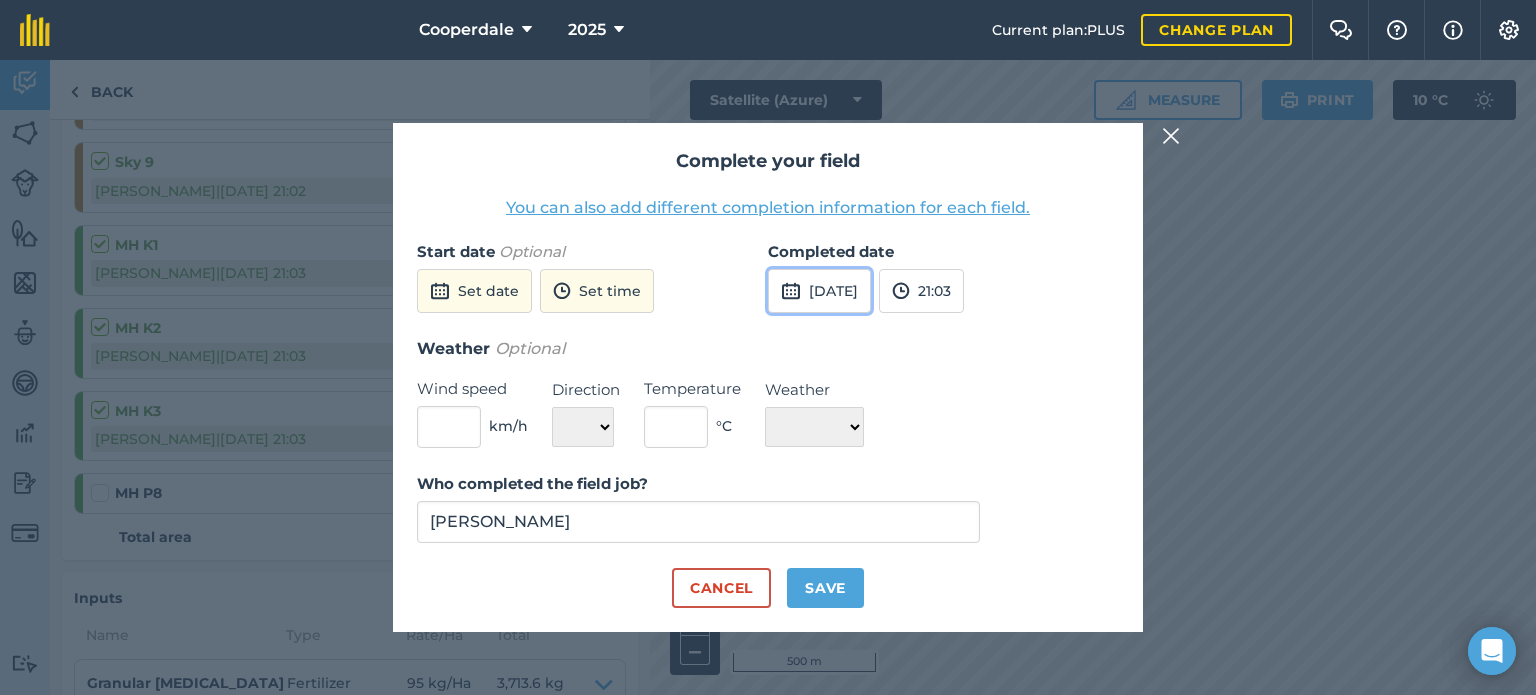 click on "14th Jul 2025" at bounding box center [819, 291] 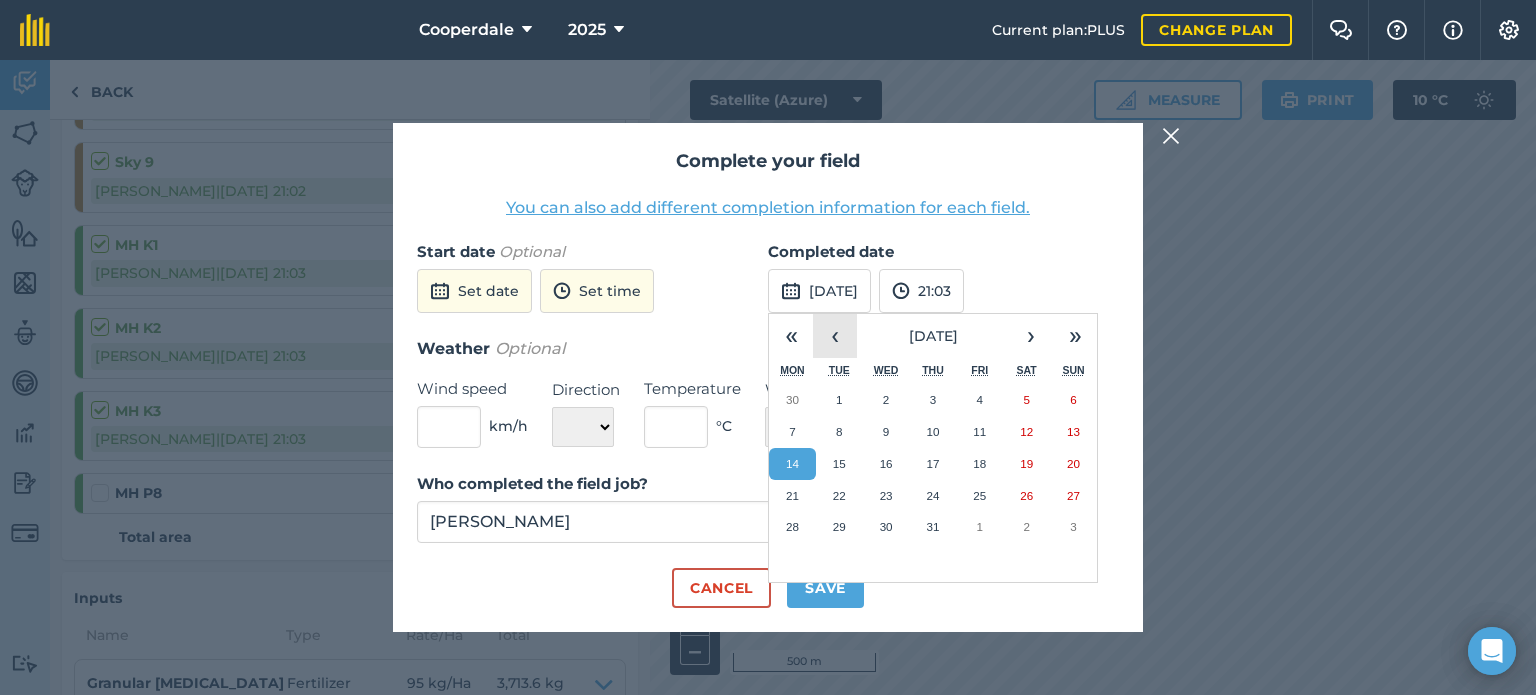 click on "‹" at bounding box center [835, 336] 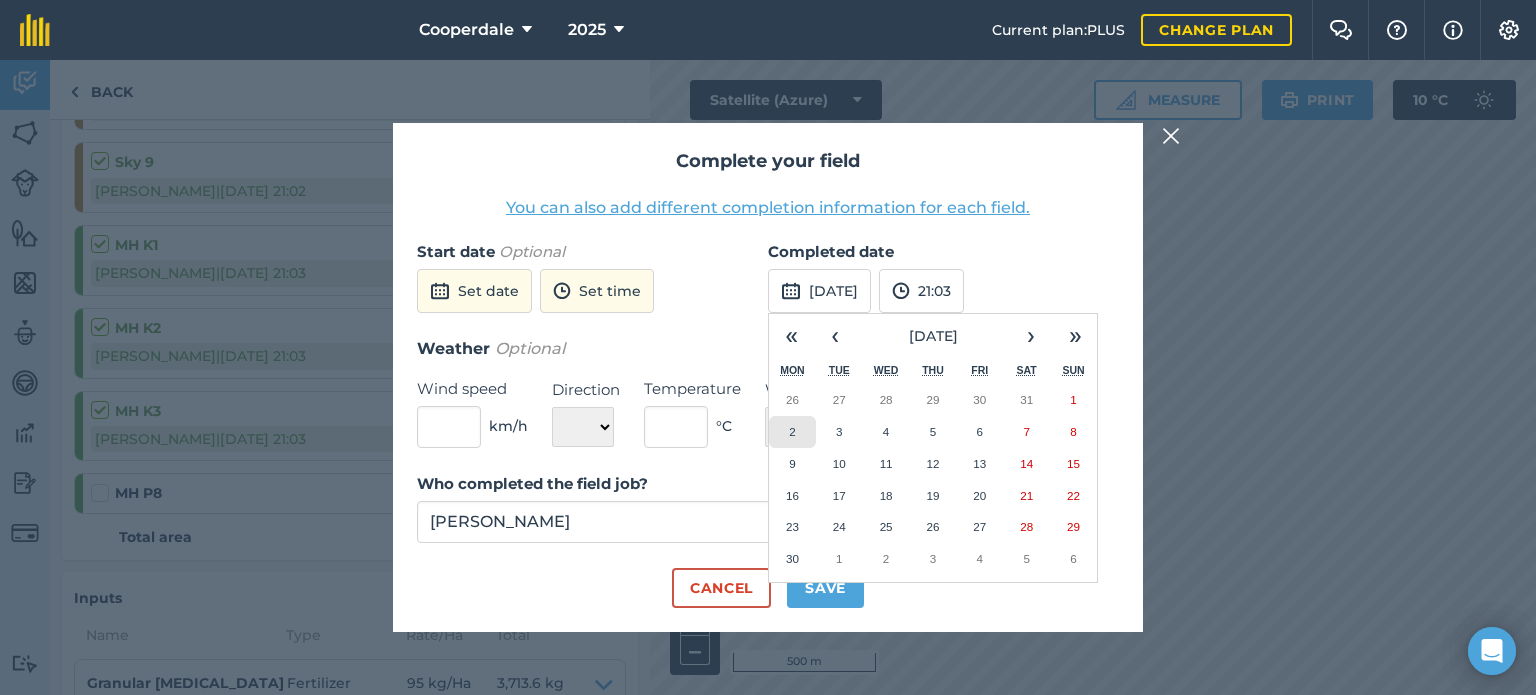 click on "2" at bounding box center (792, 432) 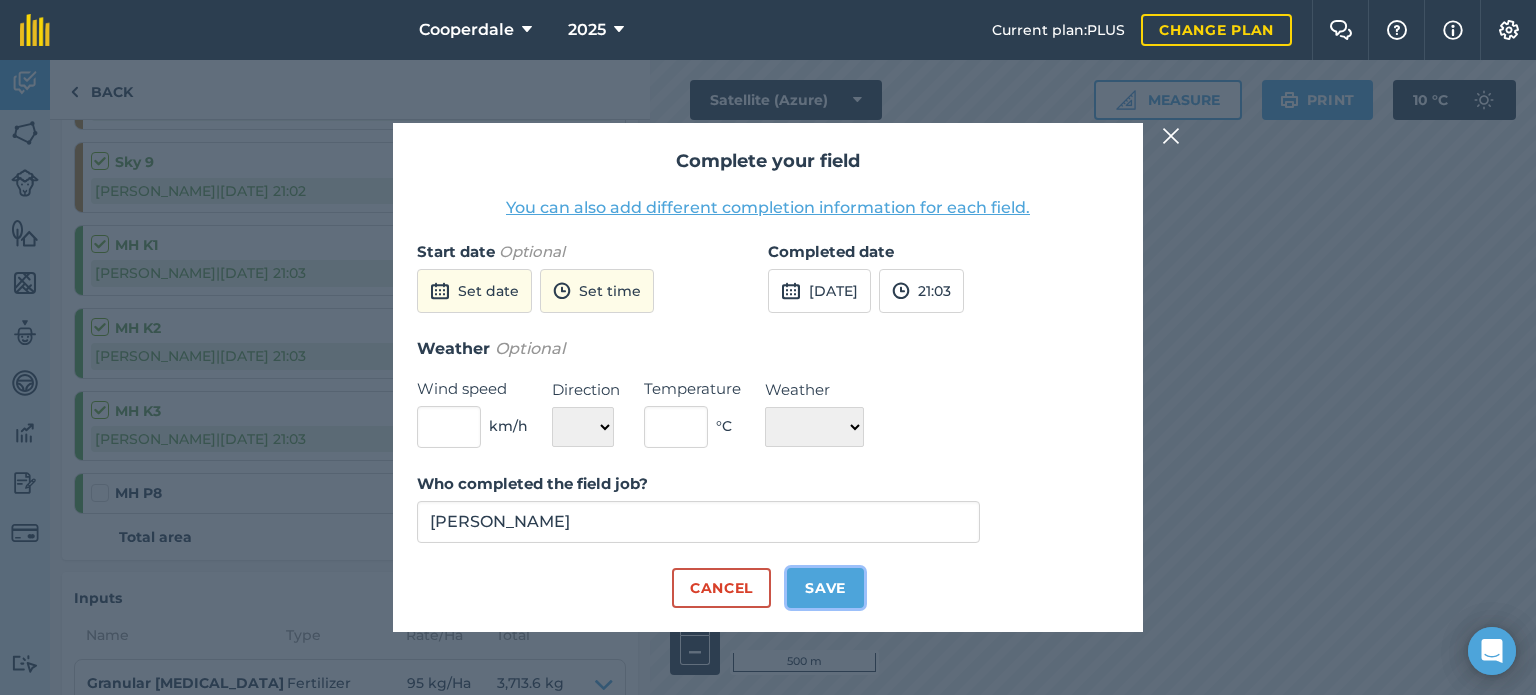 click on "Save" at bounding box center (825, 588) 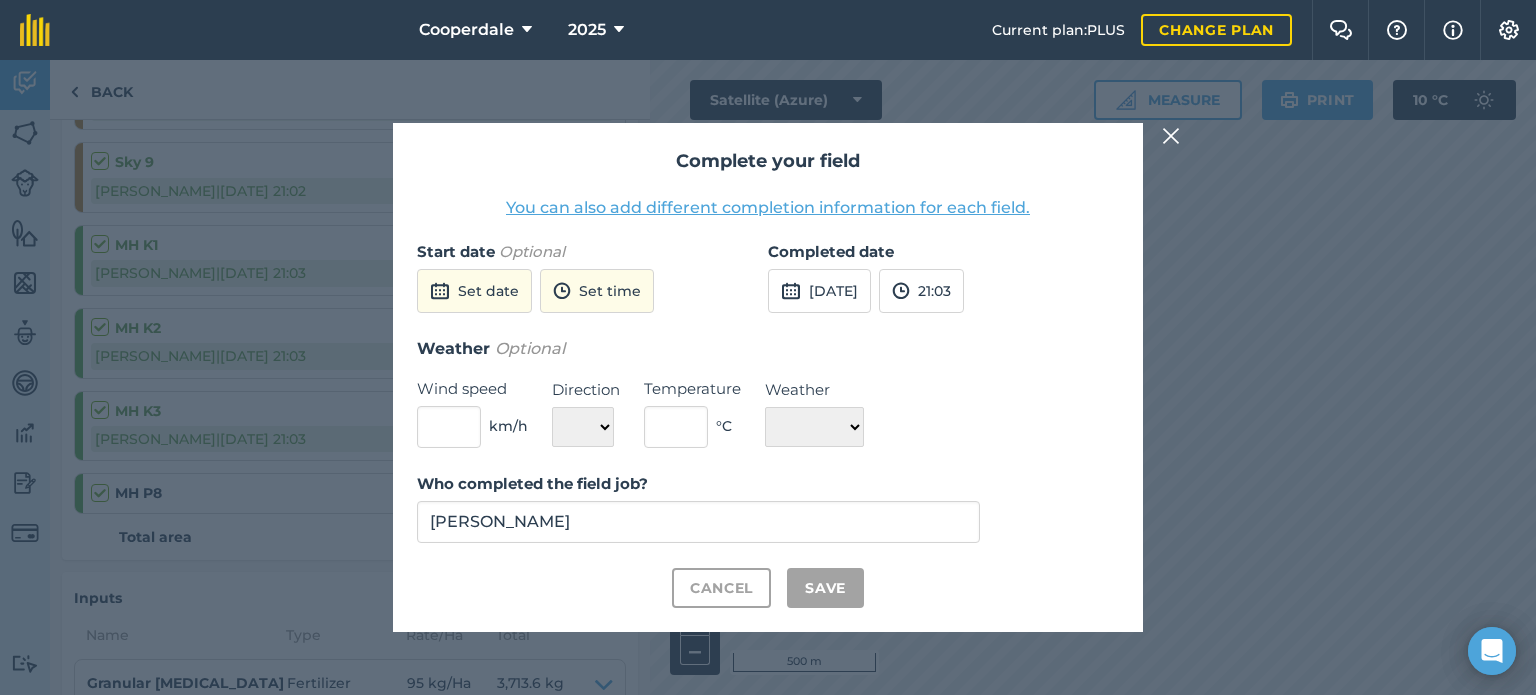 checkbox on "true" 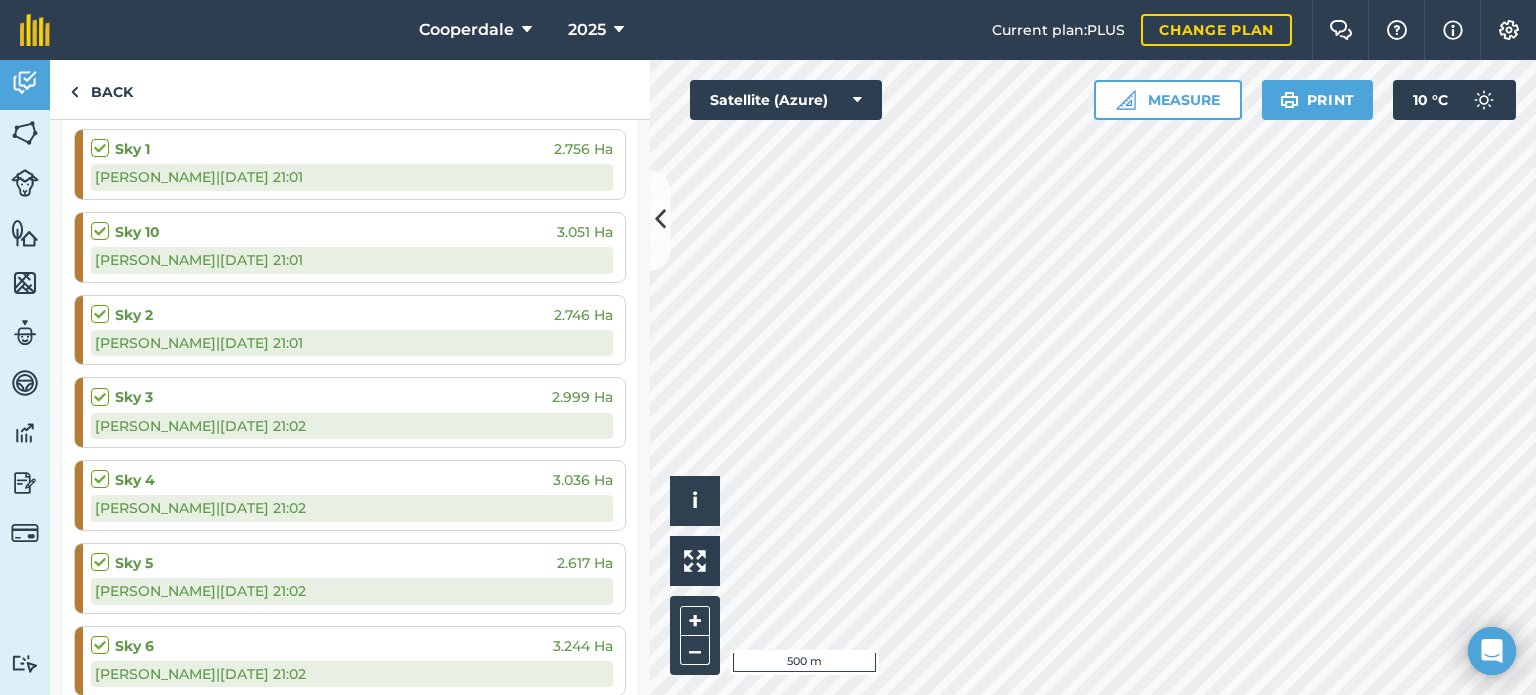 scroll, scrollTop: 0, scrollLeft: 0, axis: both 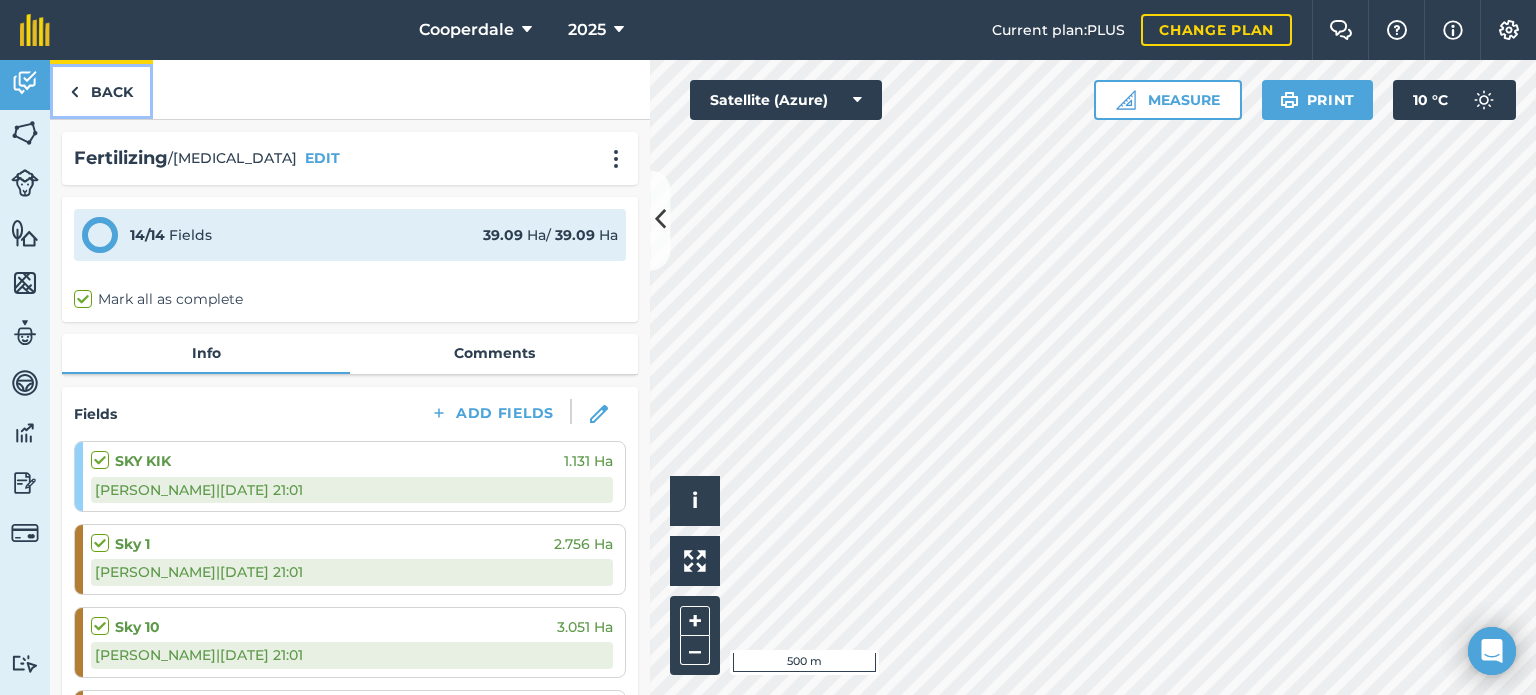 click on "Back" at bounding box center [101, 89] 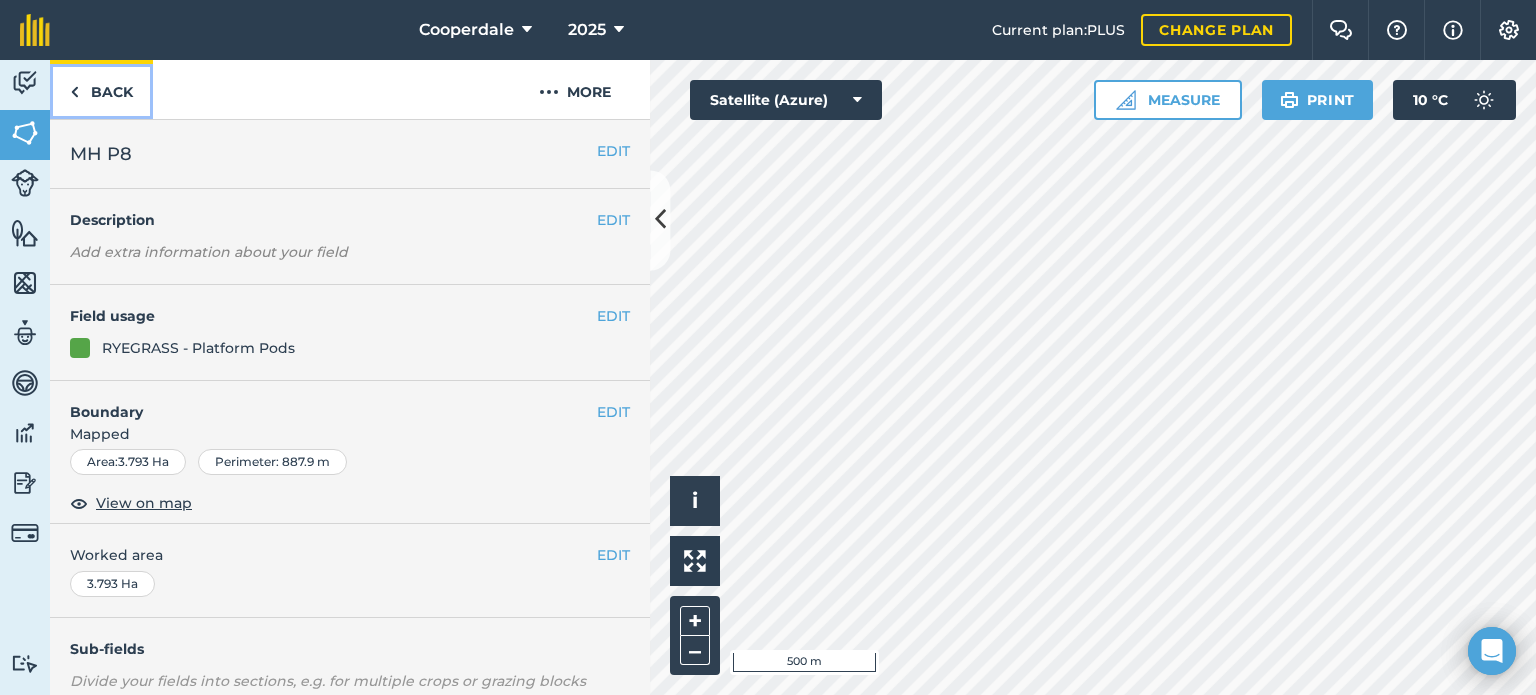 click on "Back" at bounding box center (101, 89) 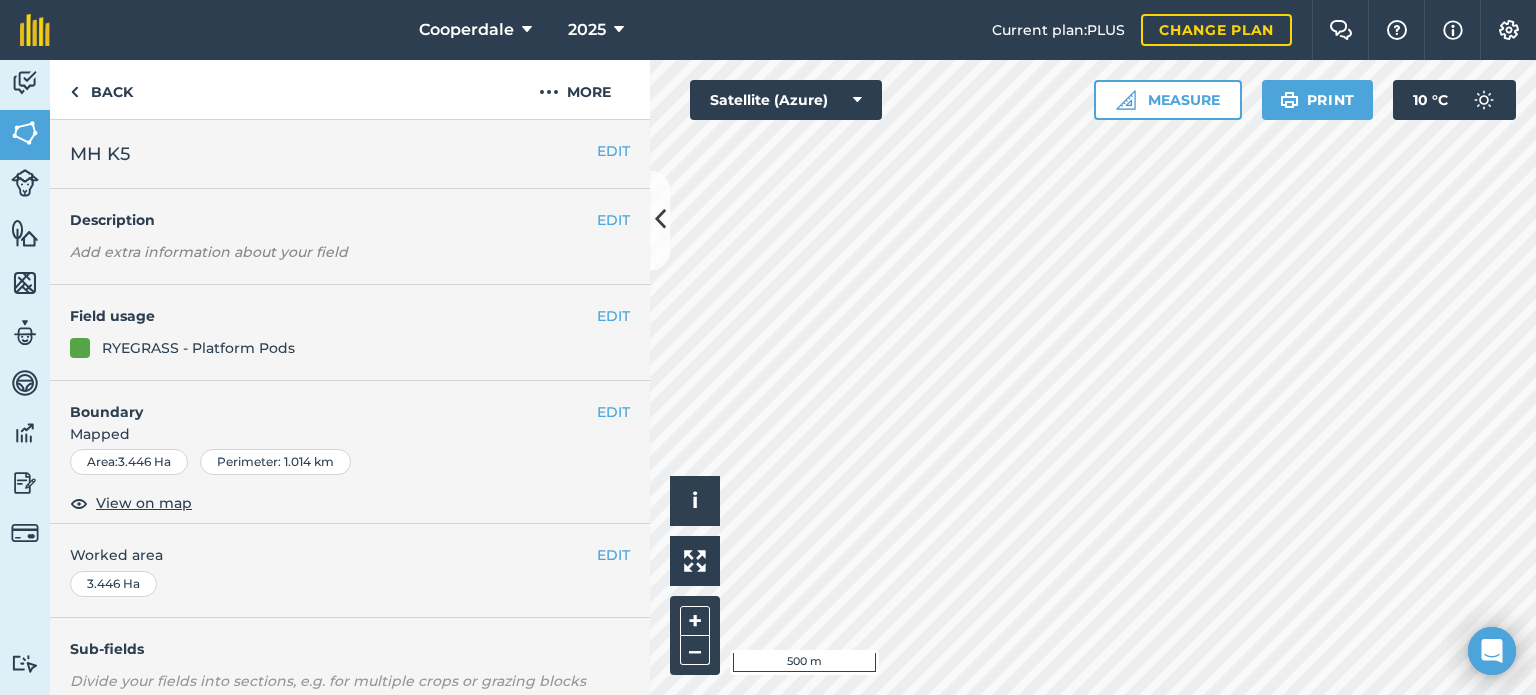 scroll, scrollTop: 316, scrollLeft: 0, axis: vertical 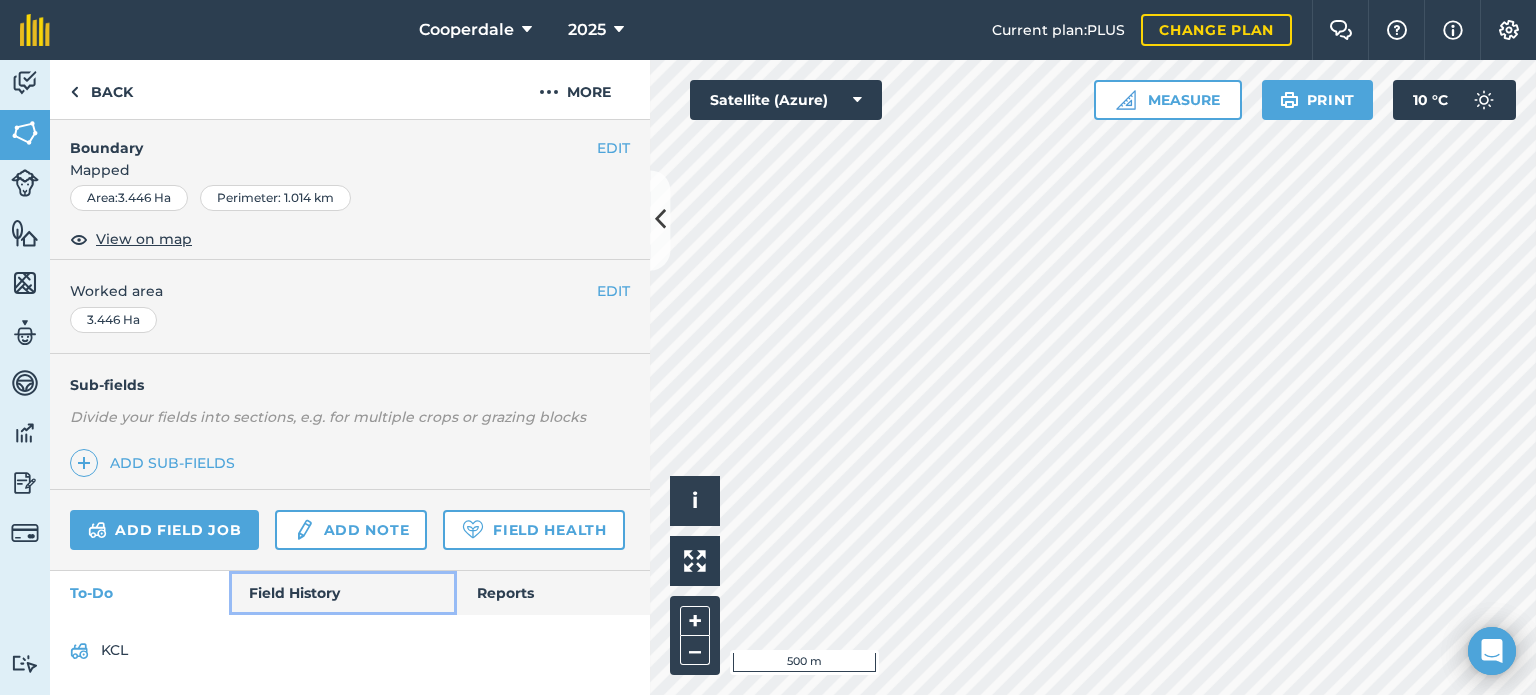click on "Field History" at bounding box center [342, 593] 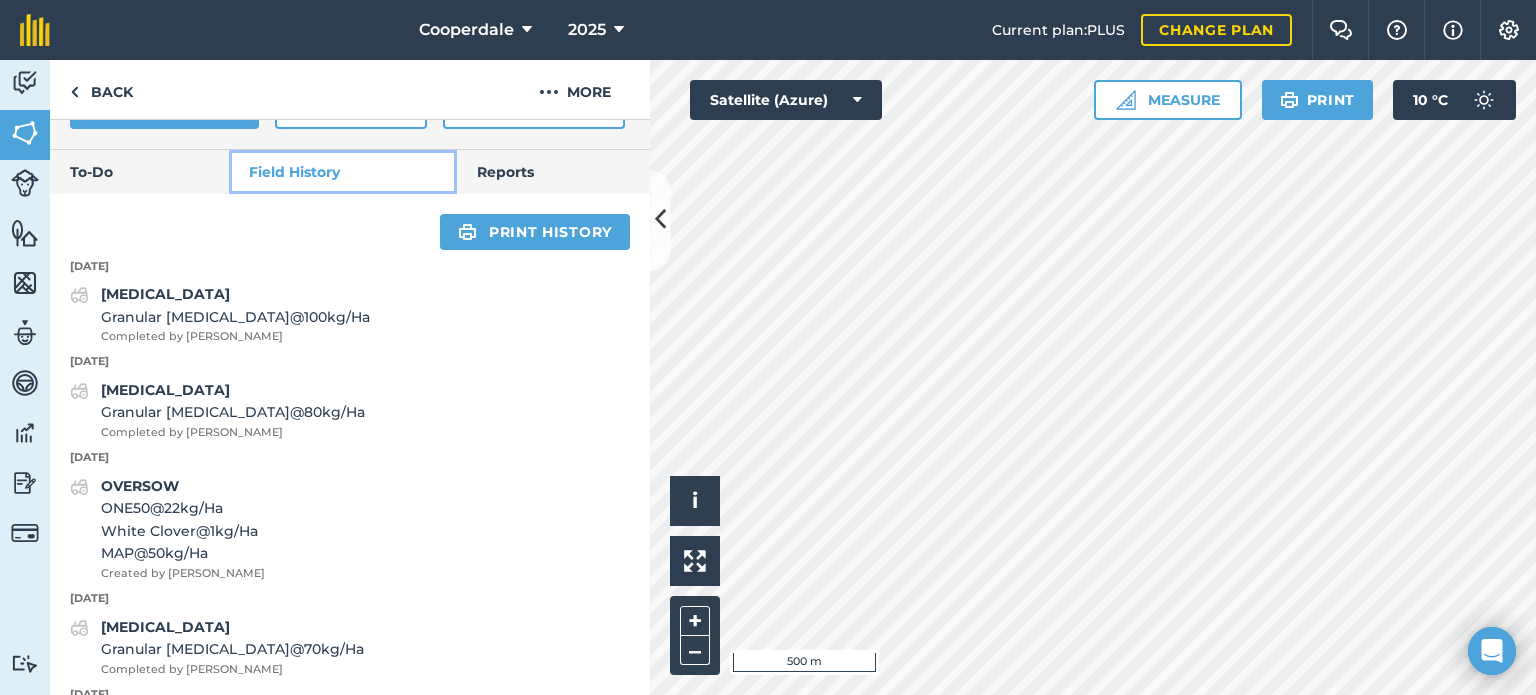 scroll, scrollTop: 687, scrollLeft: 0, axis: vertical 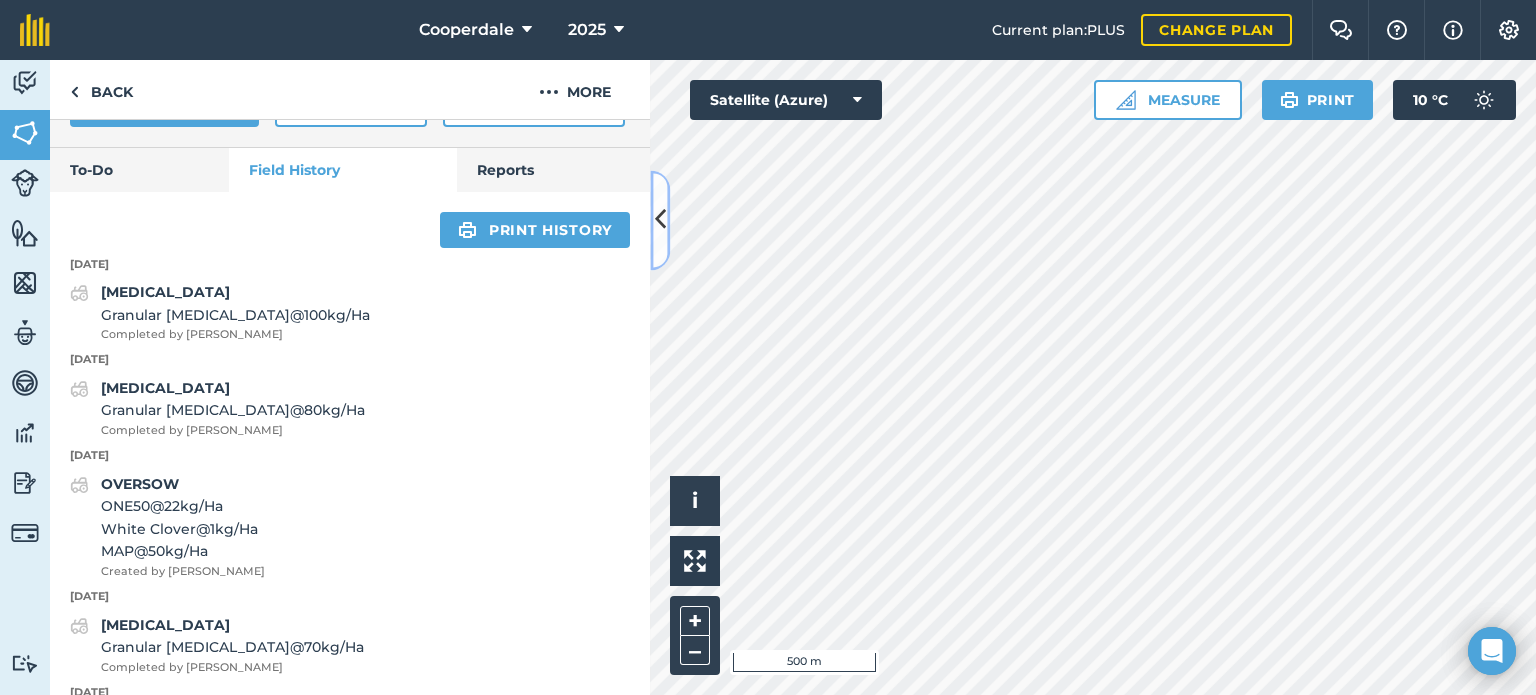 click at bounding box center (660, 220) 